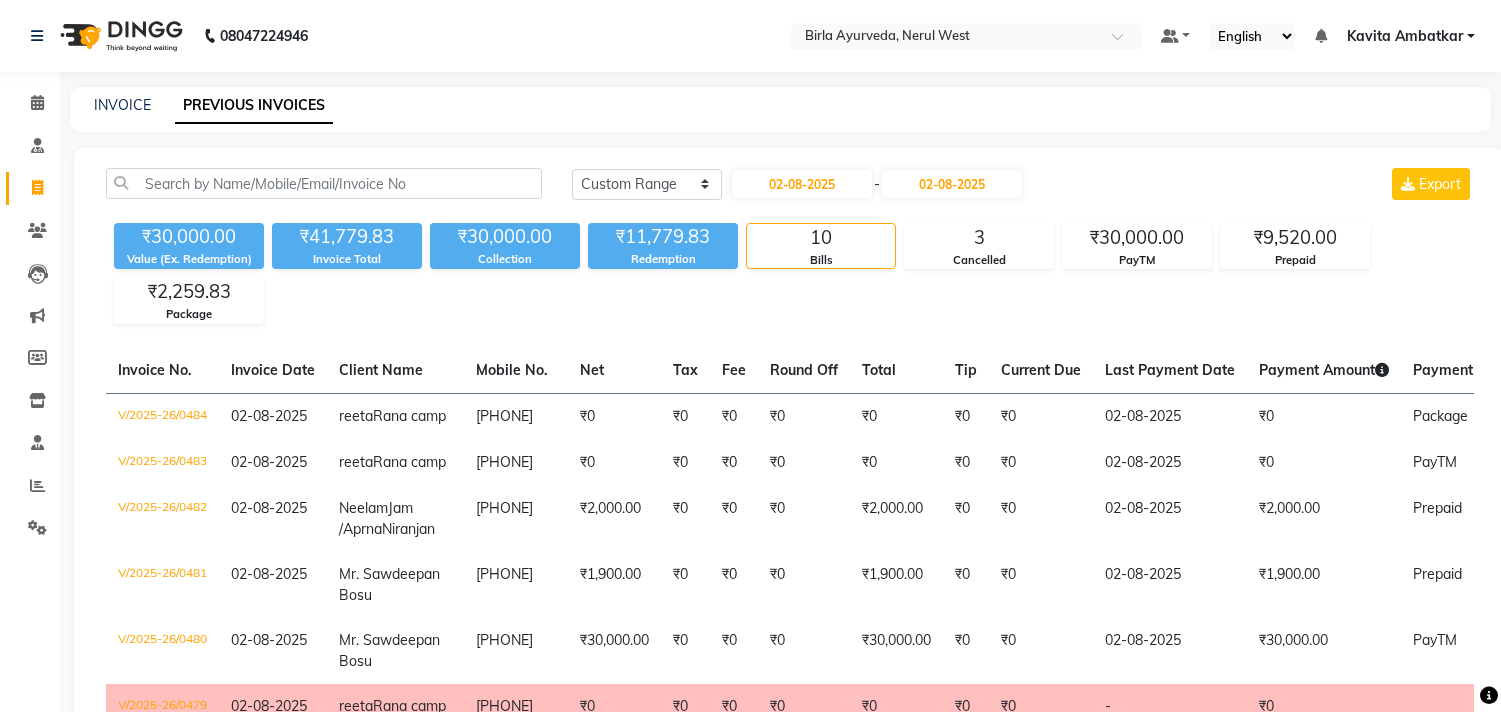 select on "range" 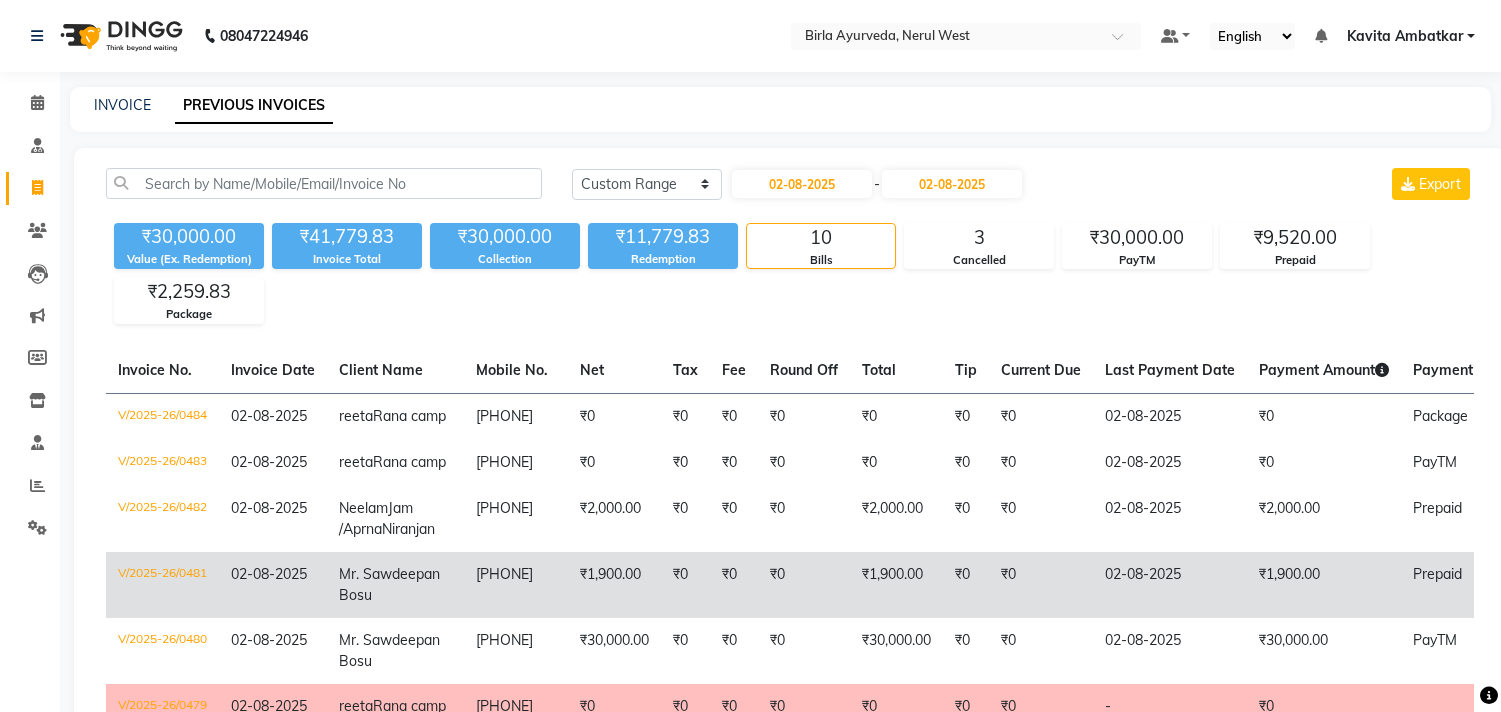 scroll, scrollTop: 0, scrollLeft: 0, axis: both 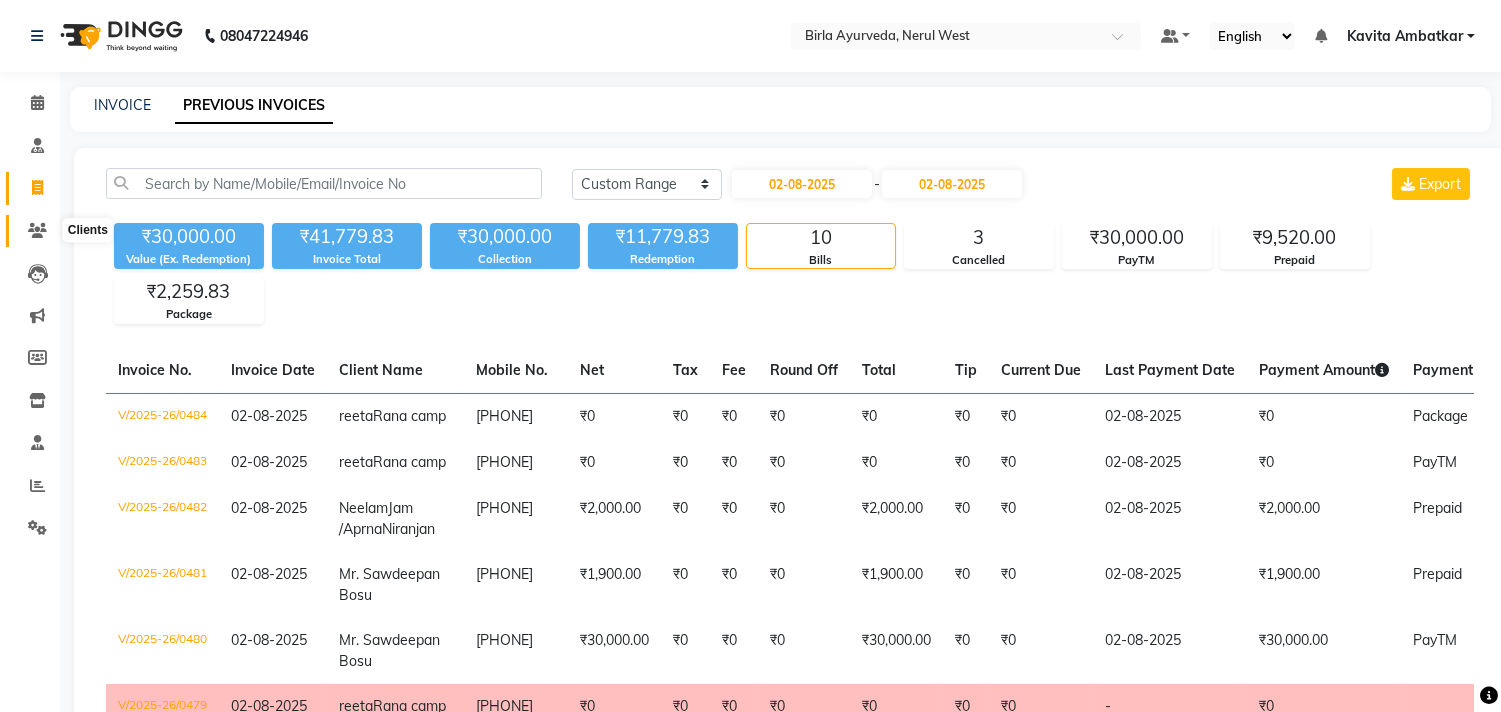 click 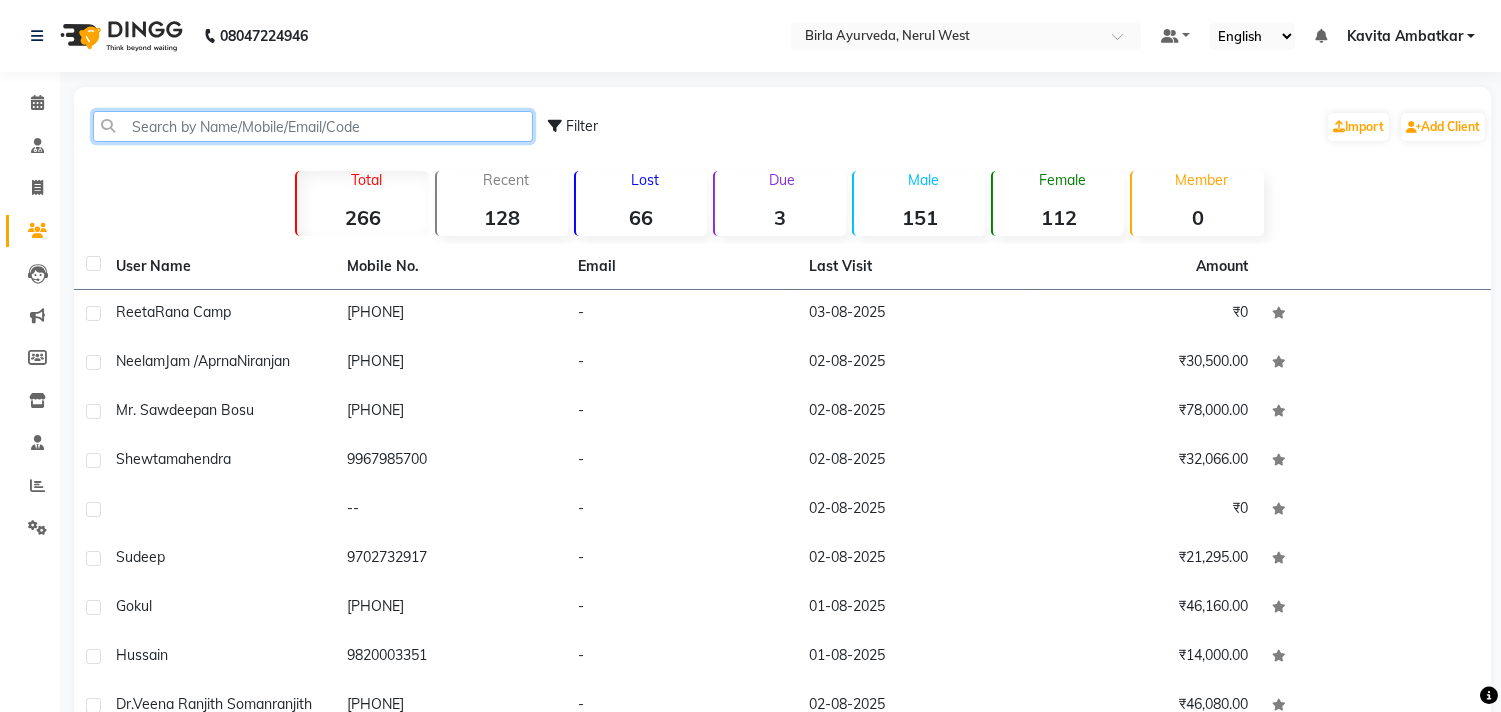 click 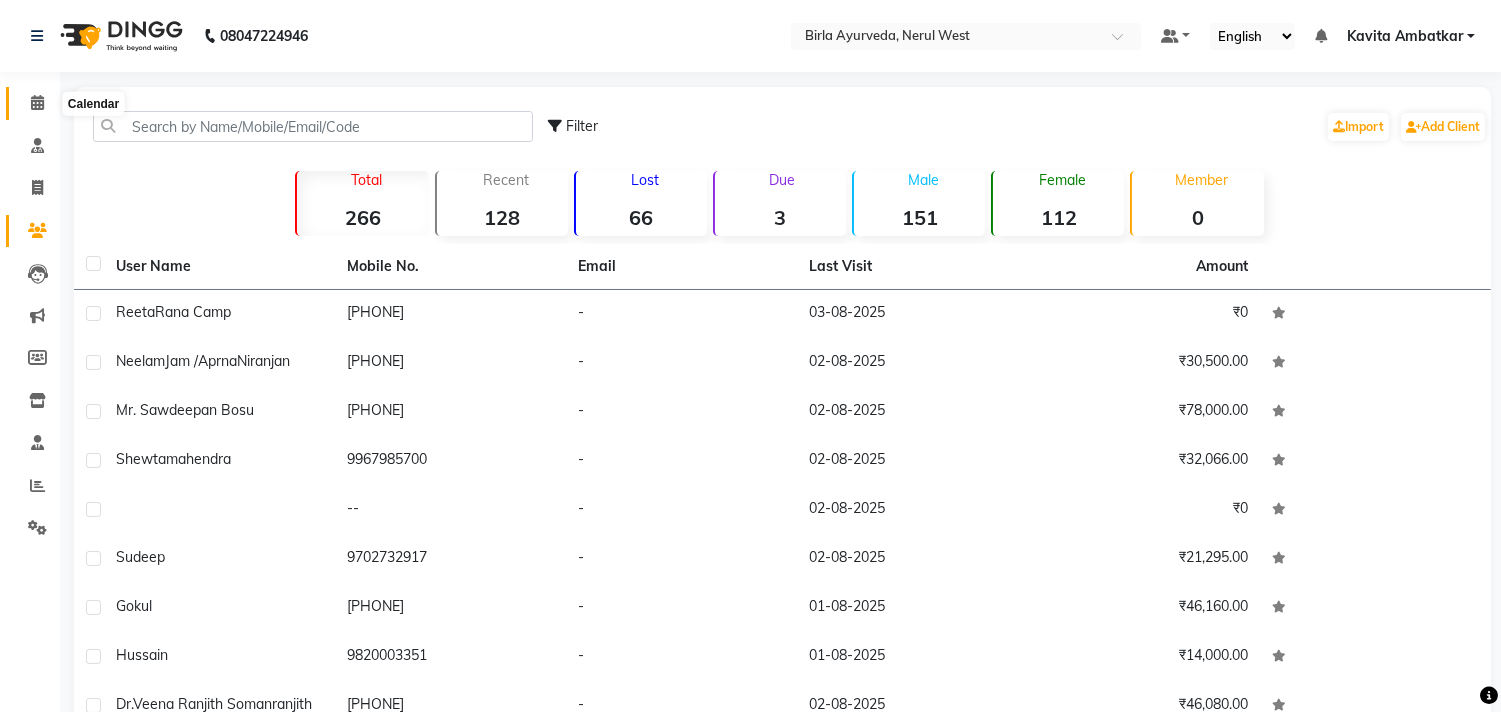 click 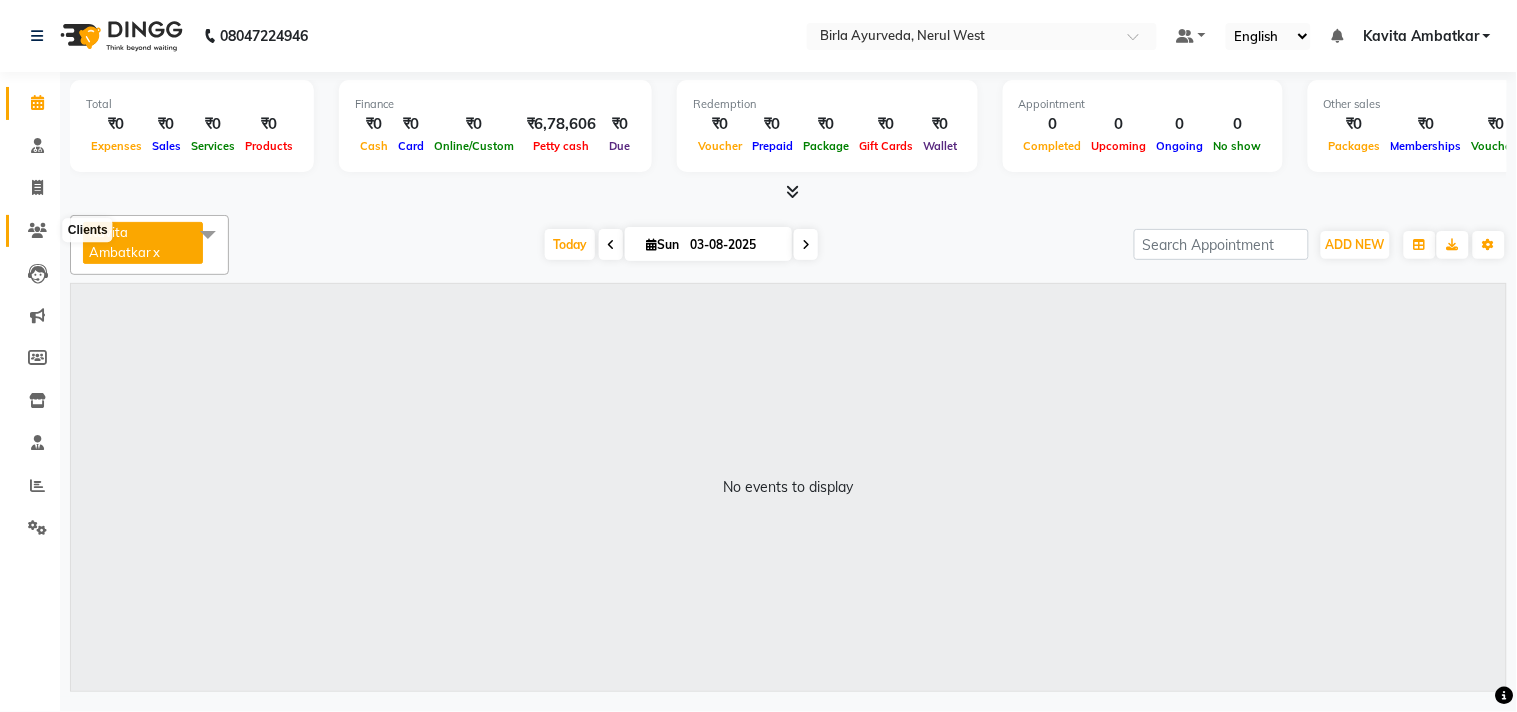 click 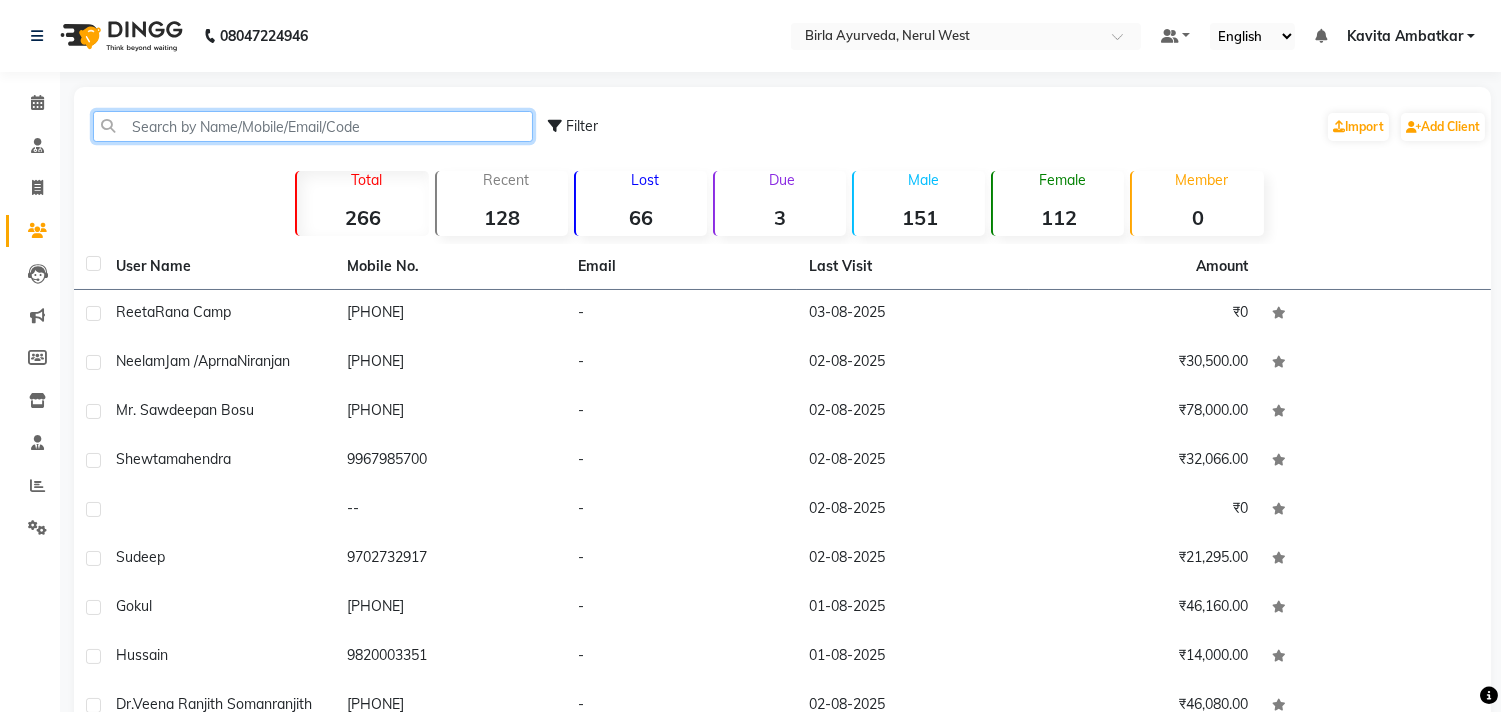 click 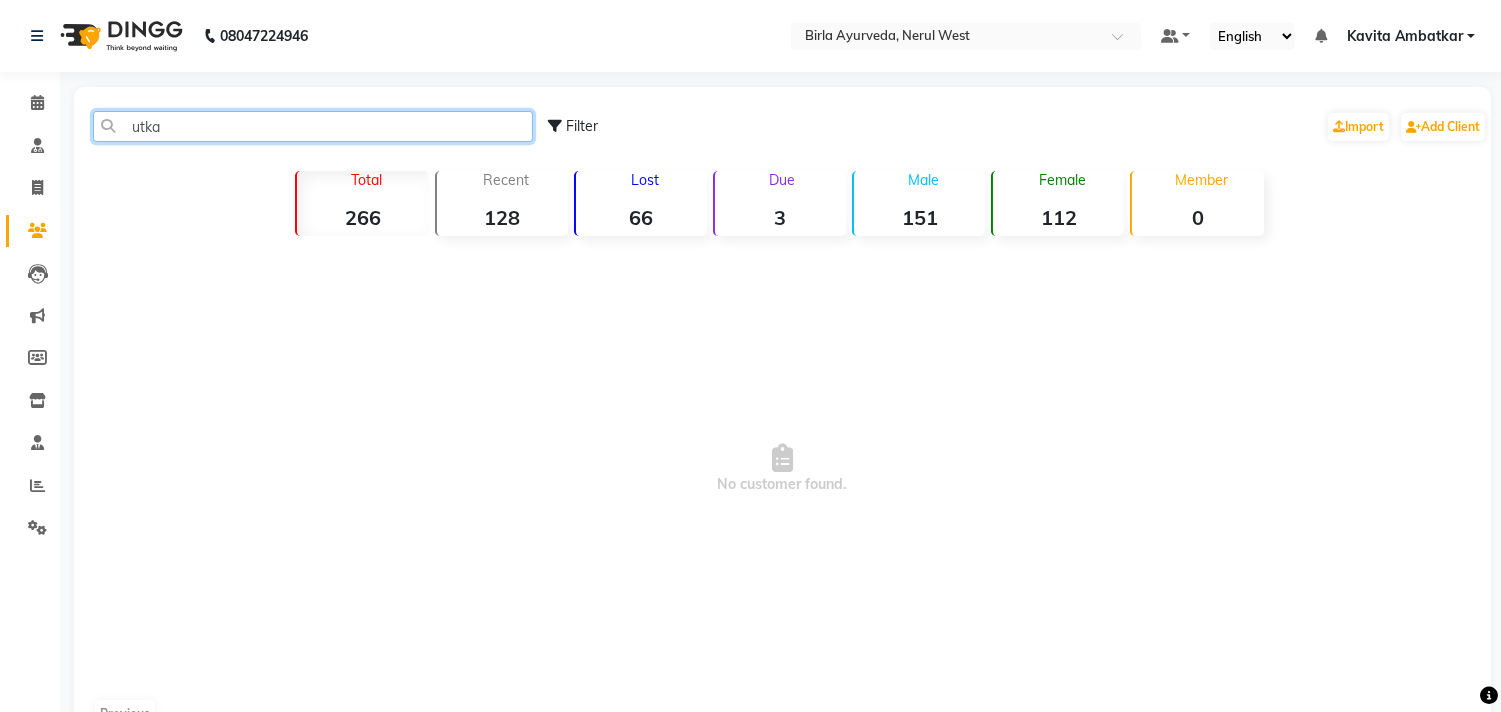 drag, startPoint x: 190, startPoint y: 136, endPoint x: 92, endPoint y: 136, distance: 98 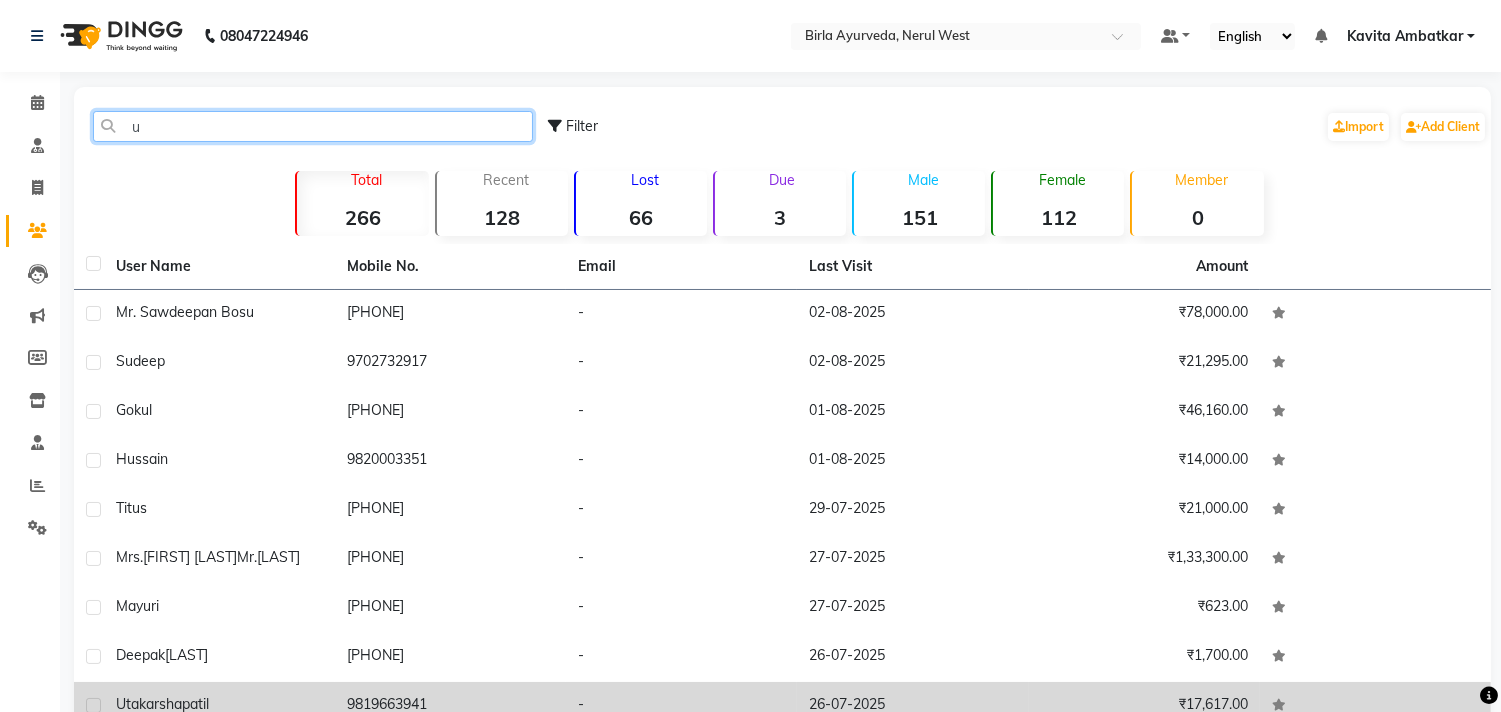type on "u" 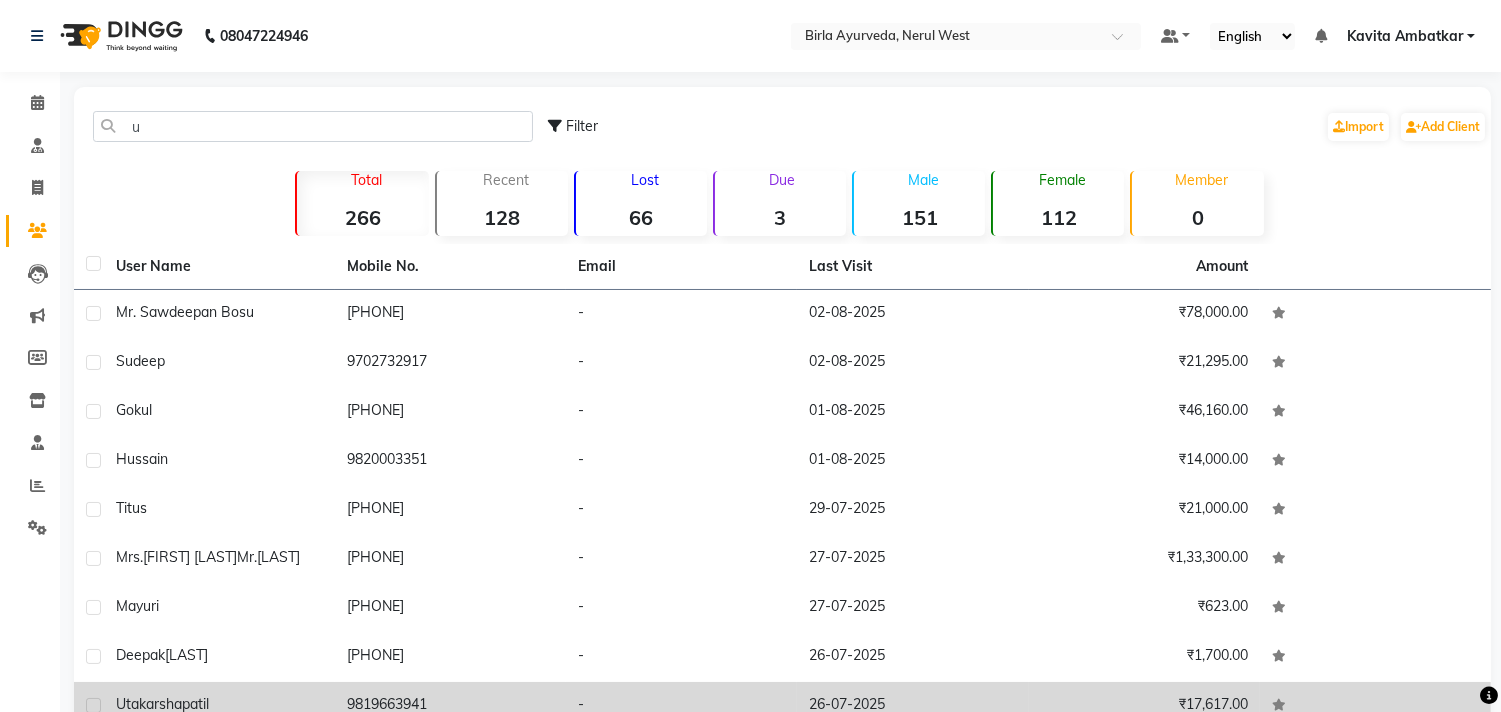 click on "[FIRST] [LAST]" 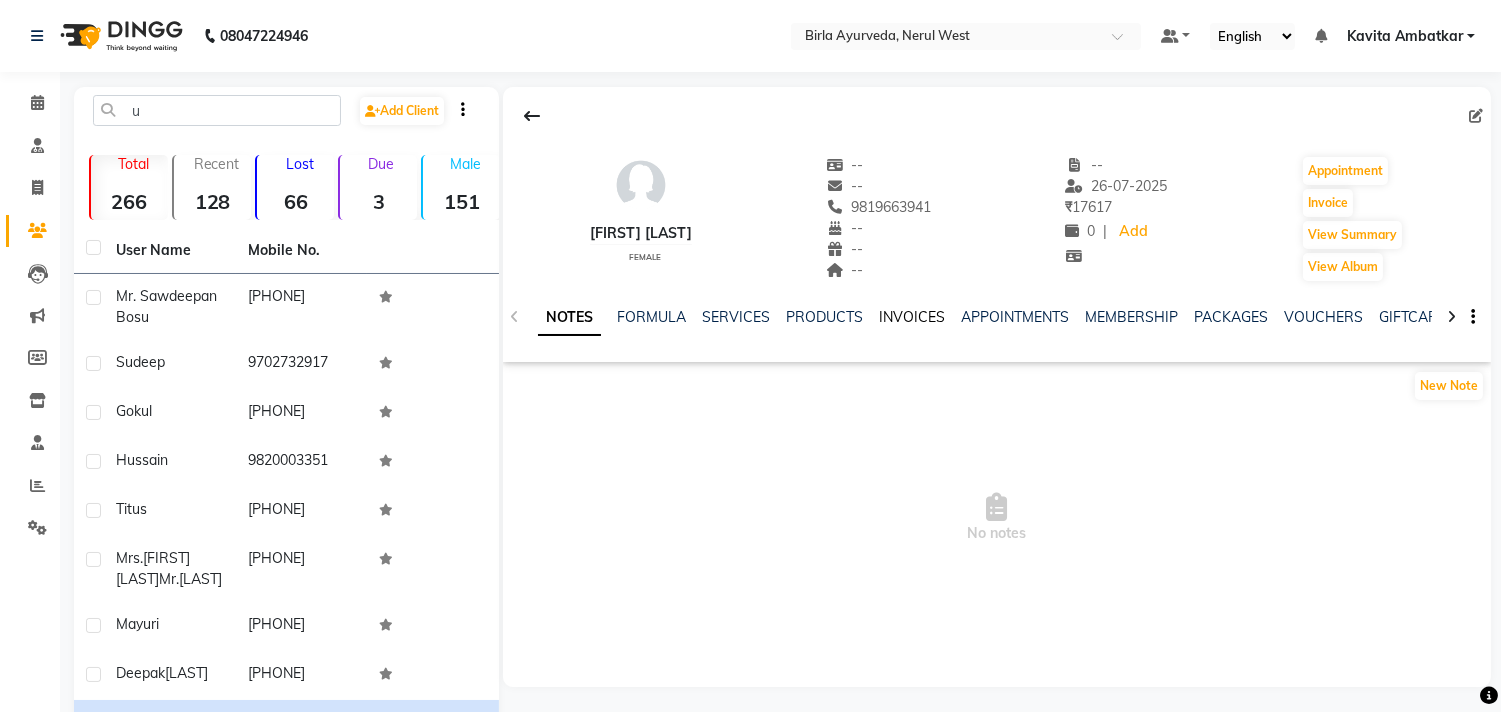 click on "INVOICES" 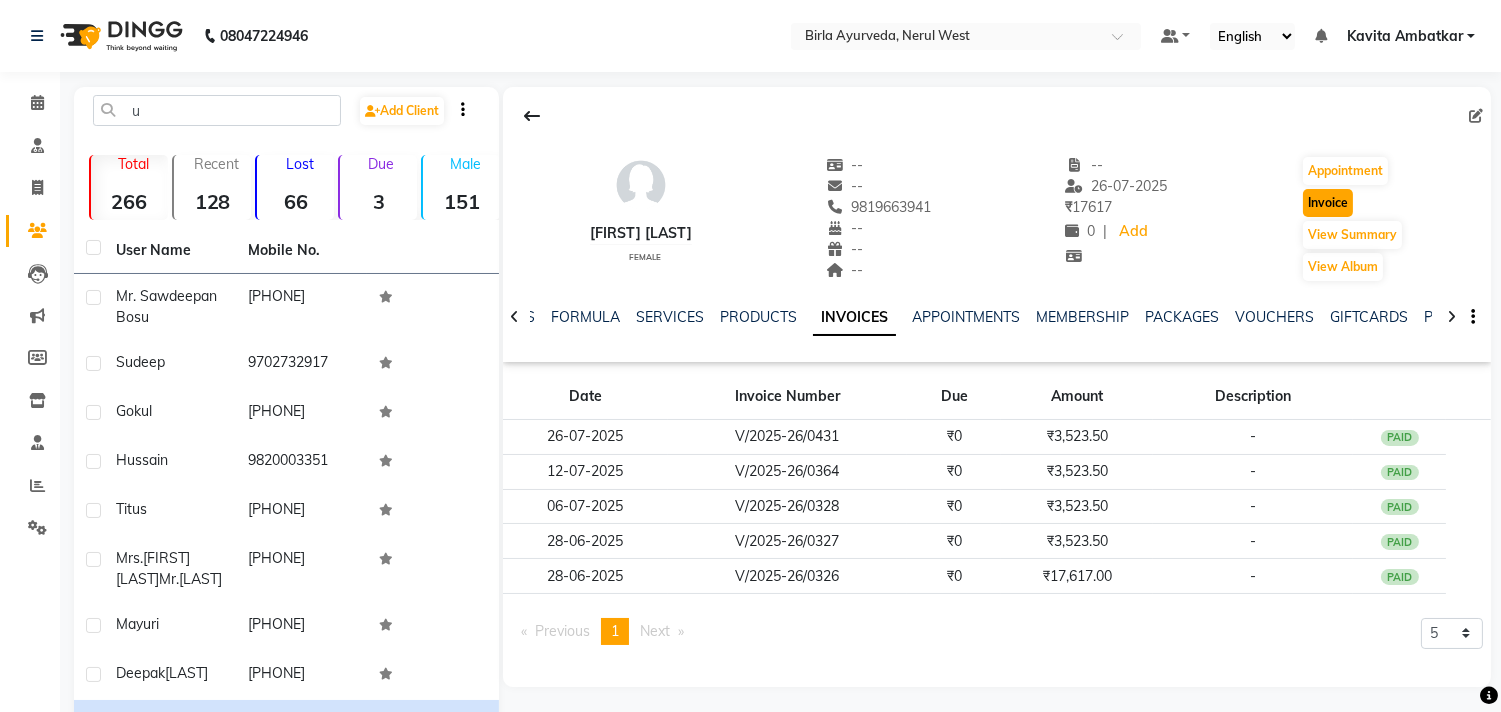 click on "Invoice" 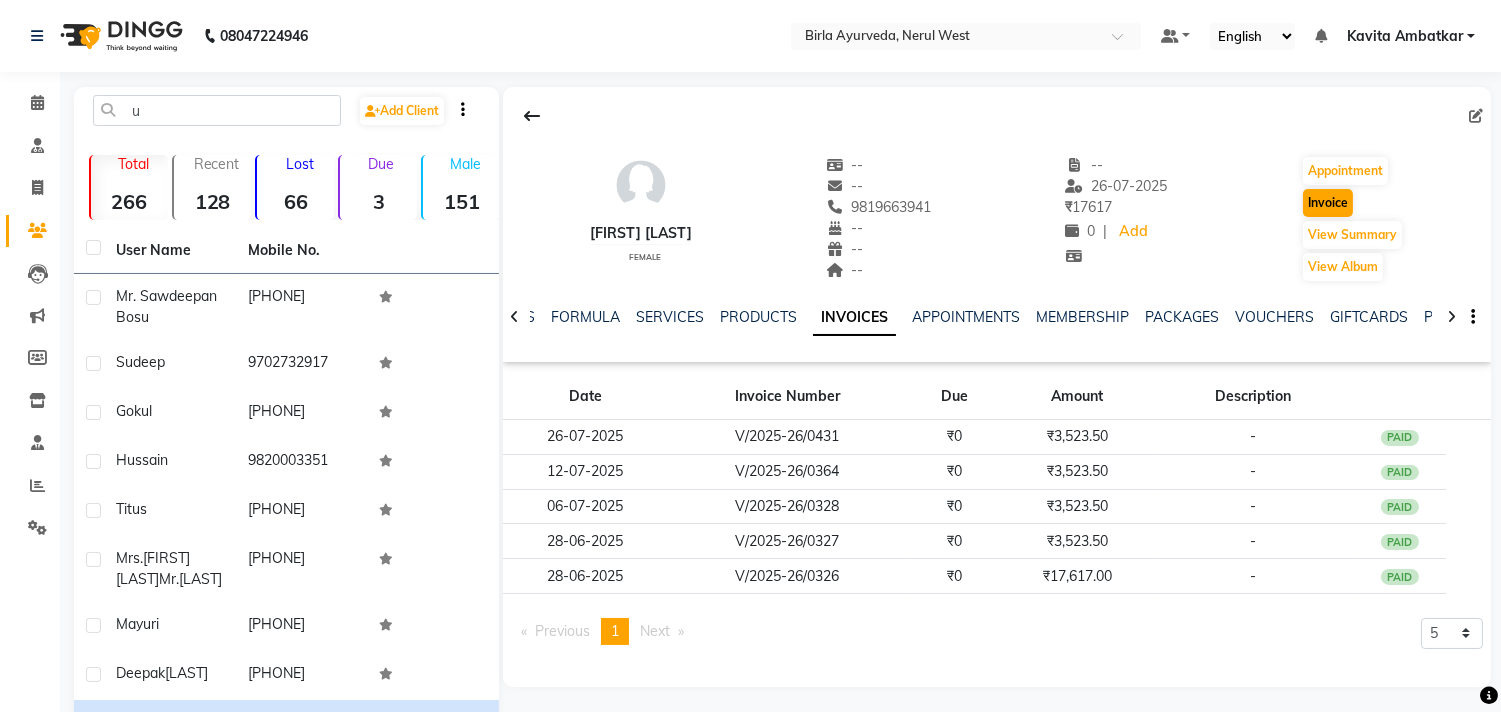 select on "service" 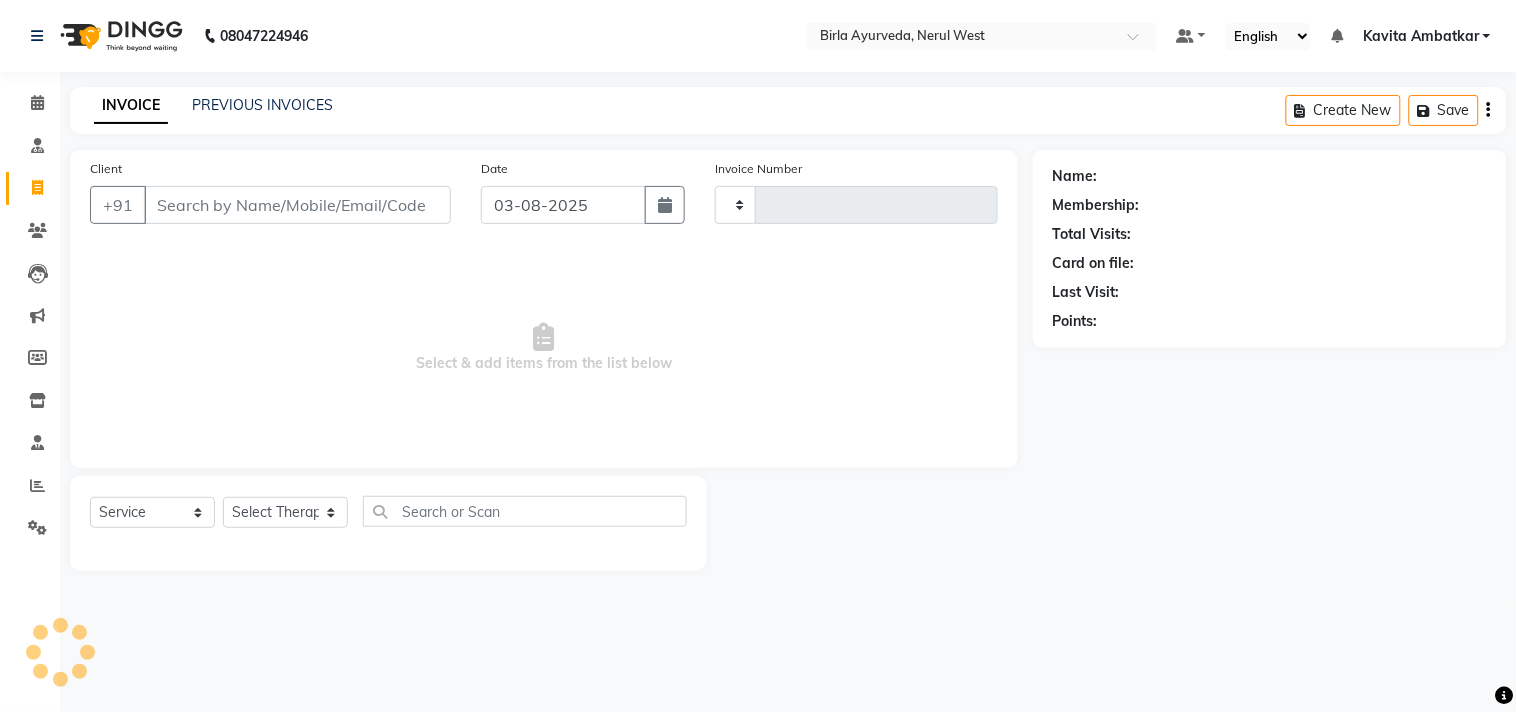 type on "0485" 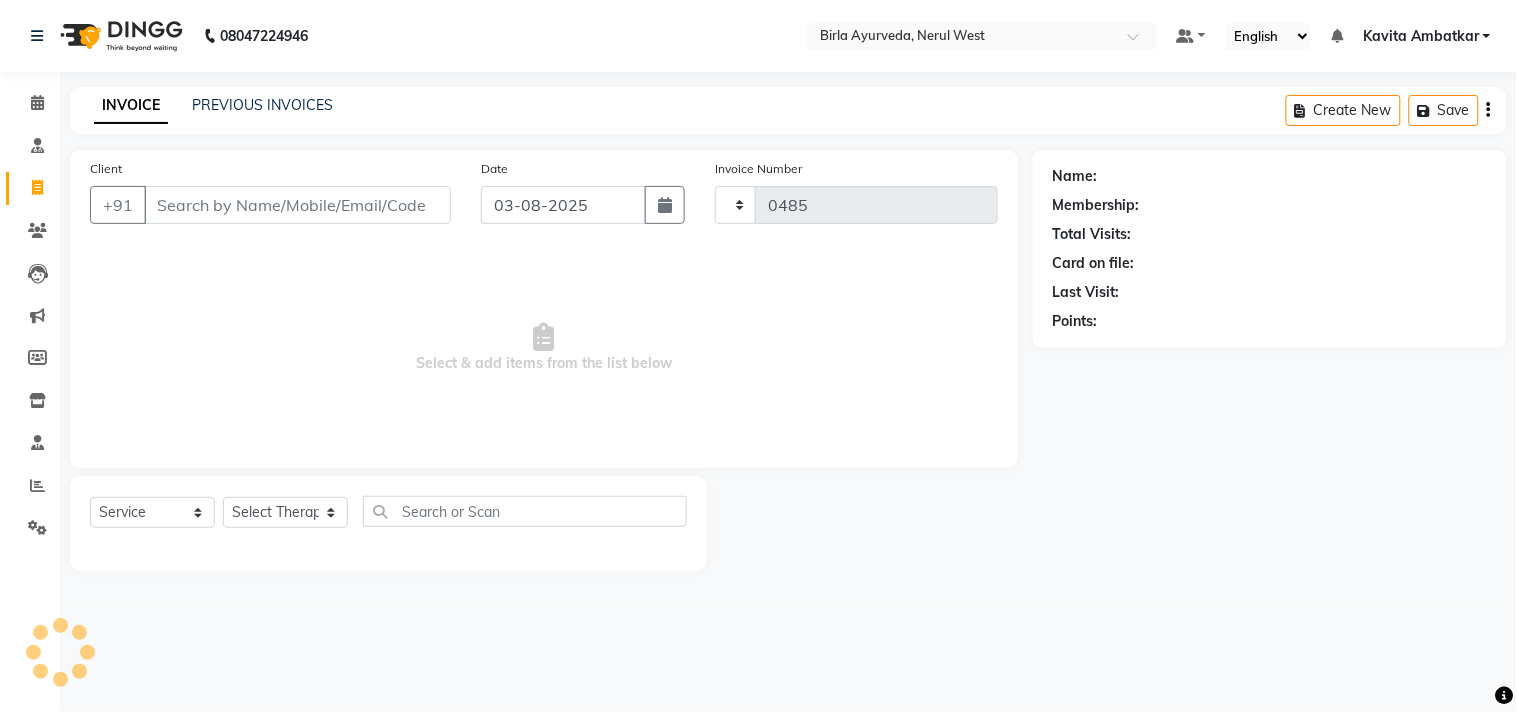 select on "6808" 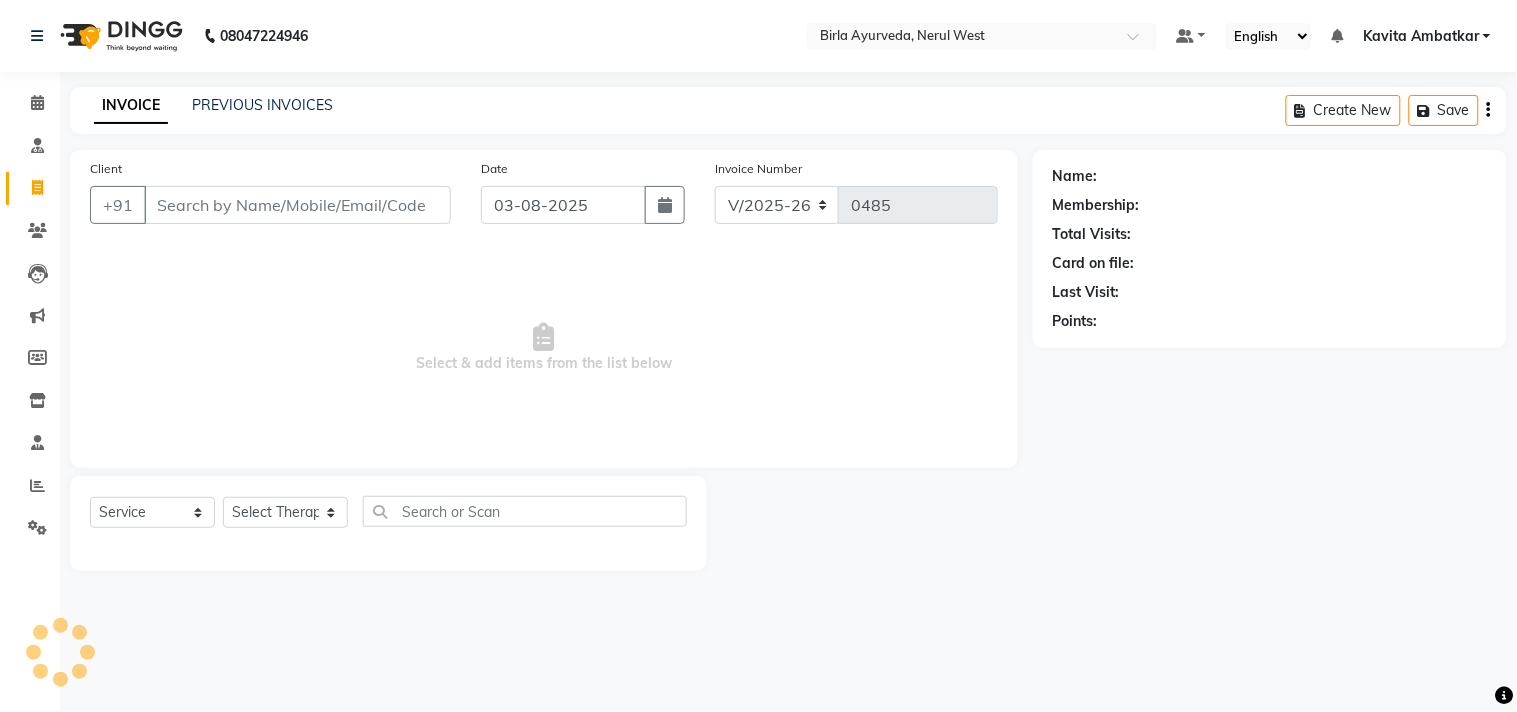 type on "9819663941" 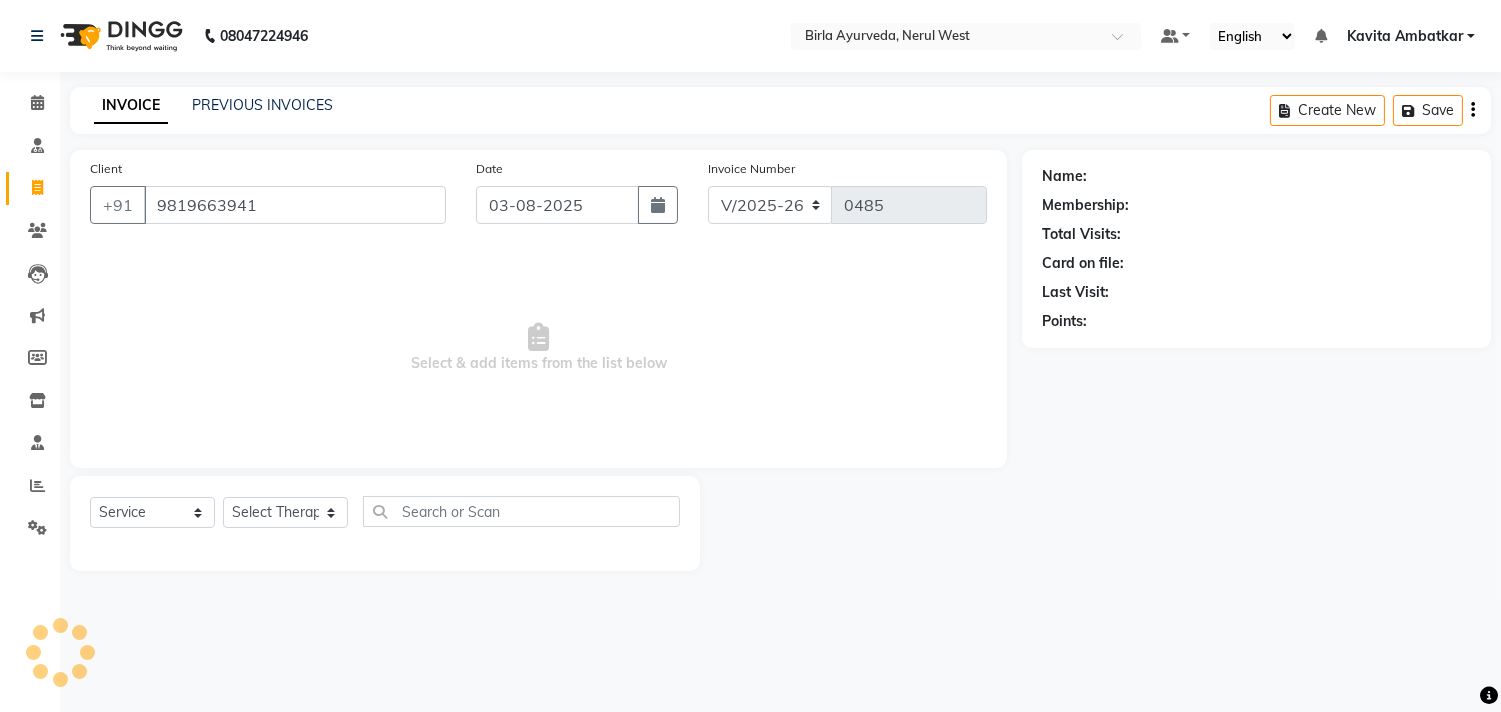 select on "57056" 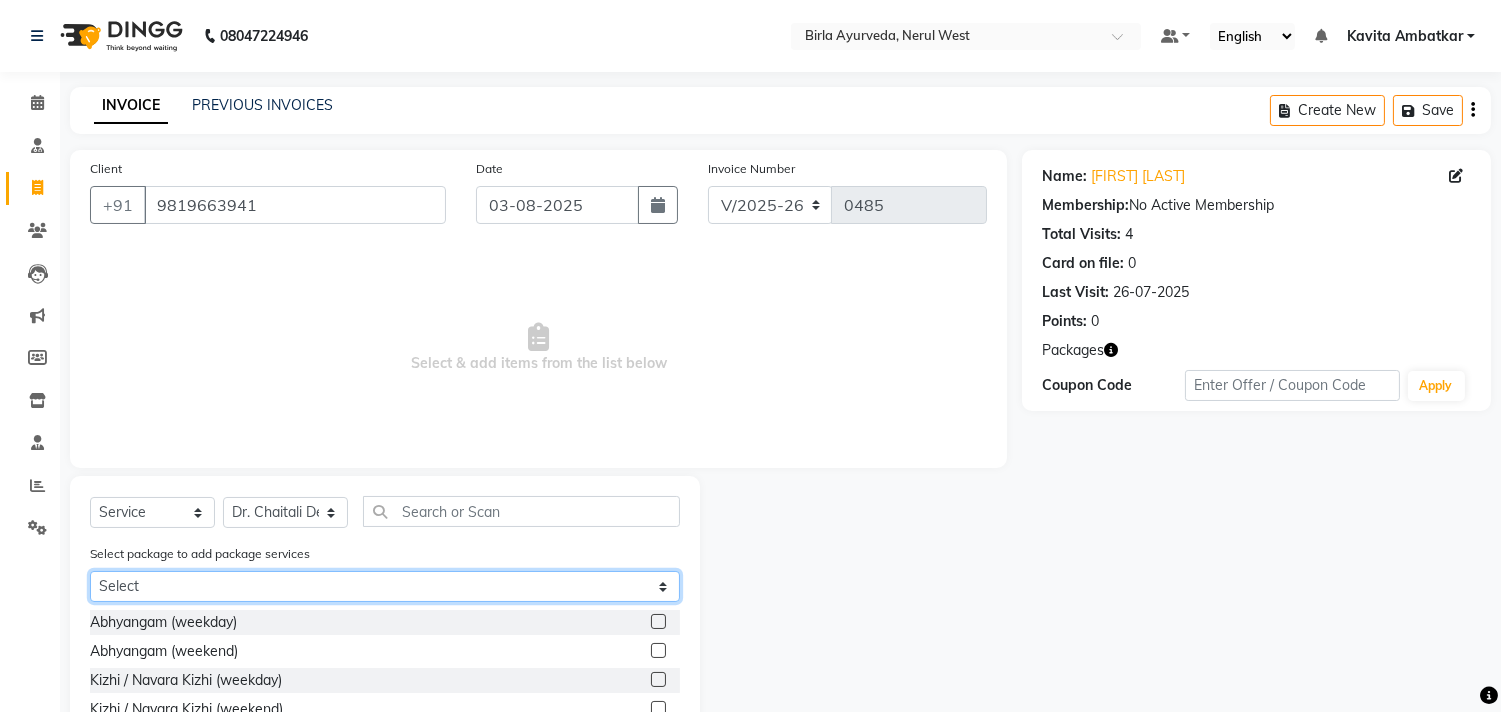 click on "Select [FIRST] [LAST]" 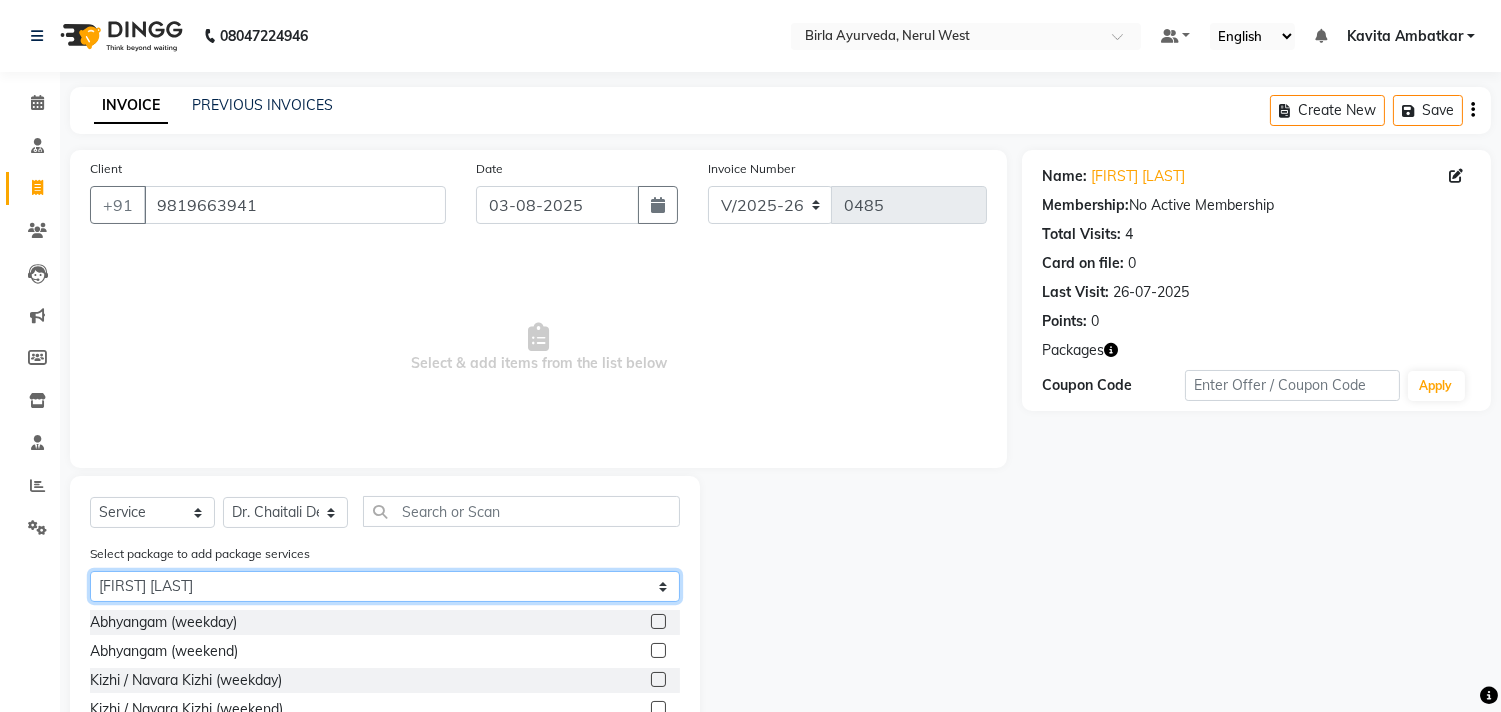 click on "Select [FIRST] [LAST]" 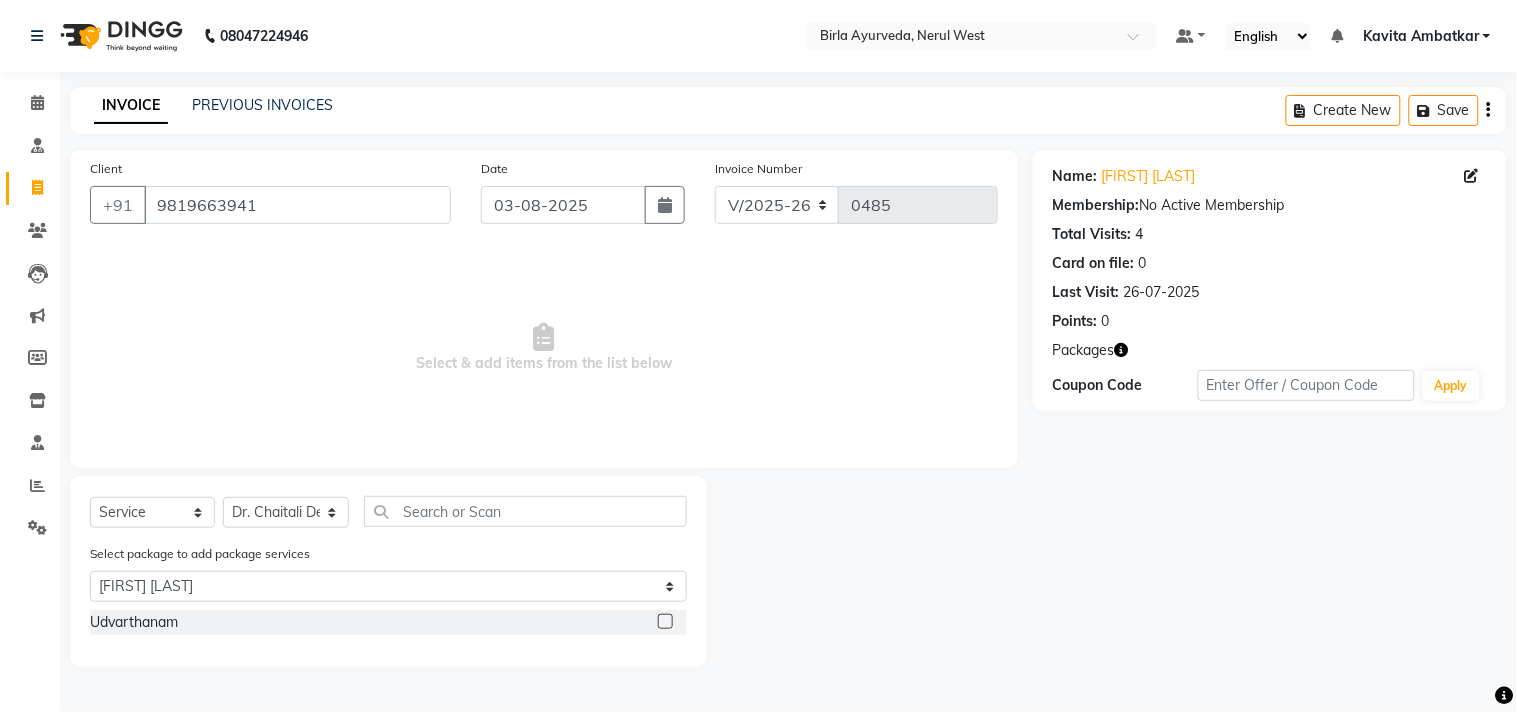 click 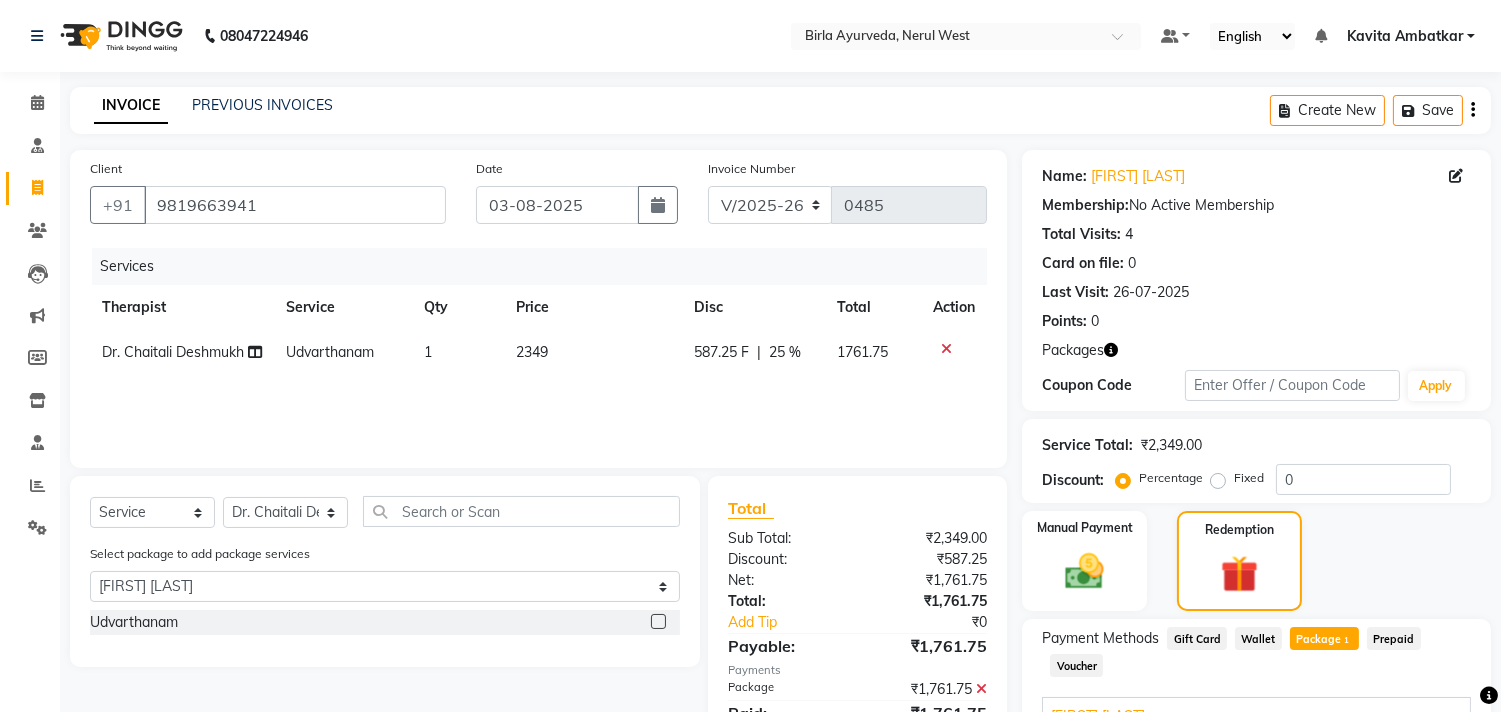 click 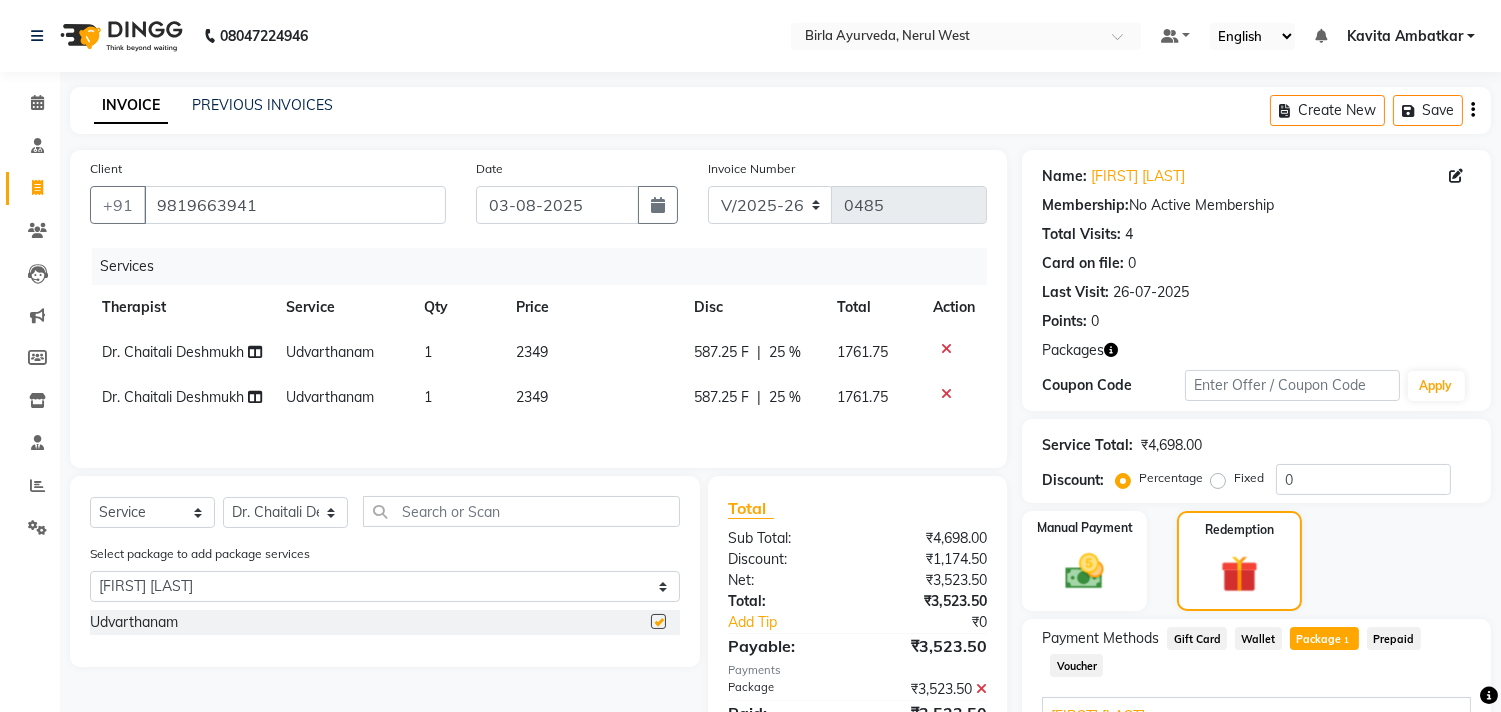 checkbox on "false" 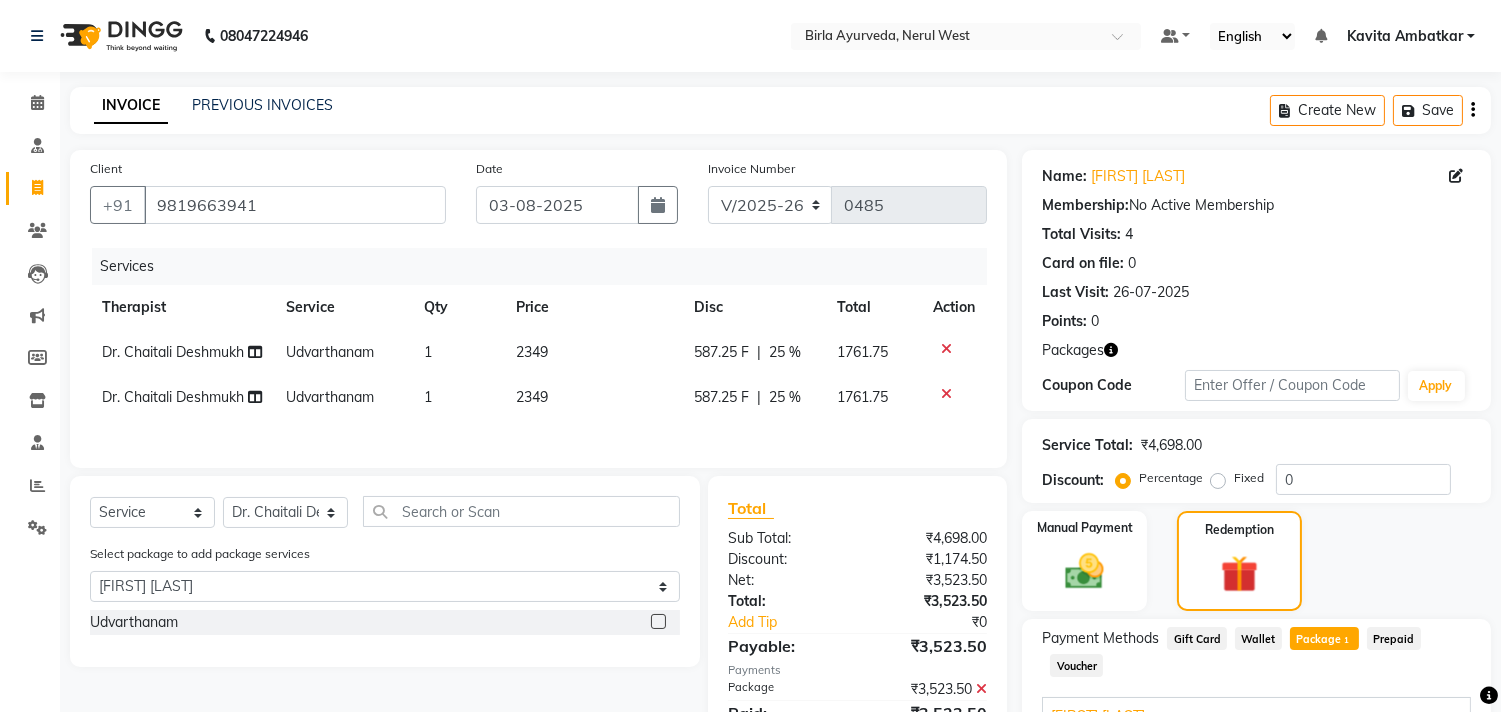 click on "Dr. Chaitali Deshmukh" 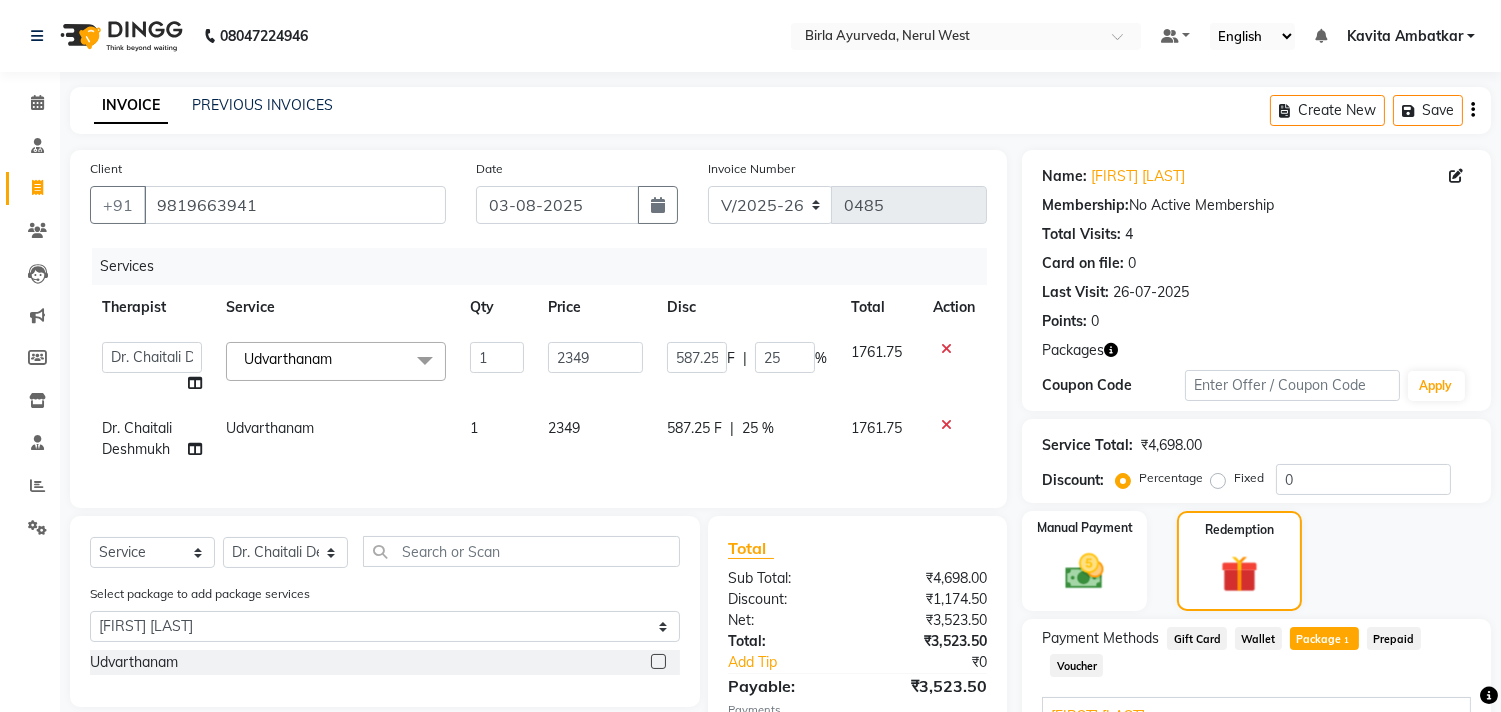 click on "[FIRST] [LAST]   [FIRST] [LAST]   [FIRST] [LAST]   [FIRST]   [FIRST] [LAST]   [FIRST] [LAST]   Dr. [FIRST] [LAST]   Dr. [FIRST] [LAST]   Dr. [FIRST] [LAST]   Dr. [FIRST] [LAST]   Dr. [FIRST]   Dr. [FIRST] [LAST]   [FIRST] [LAST]   [FIRST]   [FIRST] [LAST]   [FIRST] [LAST]   [FIRST] [LAST]   [FIRST] [LAST]   [FIRST] [LAST]   [FIRST] [LAST]   [FIRST] [LAST]   [FIRST] [LAST]   [FIRST] [LAST]   [FIRST] [LAST]   [FIRST] [LAST]   [FIRST] [LAST]   [FIRST] [LAST]   [FIRST] [LAST]   [FIRST]   [FIRST] [LAST]   [FIRST]   [FIRST] [LAST]   [FIRST] [LAST]" 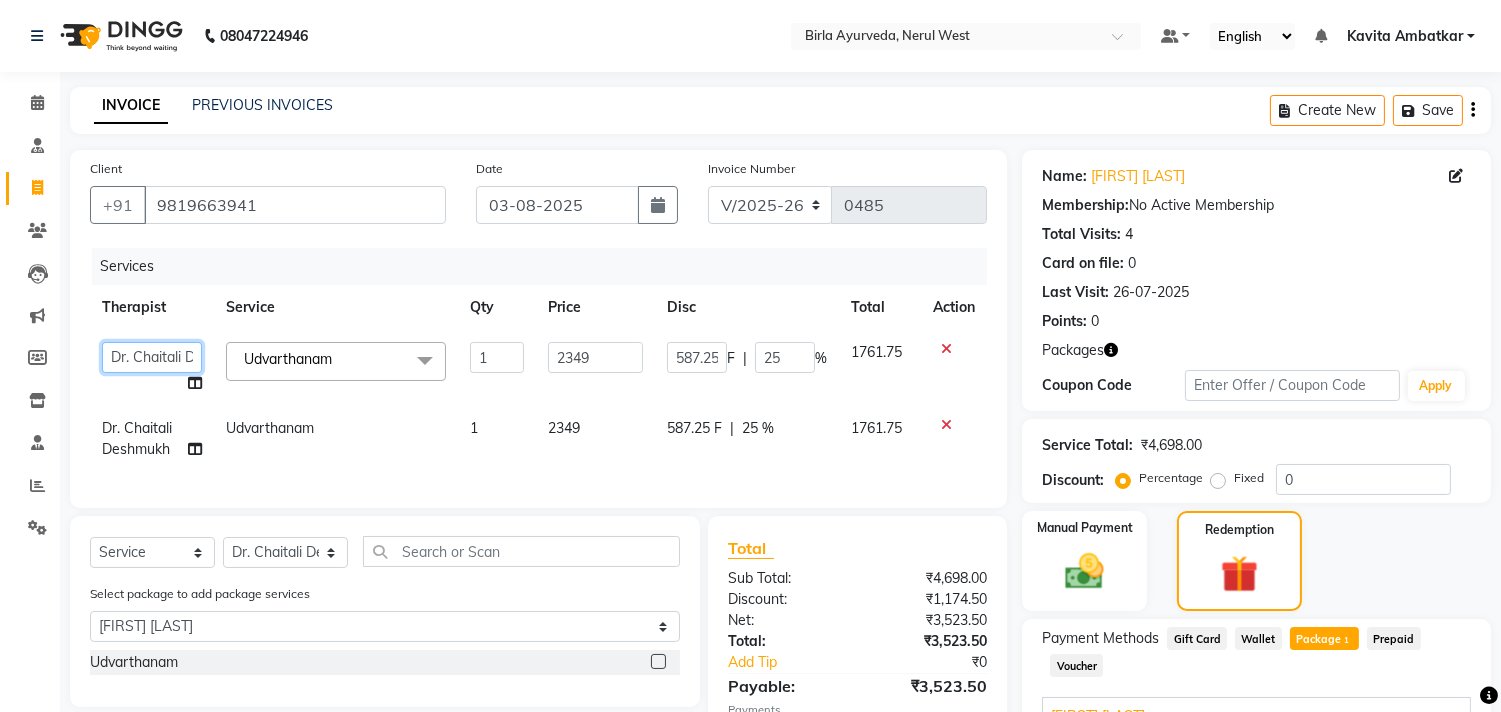 click on "[FIRST] [LAST]   [FIRST] [LAST]   [FIRST] [LAST]   [FIRST]   [FIRST] [LAST]   [FIRST] [LAST]   Dr. [FIRST] [LAST]   Dr. [FIRST] [LAST]   Dr. [FIRST] [LAST]   Dr. [FIRST] [LAST]   Dr. [FIRST]   Dr. [FIRST] [LAST]   [FIRST] [LAST]   [FIRST]   [FIRST] [LAST]   [FIRST] [LAST]   [FIRST] [LAST]   [FIRST] [LAST]   [FIRST] [LAST]   [FIRST] [LAST]   [FIRST] [LAST]   [FIRST] [LAST]   [FIRST] [LAST]   [FIRST] [LAST]   [FIRST] [LAST]   [FIRST] [LAST]   [FIRST] [LAST]   [FIRST] [LAST]   [FIRST]   [FIRST] [LAST]   [FIRST]   [FIRST] [LAST]   [FIRST] [LAST]" 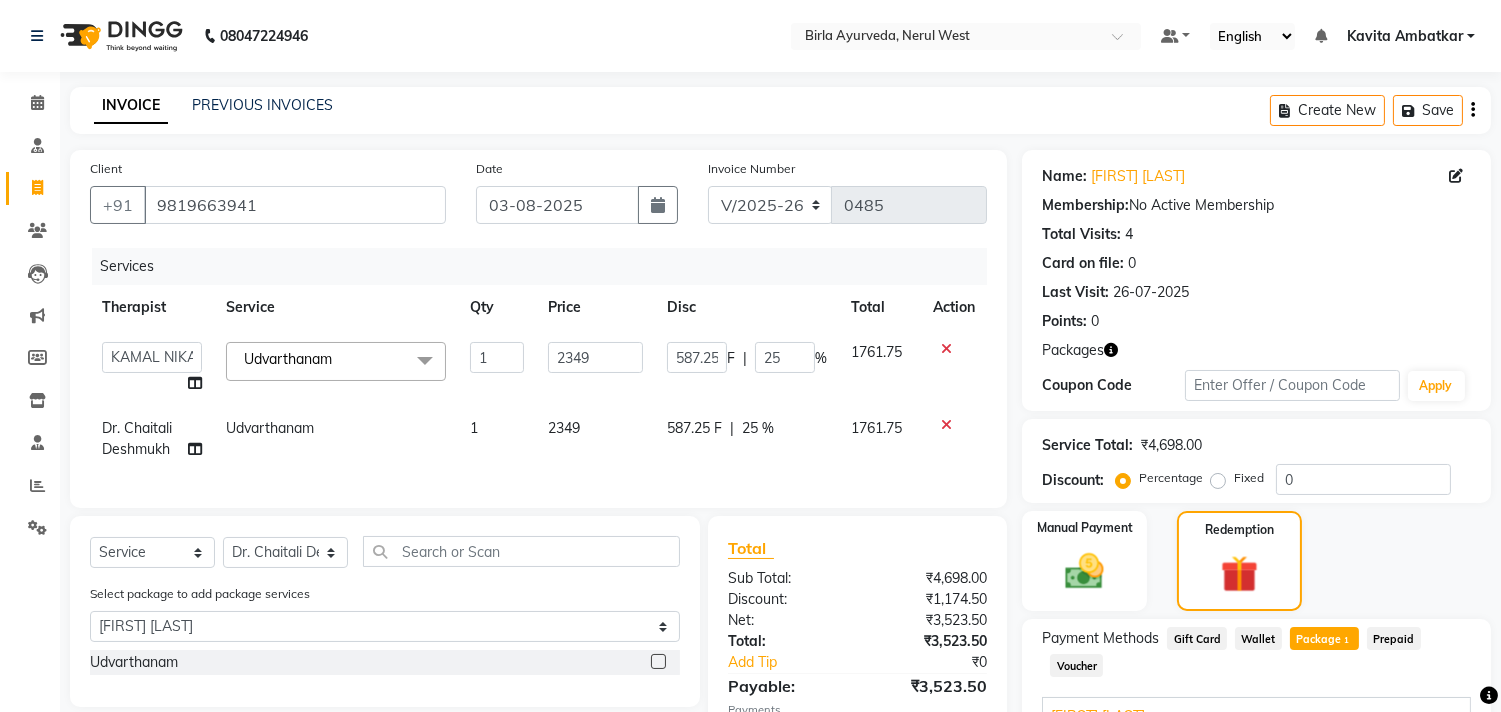 select on "57061" 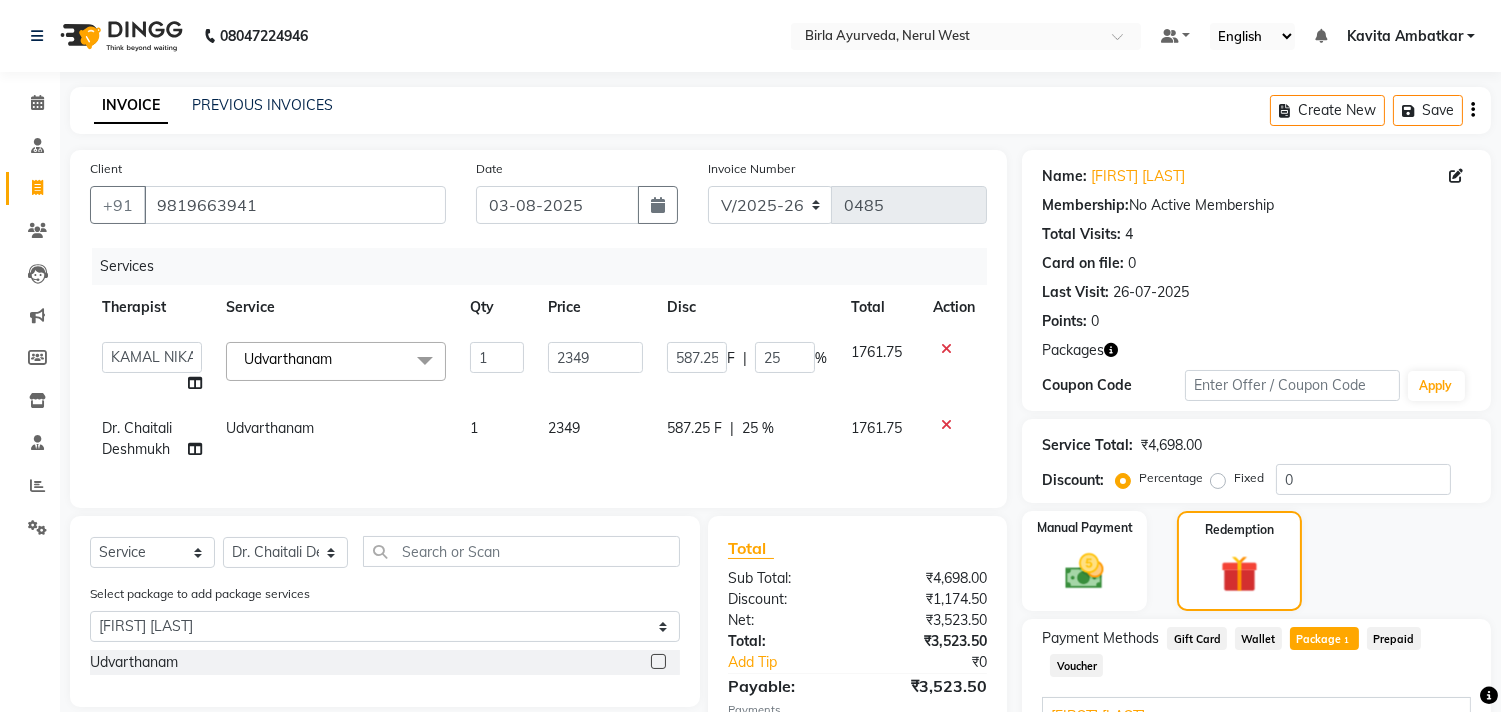 click on "Dr. Chaitali Deshmukh" 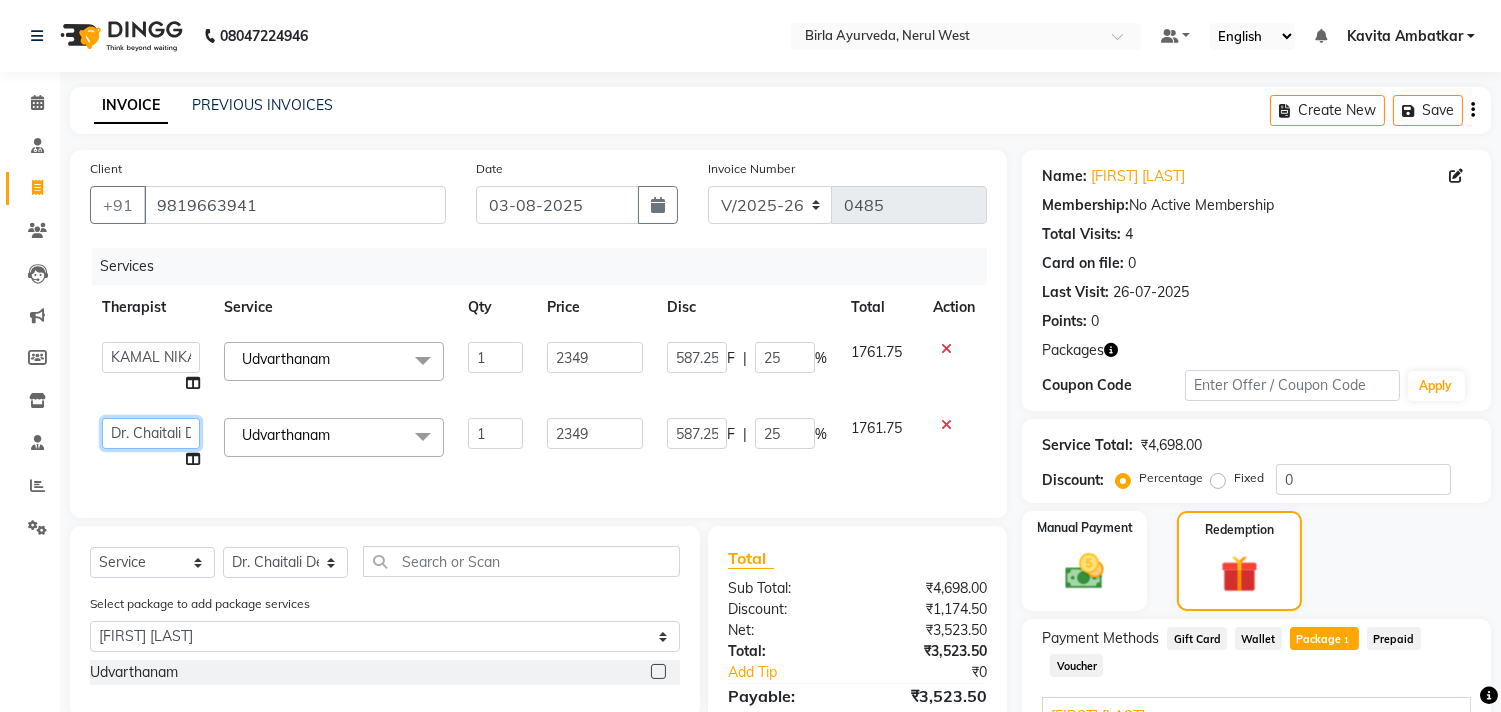click on "[FIRST] [LAST]   [FIRST] [LAST]   [FIRST] [LAST]   [FIRST]   [FIRST] [LAST]   [FIRST] [LAST]   Dr. [FIRST] [LAST]   Dr. [FIRST] [LAST]   Dr. [FIRST] [LAST]   Dr. [FIRST] [LAST]   Dr. [FIRST]   Dr. [FIRST] [LAST]   [FIRST] [LAST]   [FIRST]   [FIRST] [LAST]   [FIRST] [LAST]   [FIRST] [LAST]   [FIRST] [LAST]   [FIRST] [LAST]   [FIRST] [LAST]   [FIRST] [LAST]   [FIRST] [LAST]   [FIRST] [LAST]   [FIRST] [LAST]   [FIRST] [LAST]   [FIRST] [LAST]   [FIRST] [LAST]   [FIRST] [LAST]   [FIRST]   [FIRST] [LAST]   [FIRST]   [FIRST] [LAST]   [FIRST] [LAST]" 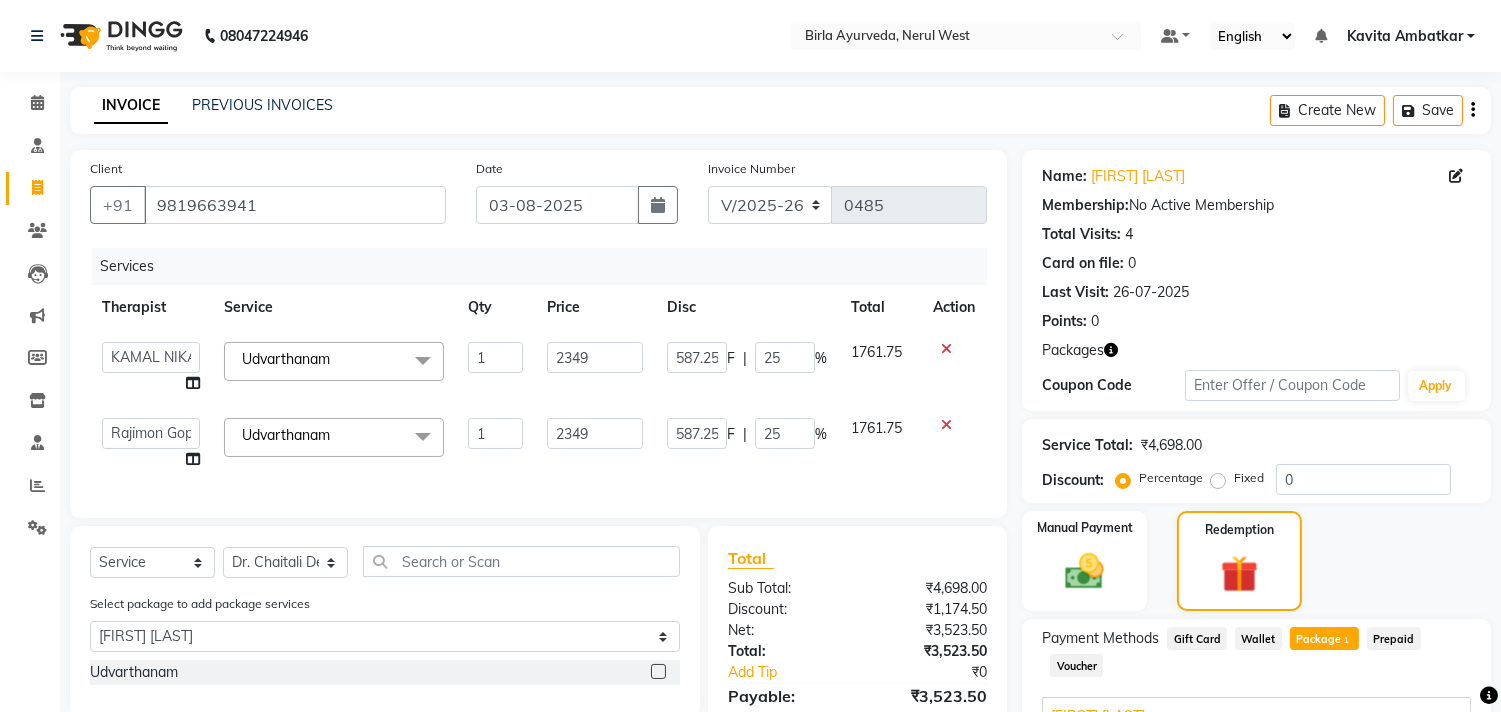 select on "57062" 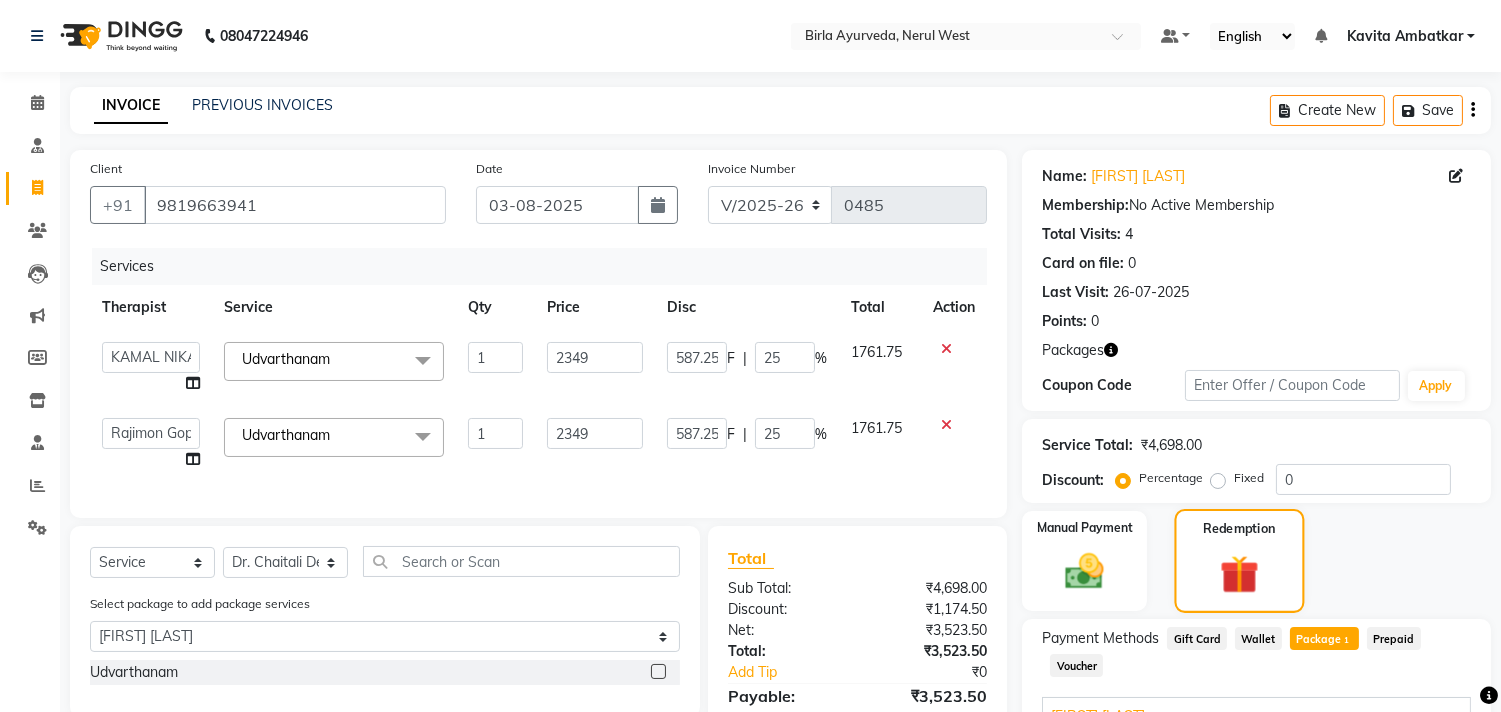 click 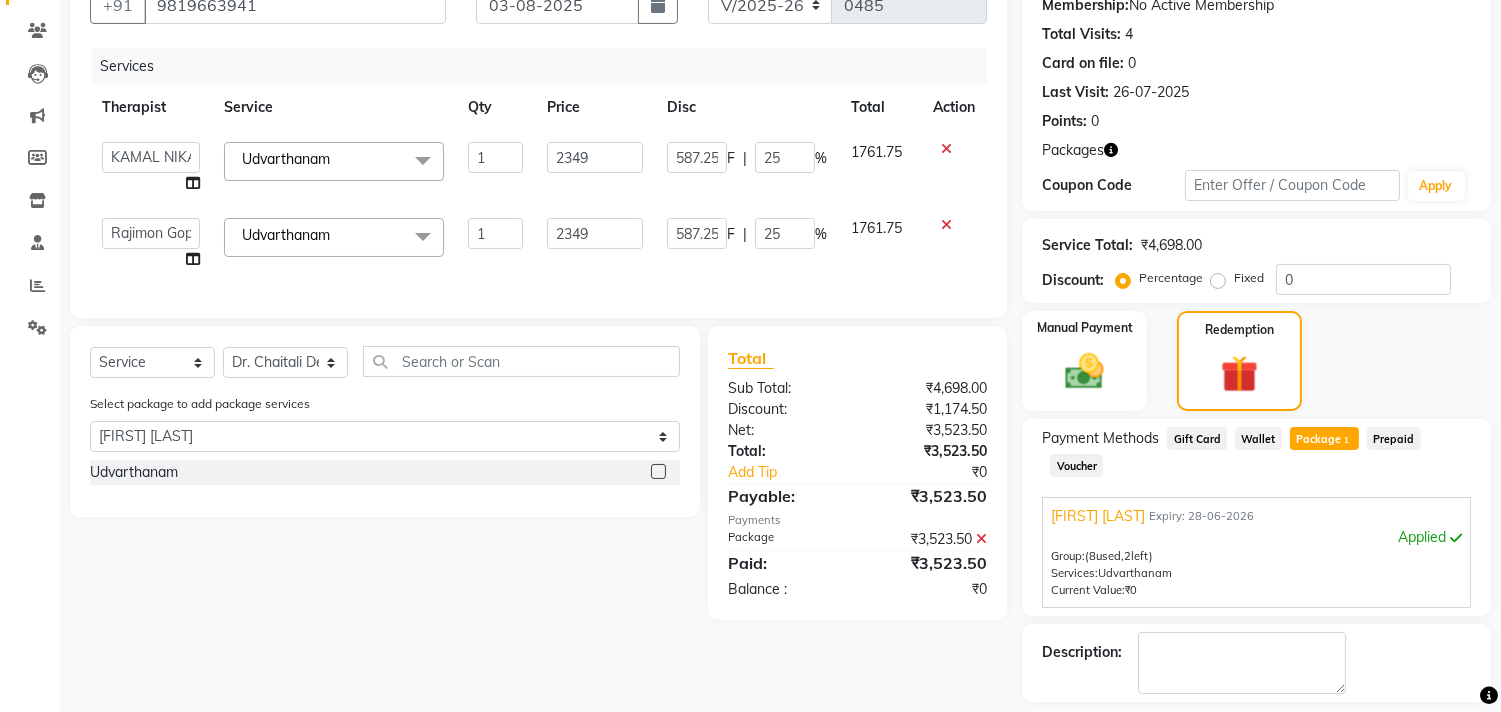 scroll, scrollTop: 198, scrollLeft: 0, axis: vertical 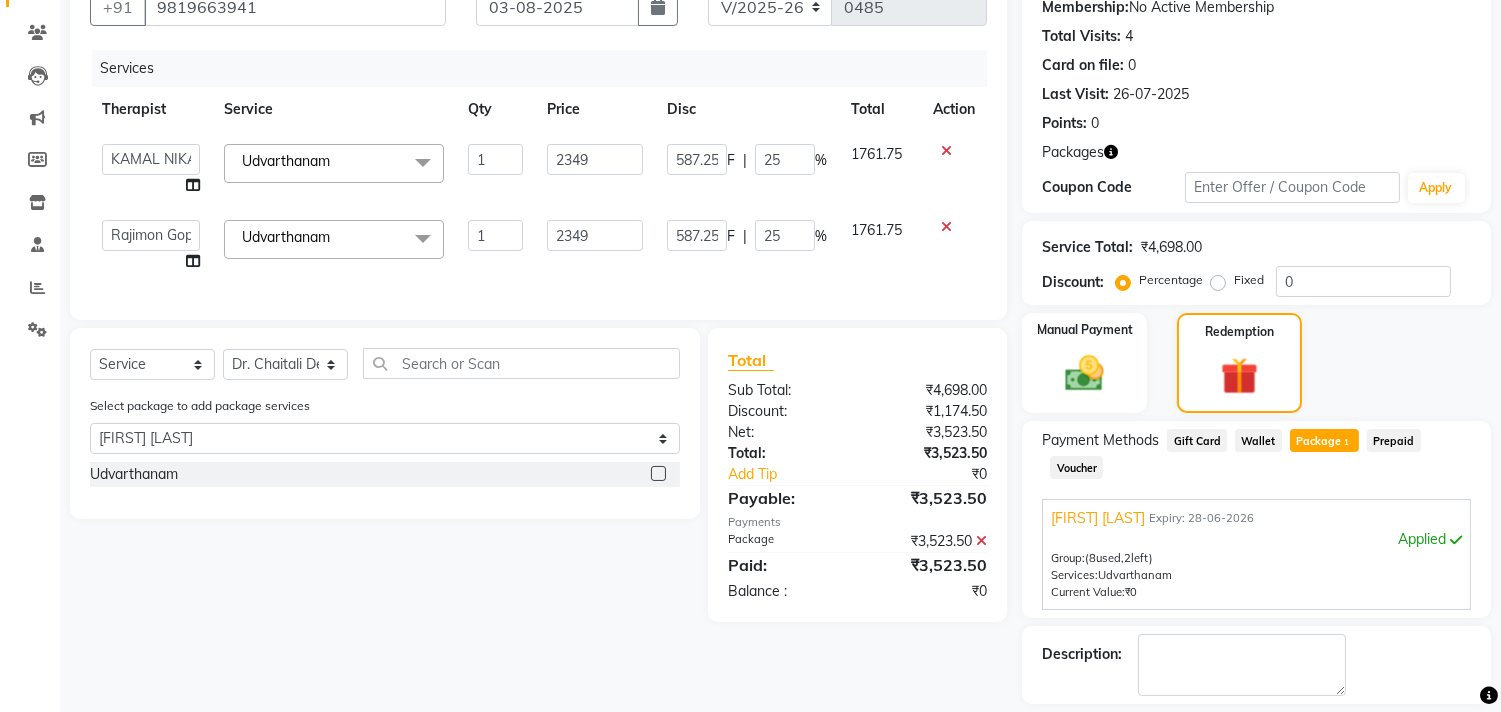 click on "Package  1" 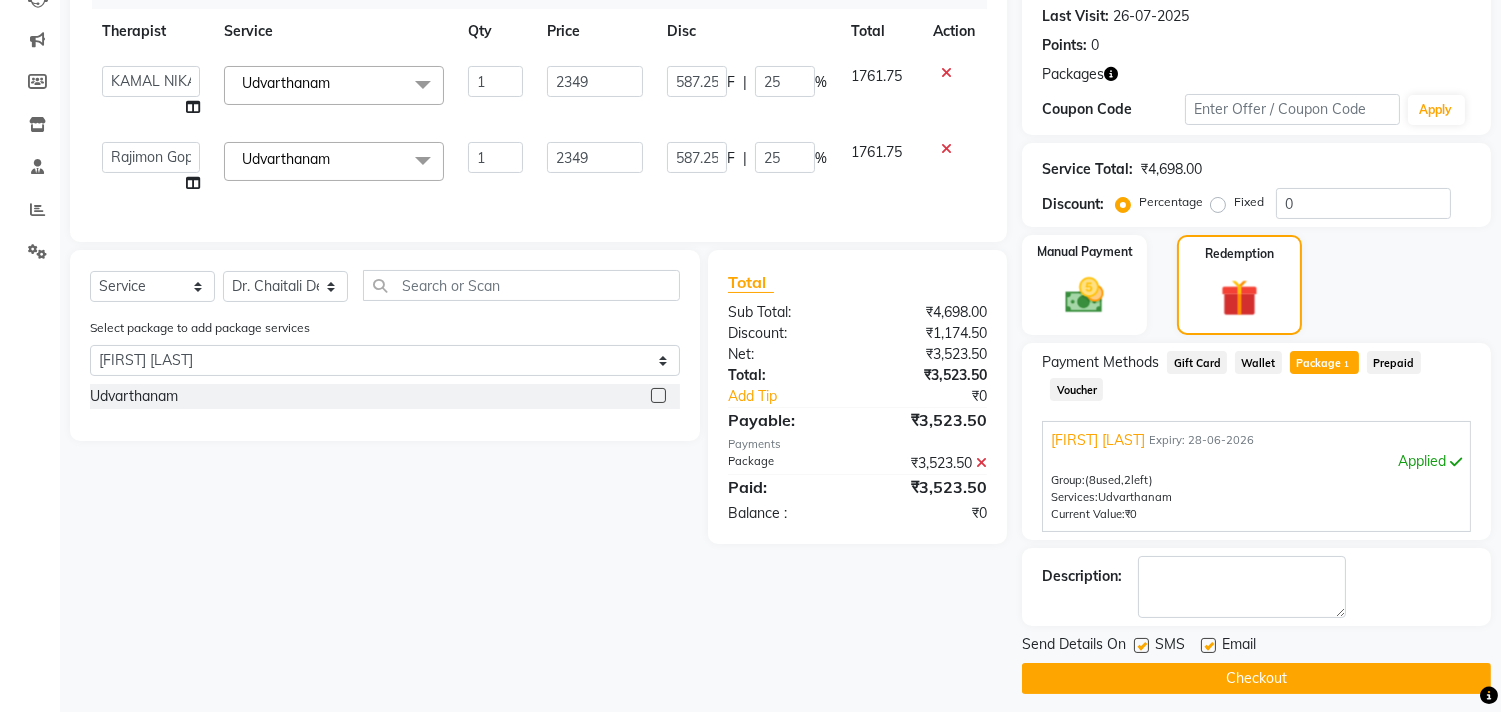 scroll, scrollTop: 287, scrollLeft: 0, axis: vertical 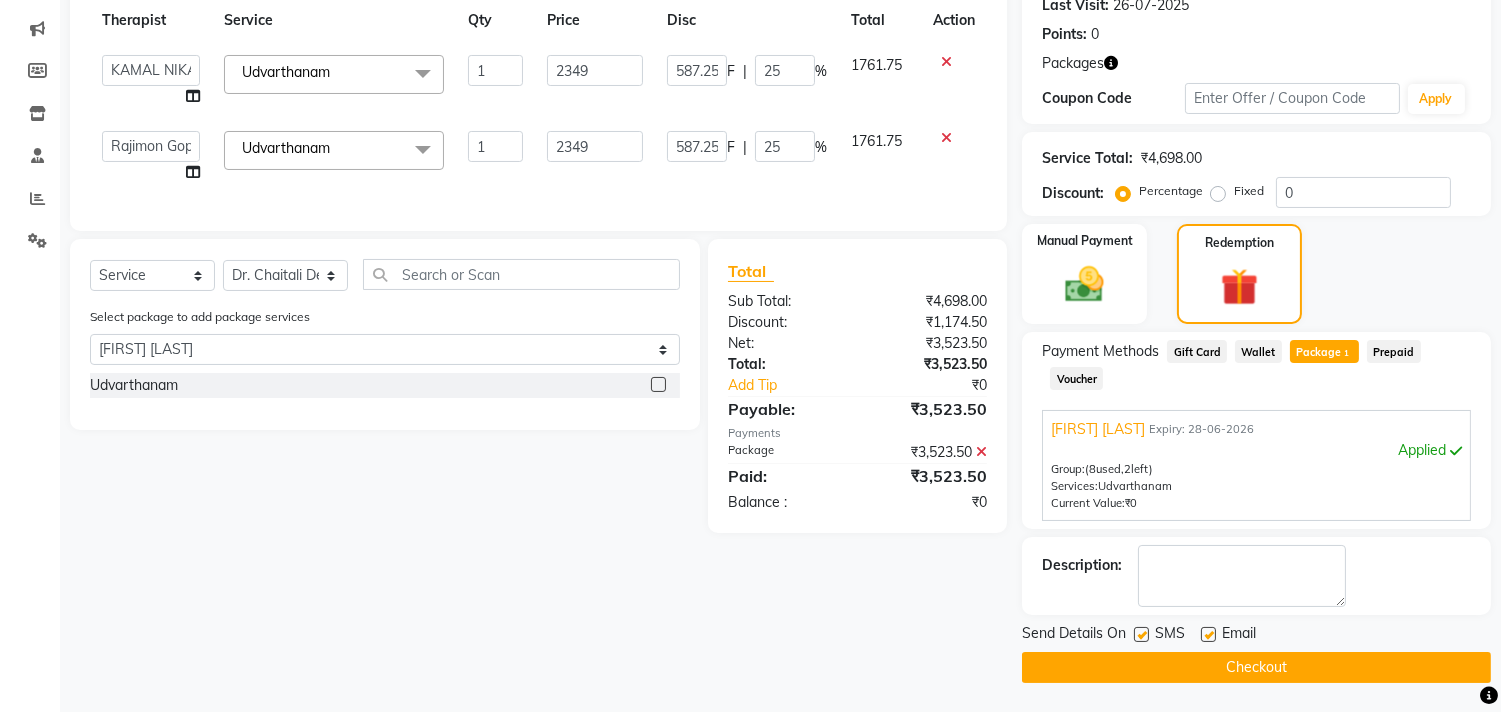 click 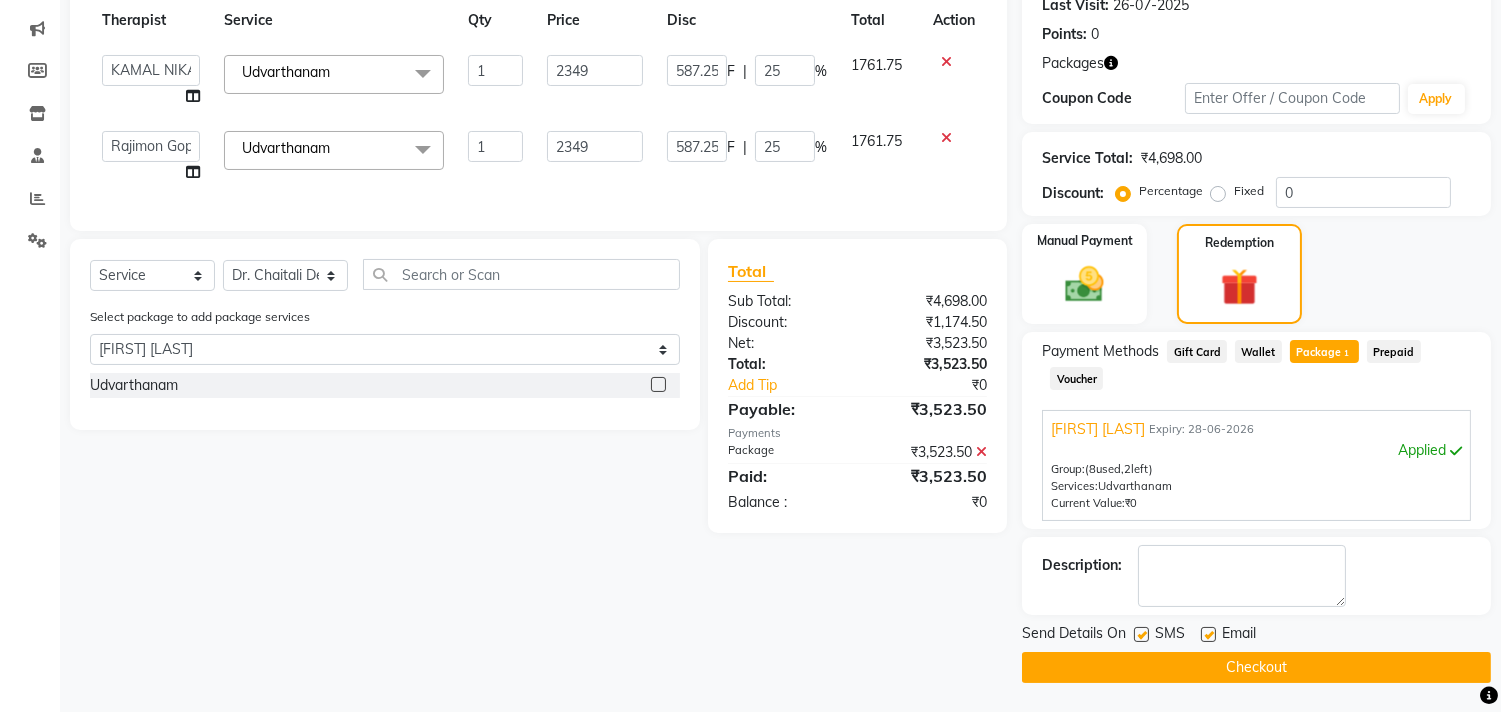 click at bounding box center (1207, 635) 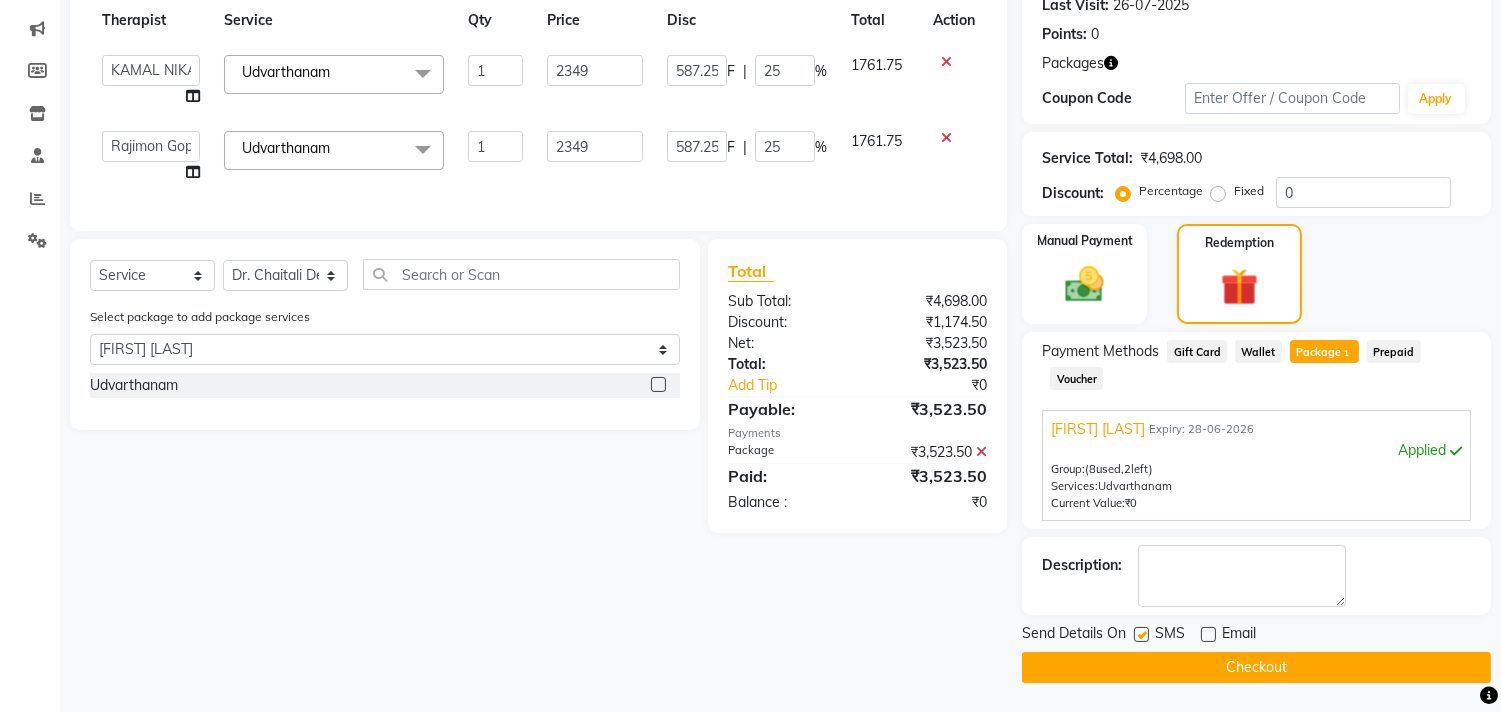 click 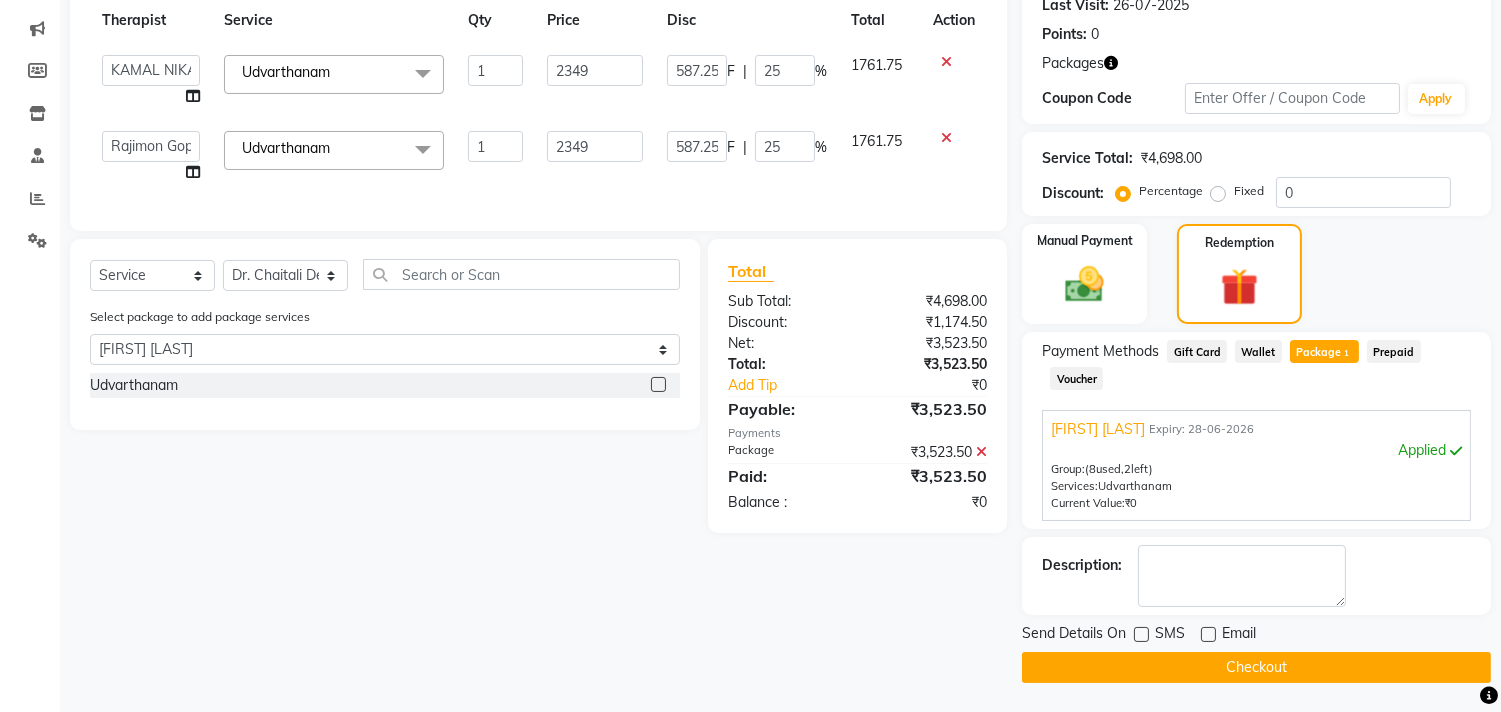 click on "Checkout" 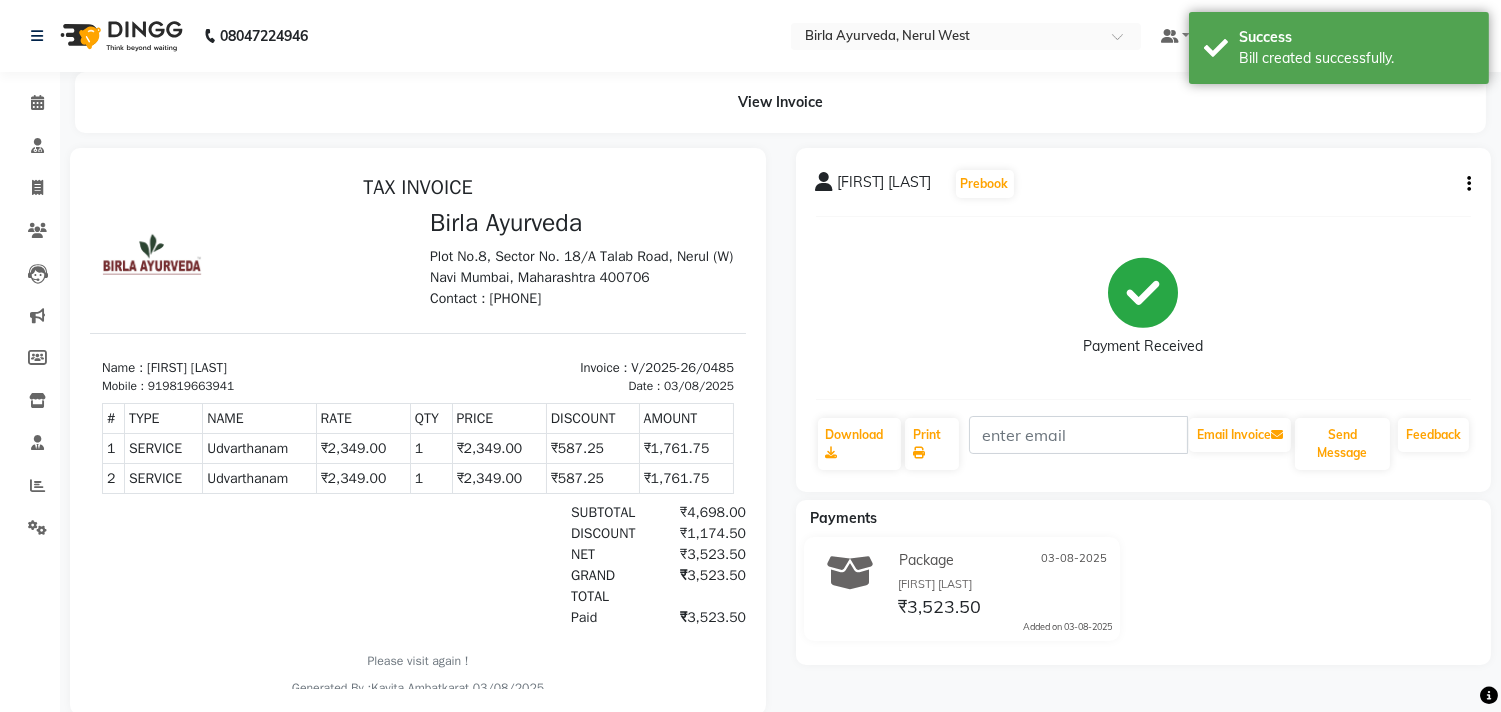 scroll, scrollTop: 0, scrollLeft: 0, axis: both 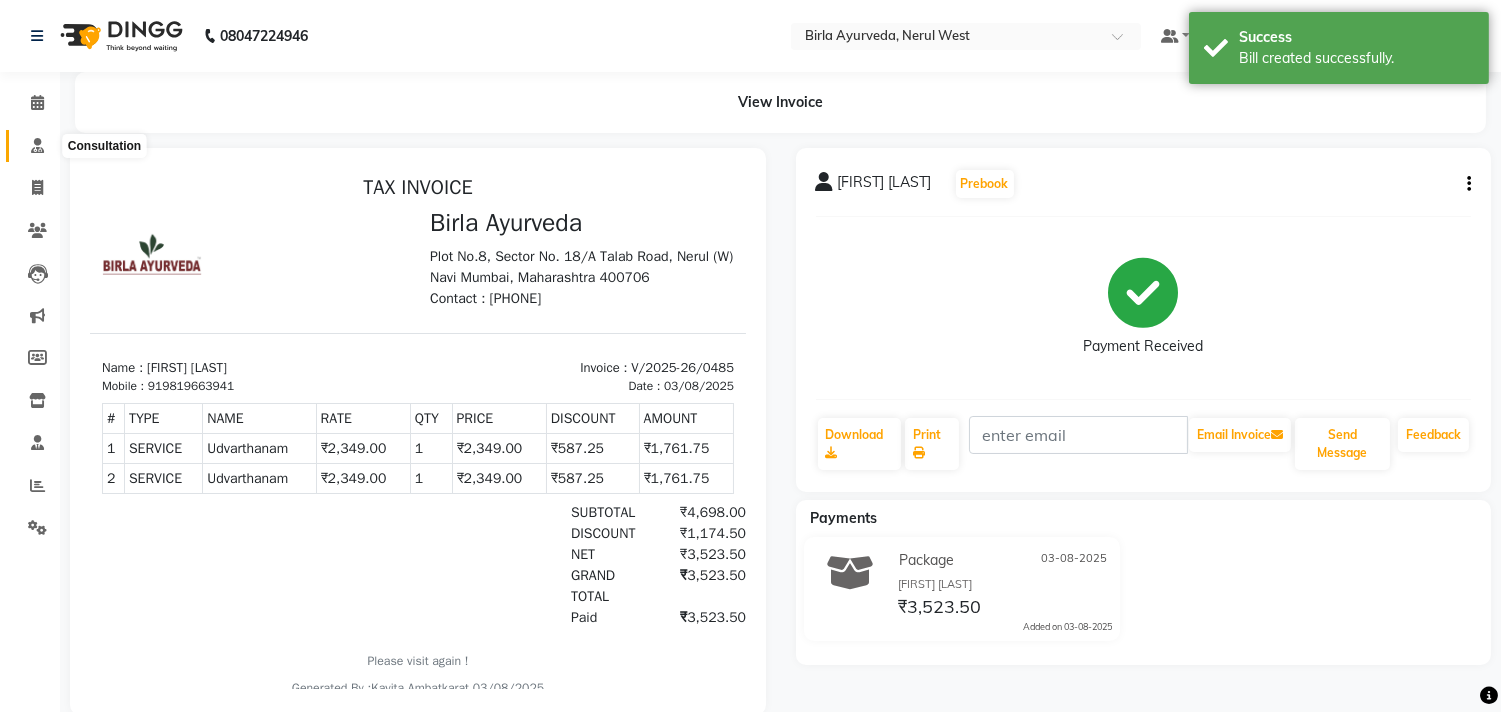 click 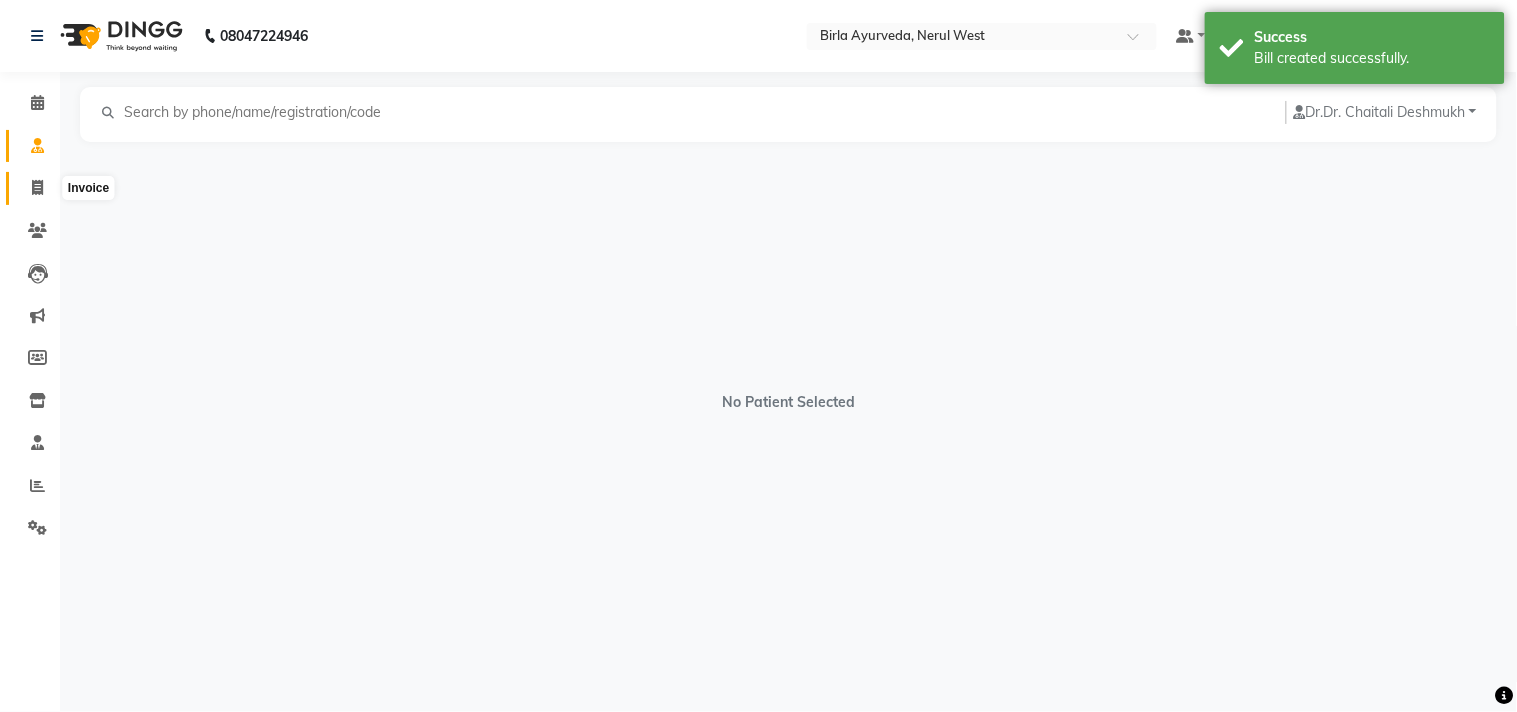 click 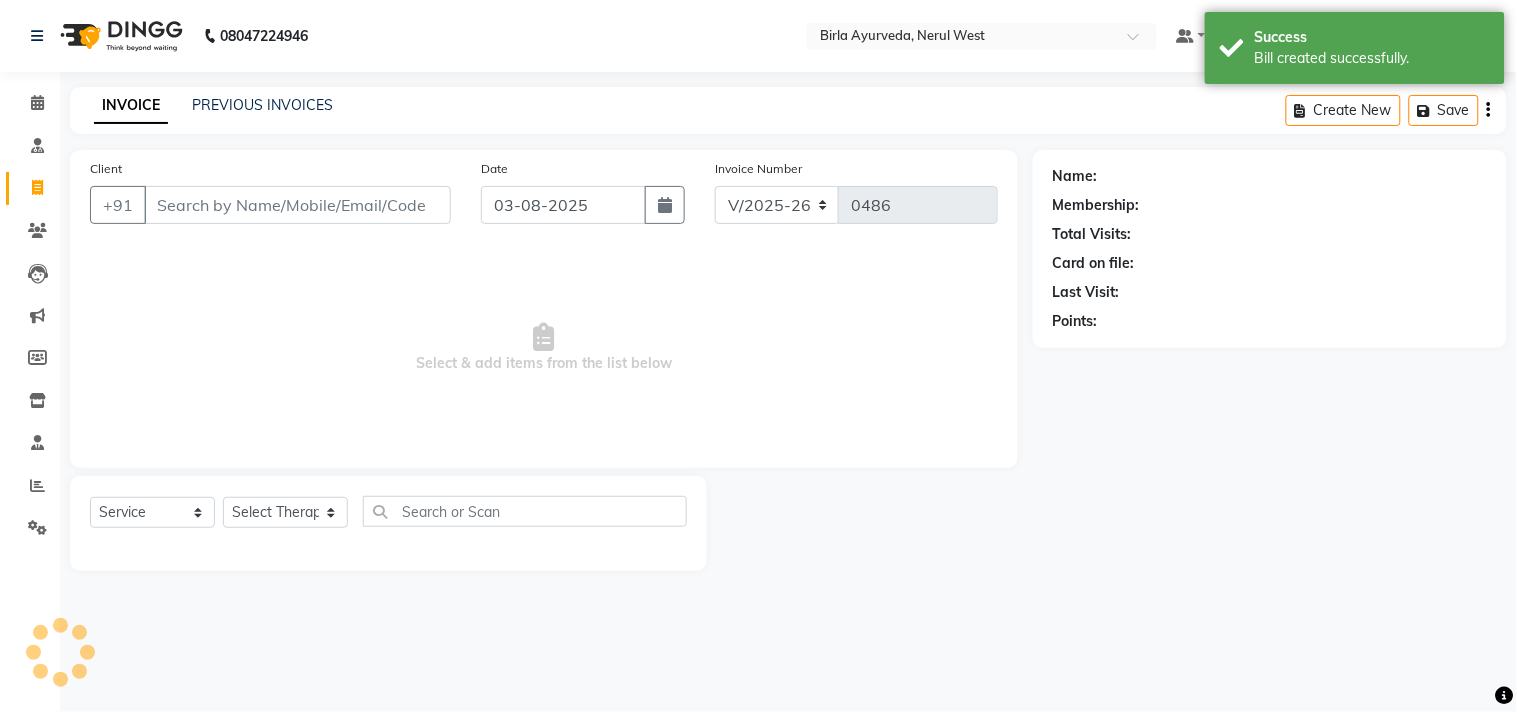 select on "57056" 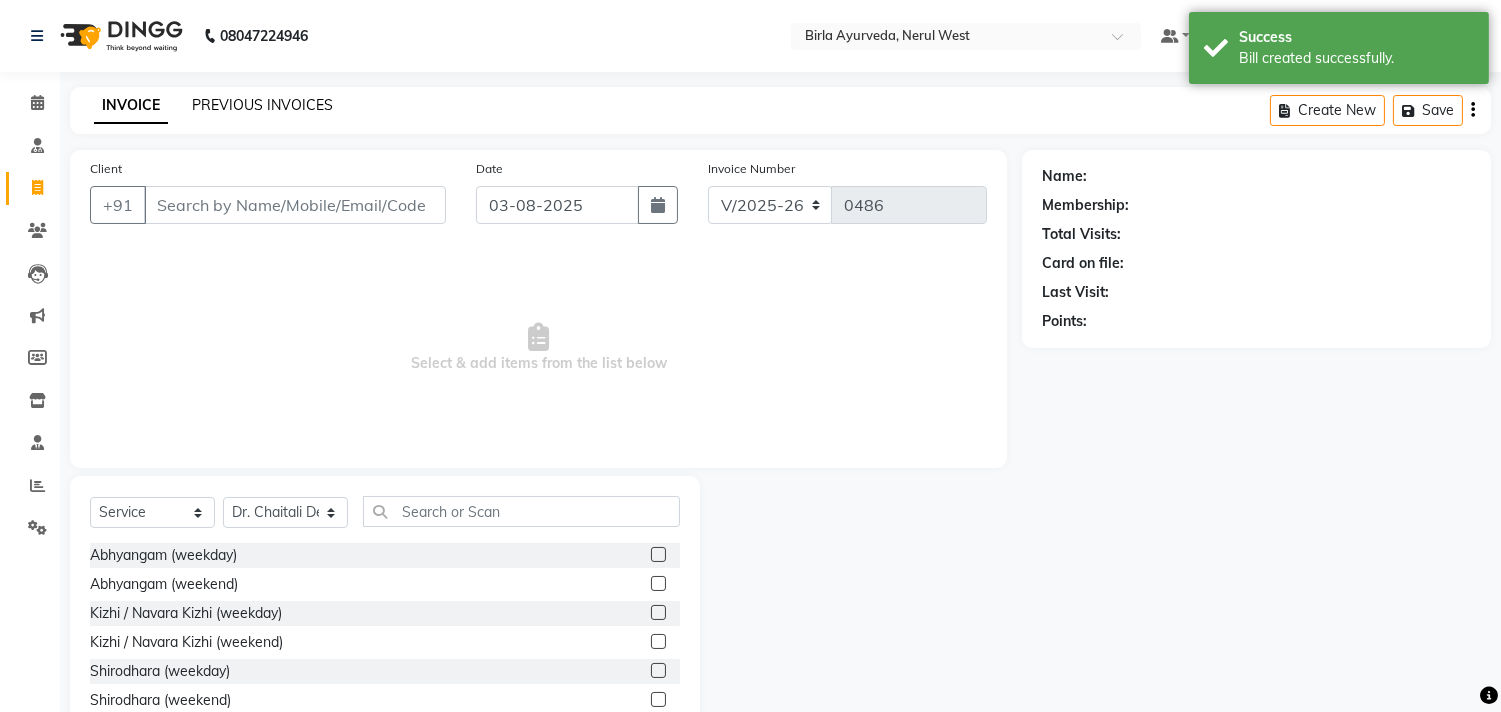 click on "PREVIOUS INVOICES" 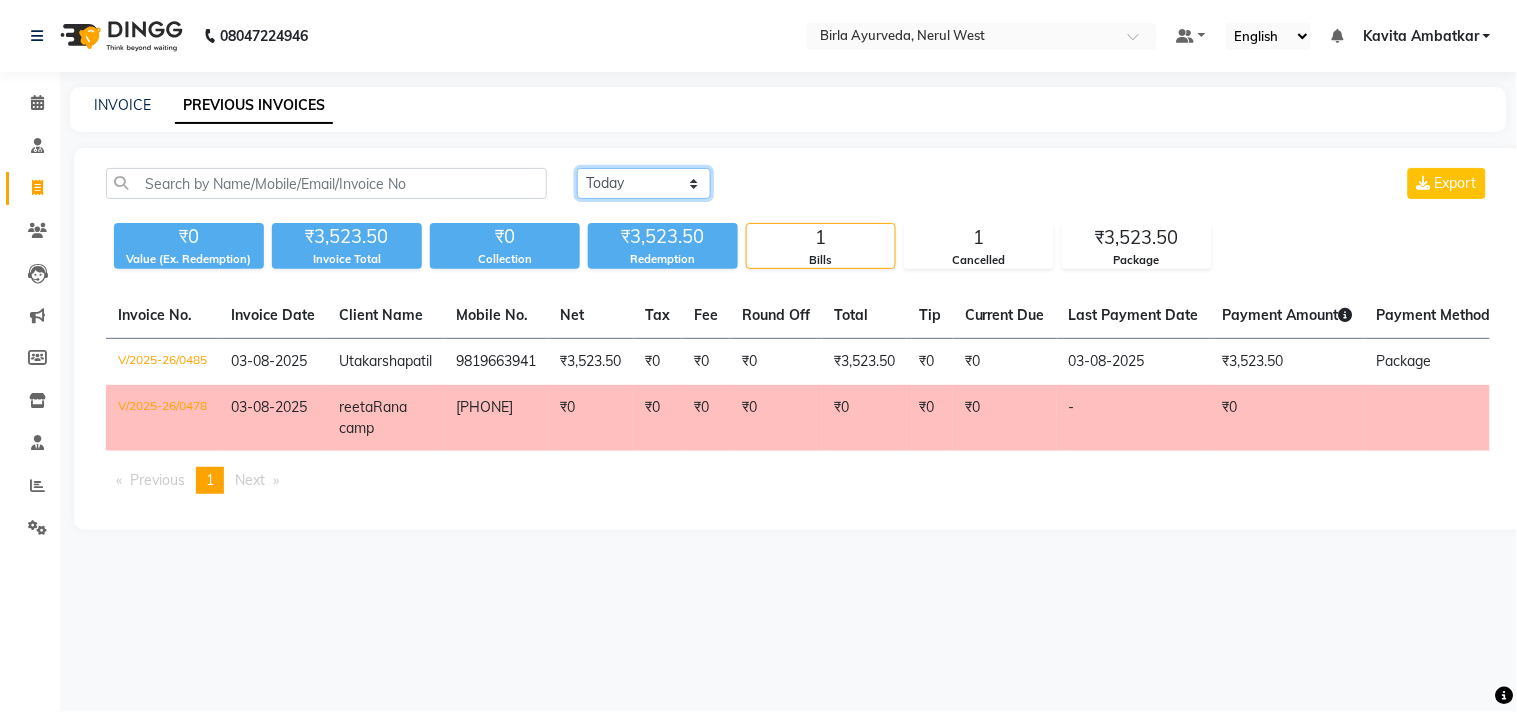 click on "Today Yesterday Custom Range" 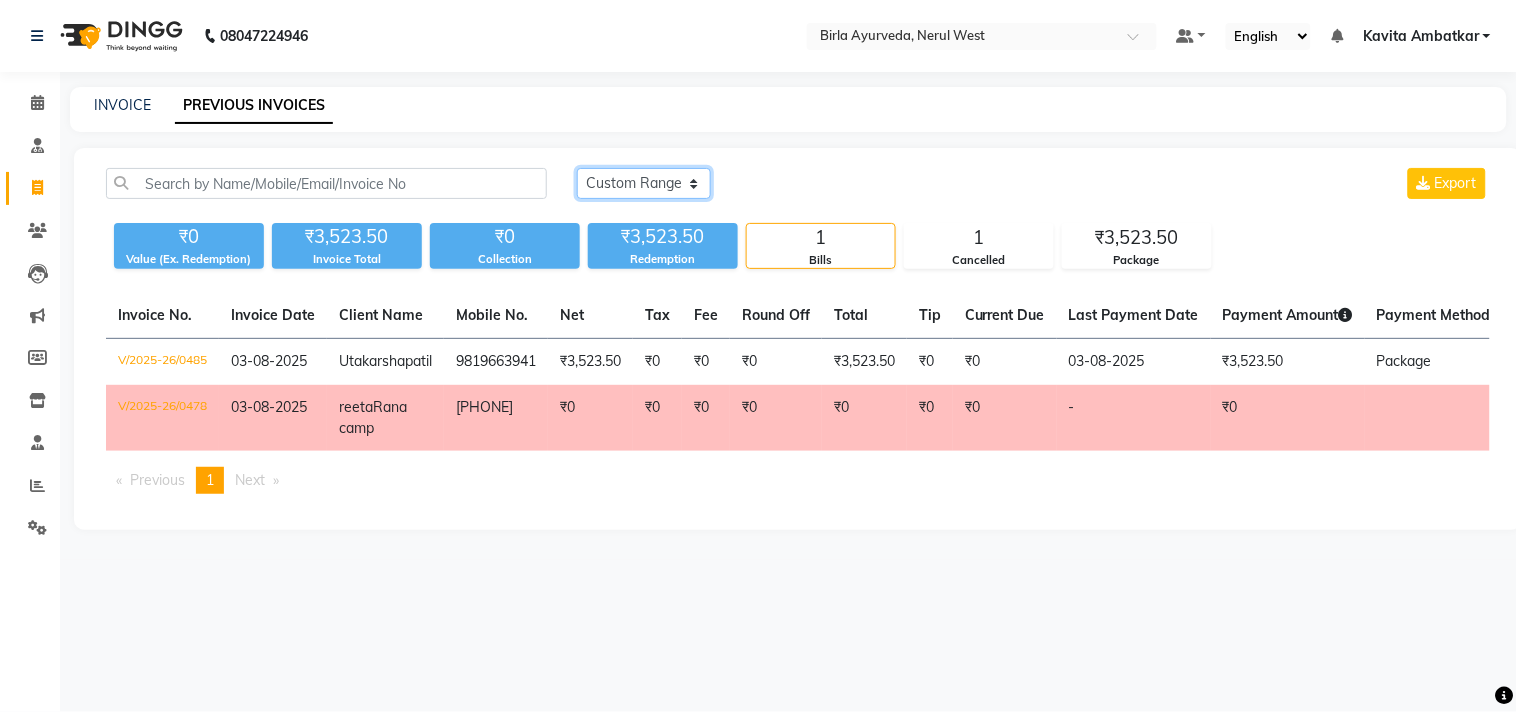 click on "Today Yesterday Custom Range" 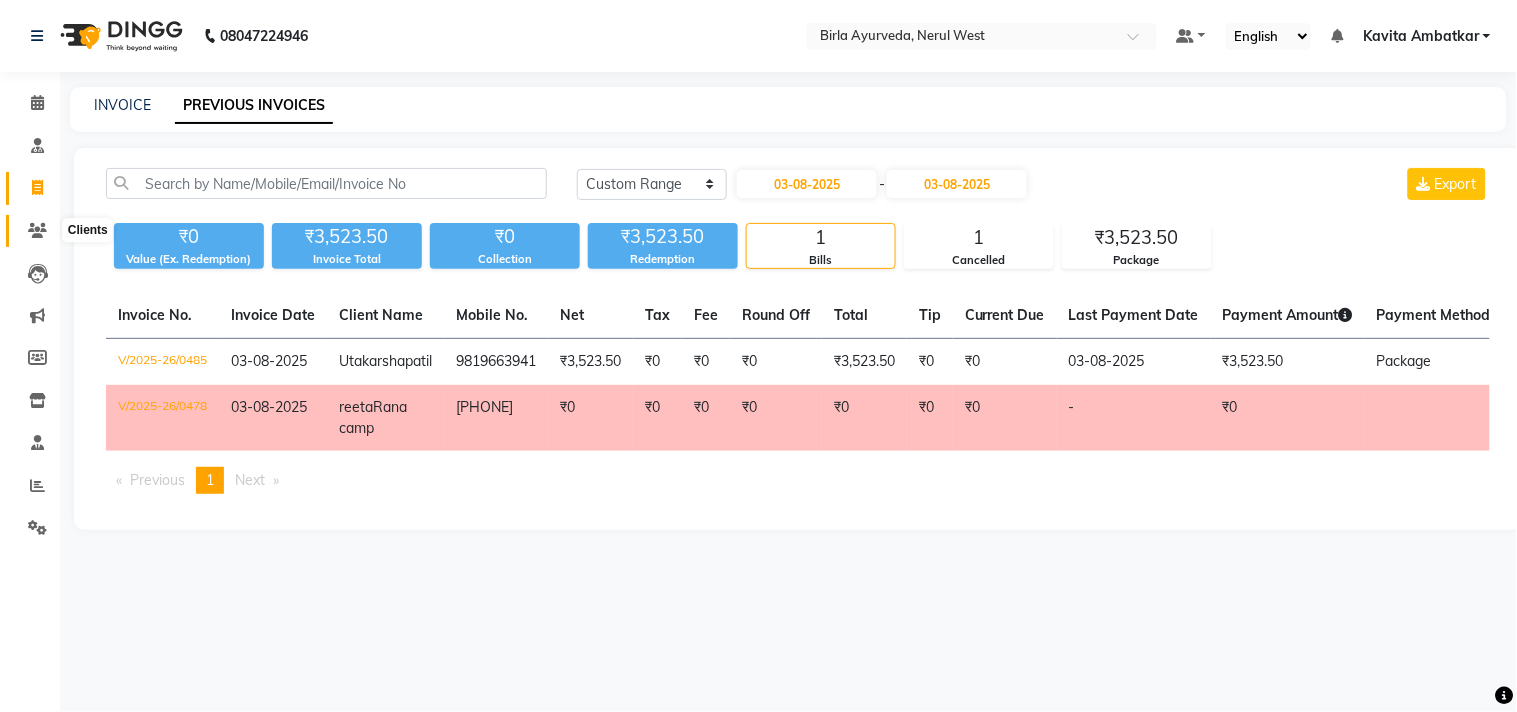 click 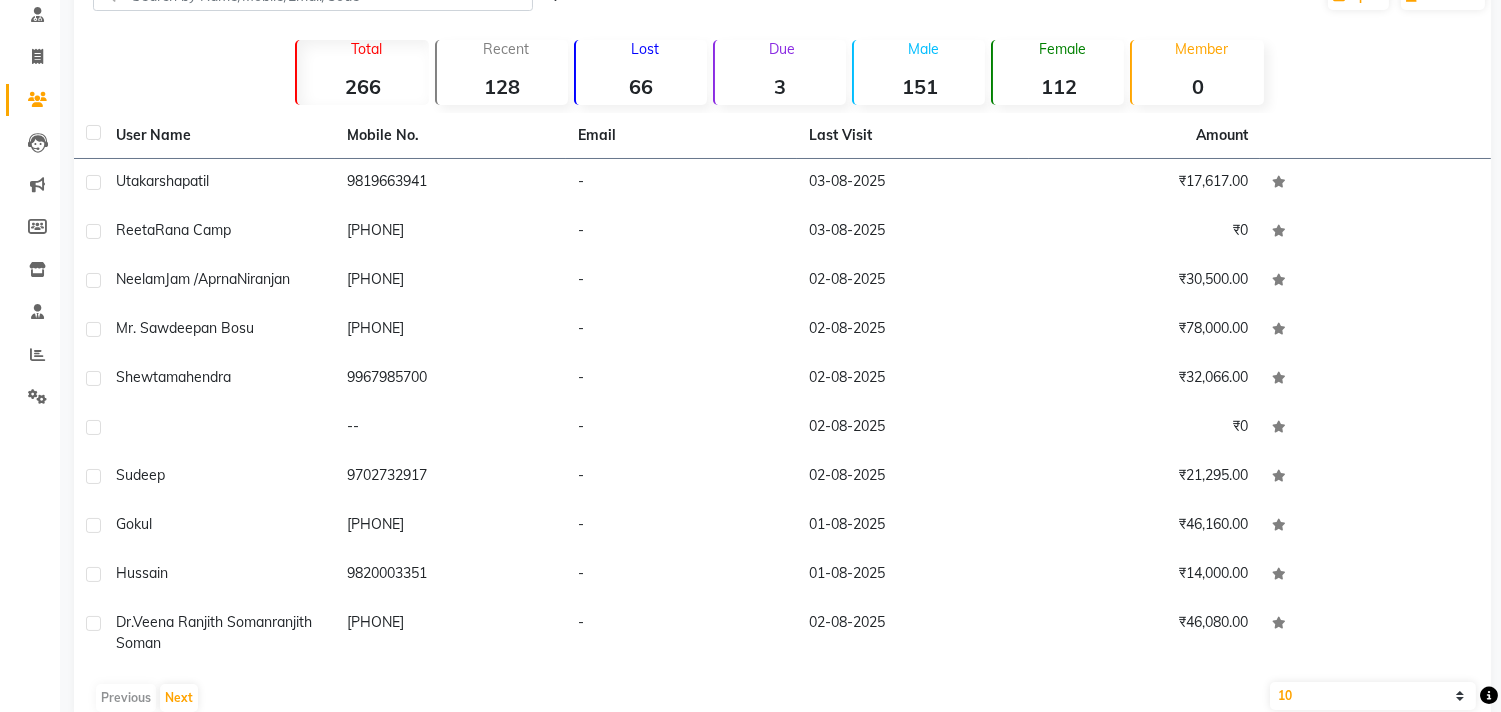 scroll, scrollTop: 170, scrollLeft: 0, axis: vertical 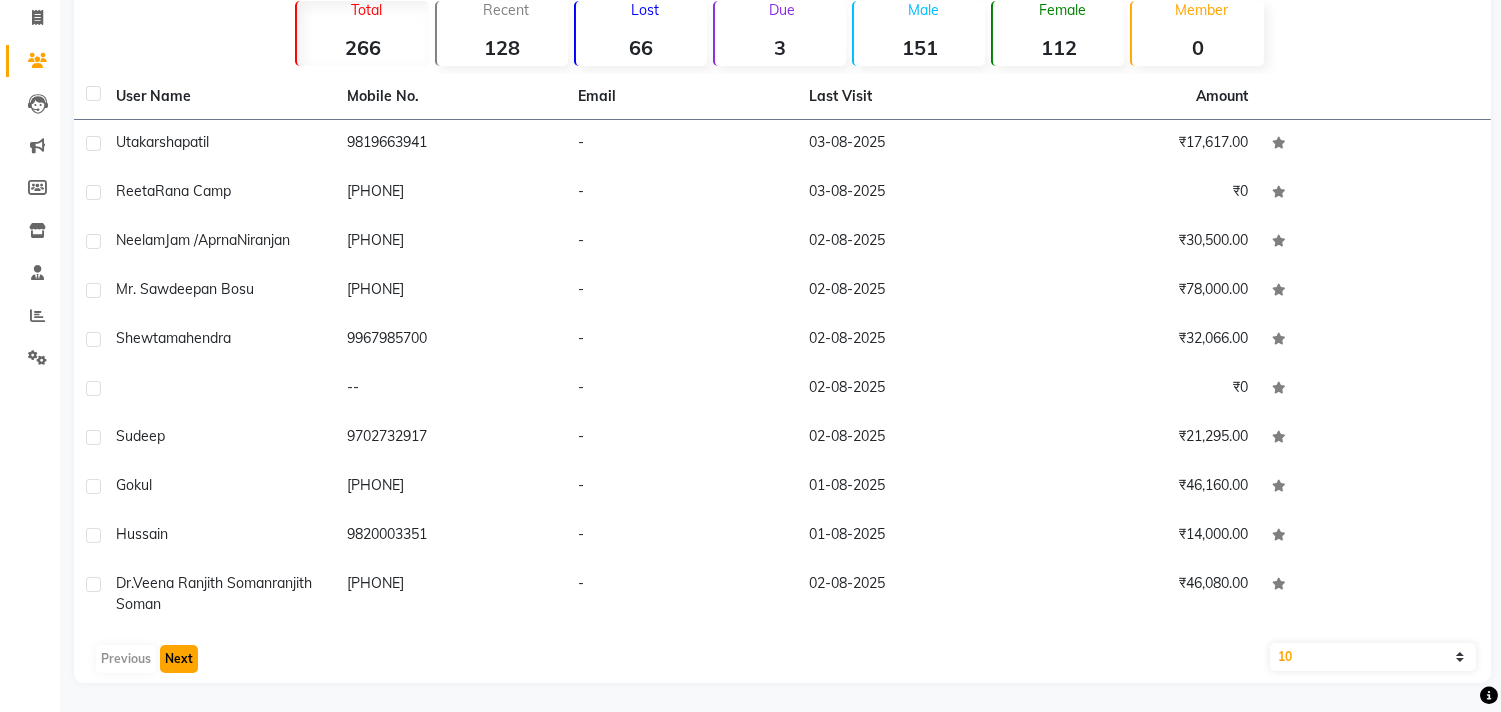 click on "Next" 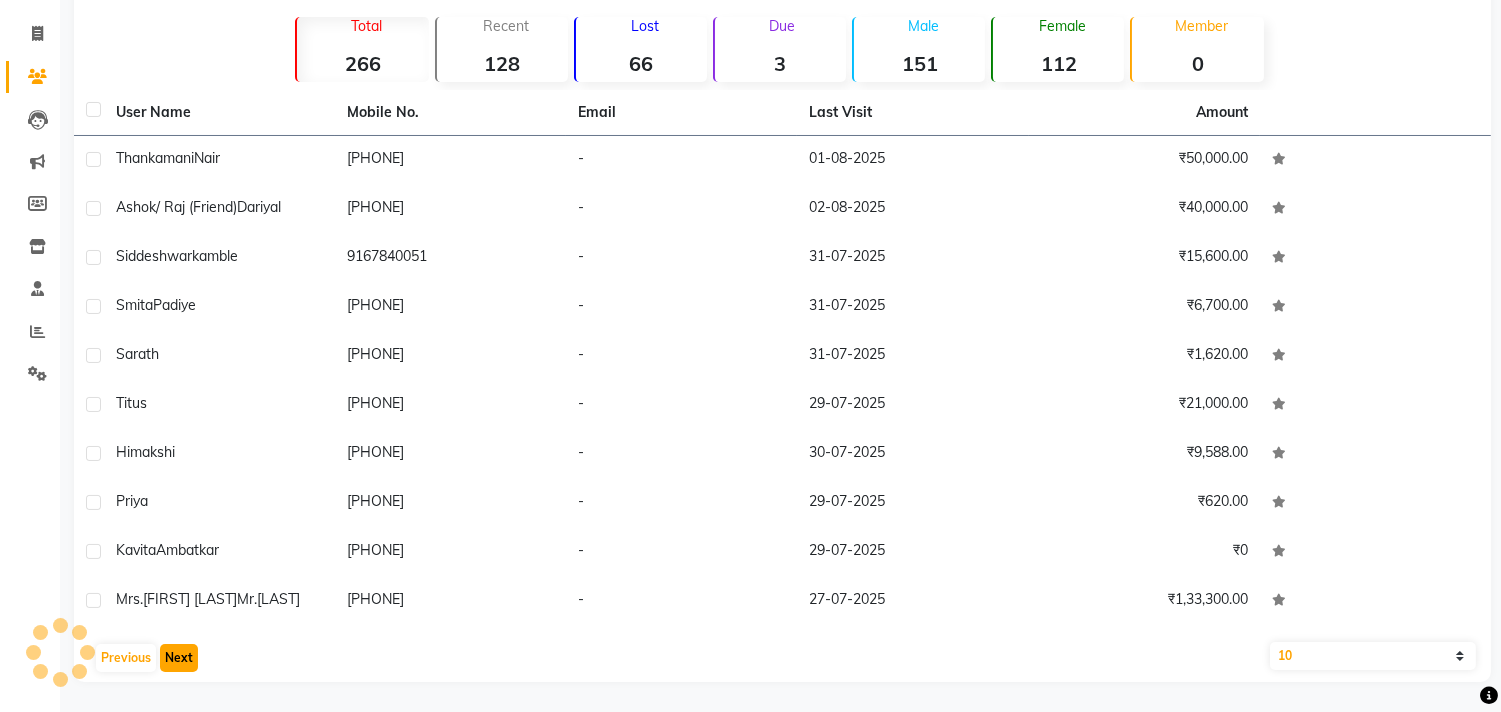 scroll, scrollTop: 153, scrollLeft: 0, axis: vertical 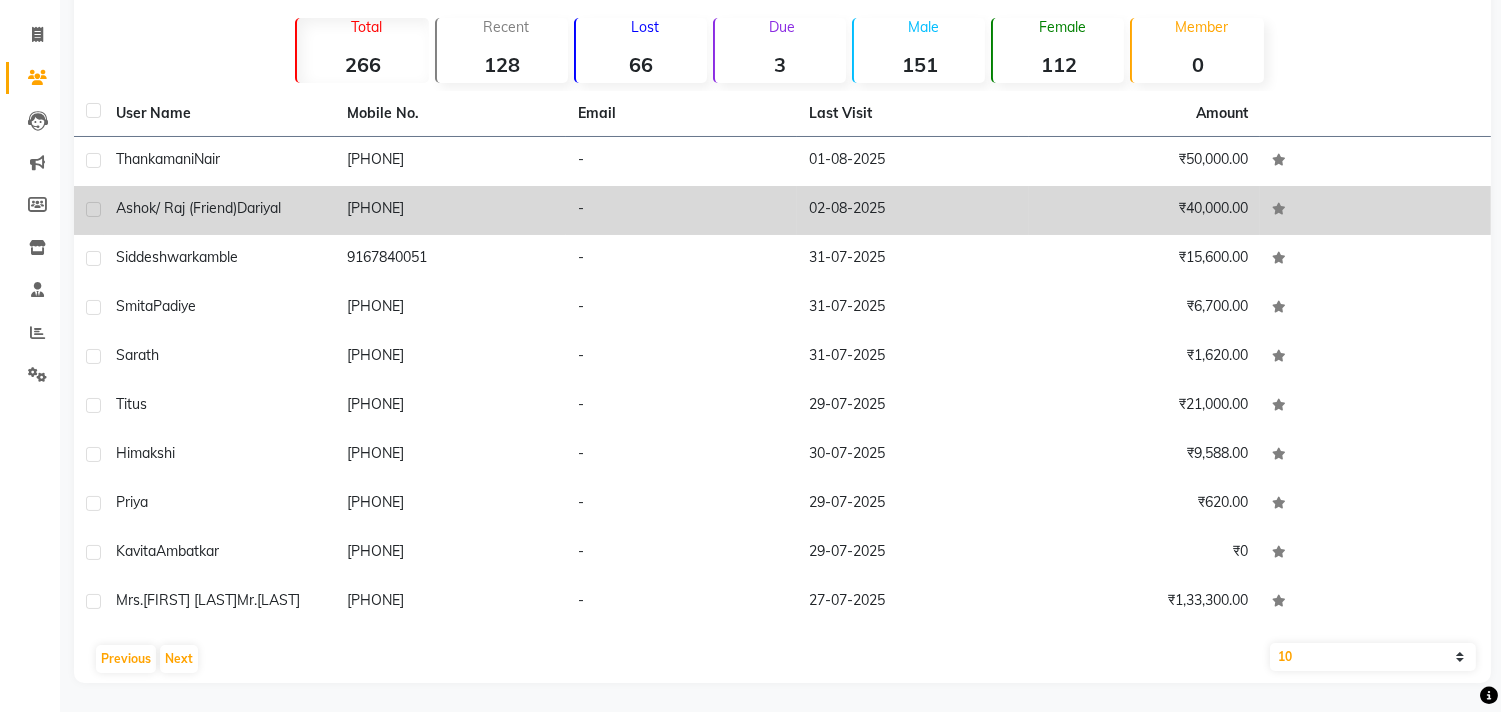 click on "Ashok/ raj (friend)" 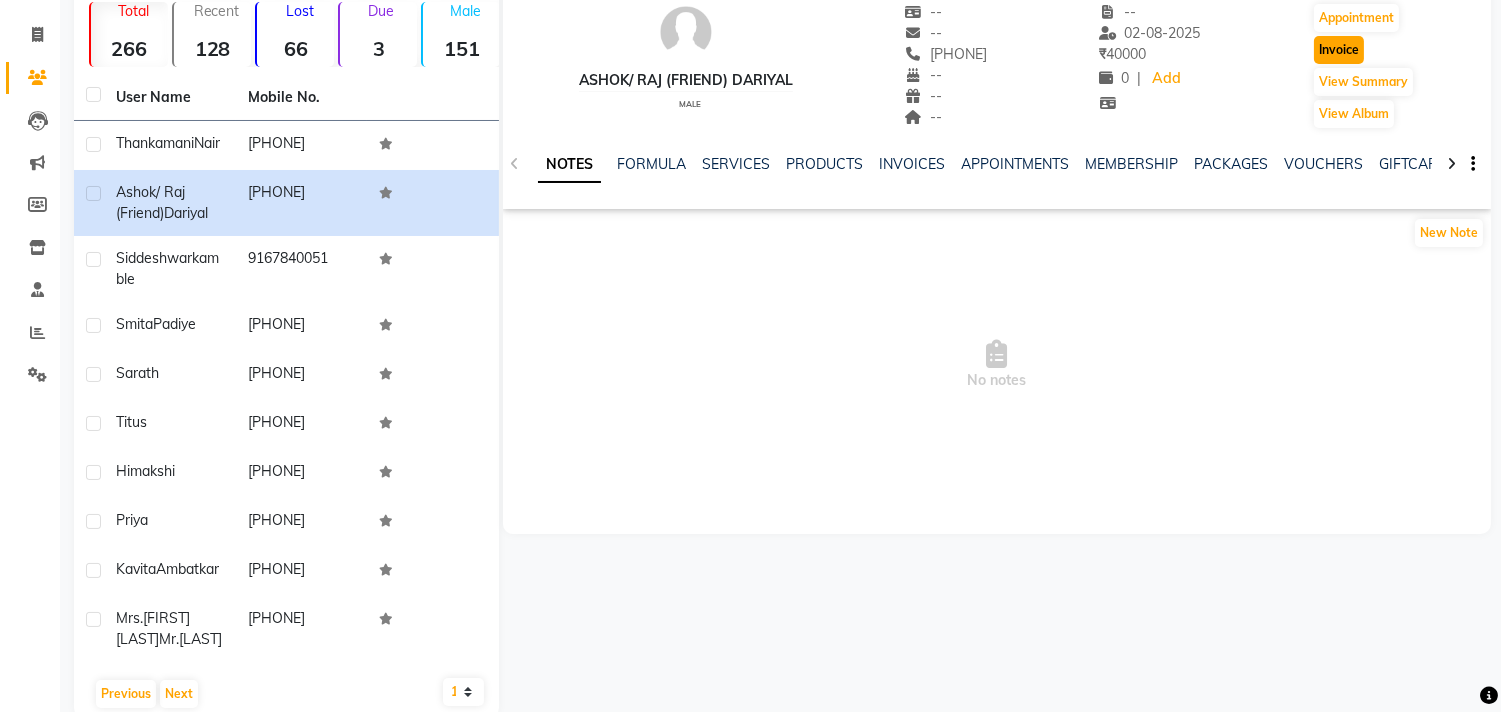 click on "Invoice" 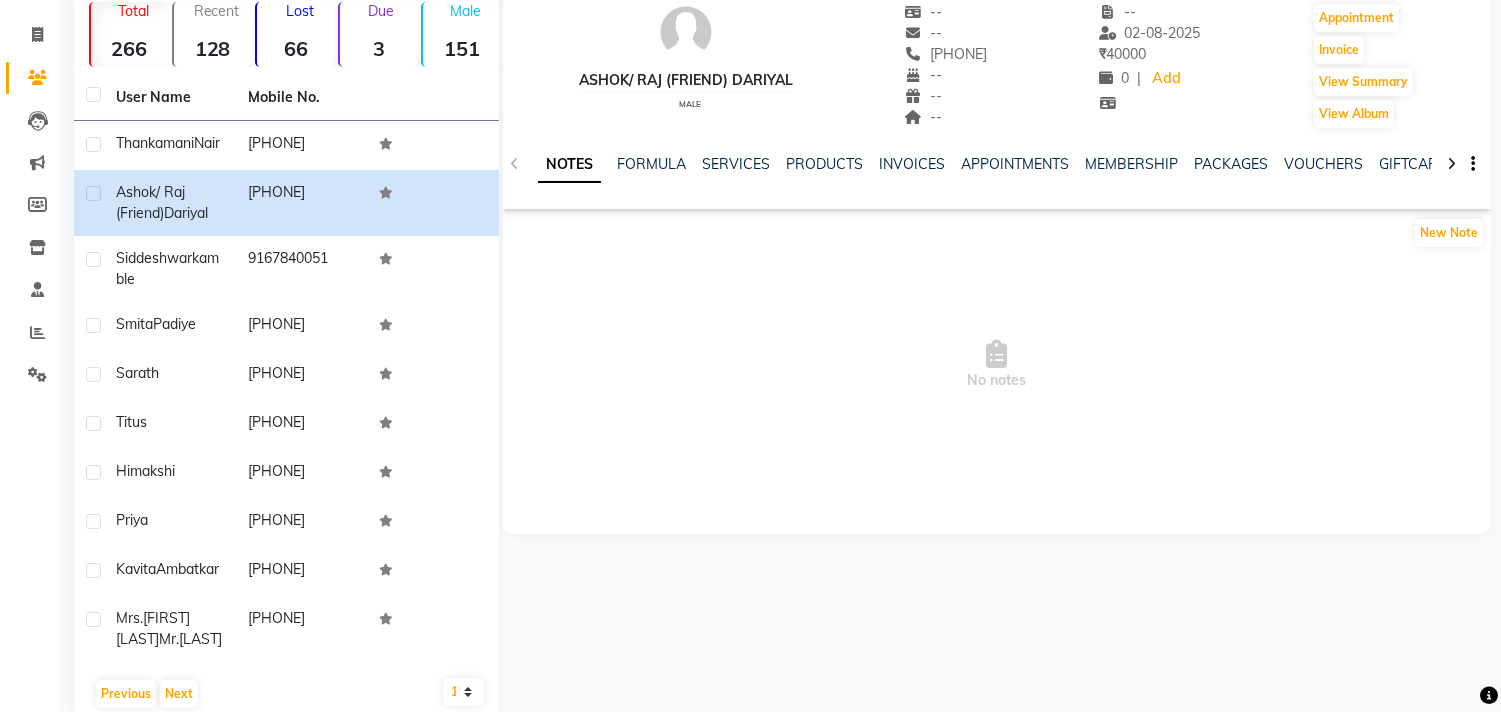 select on "6808" 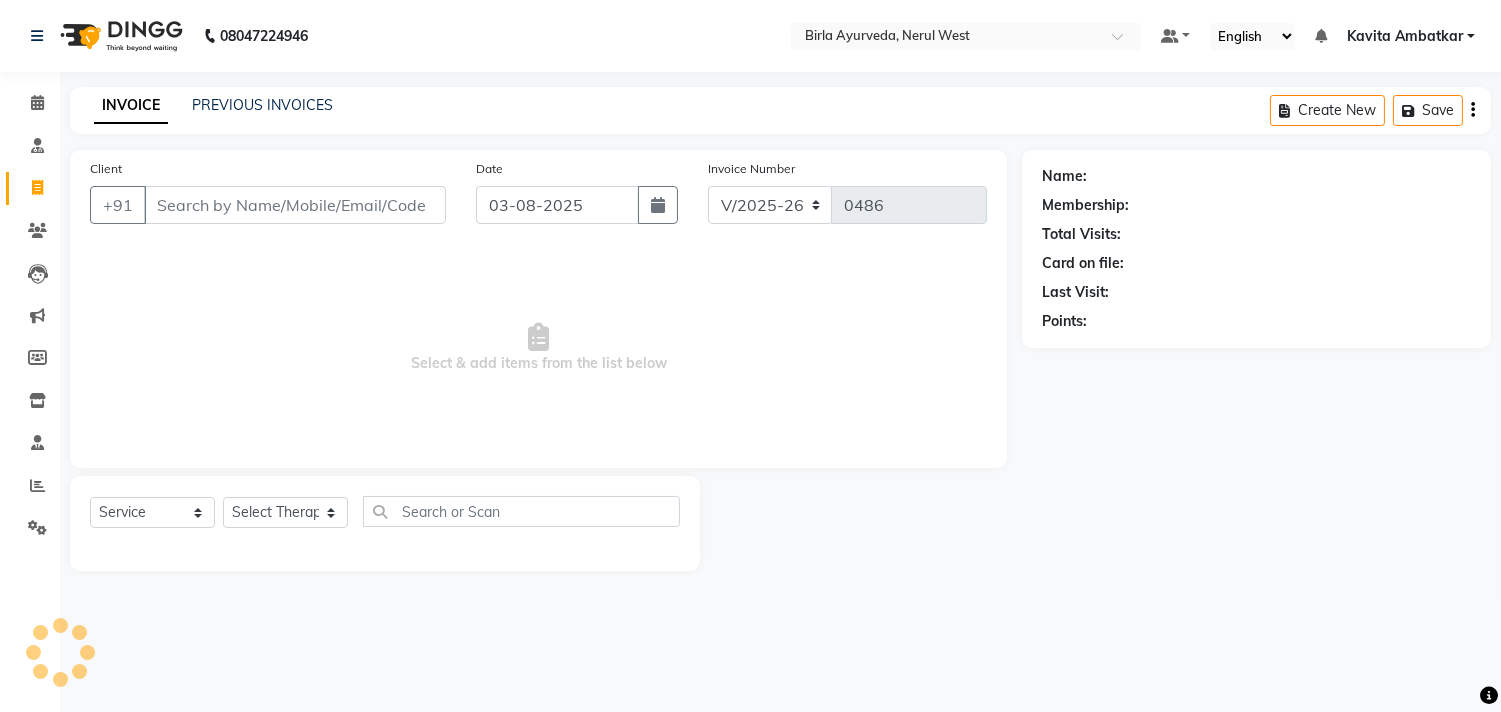 scroll, scrollTop: 0, scrollLeft: 0, axis: both 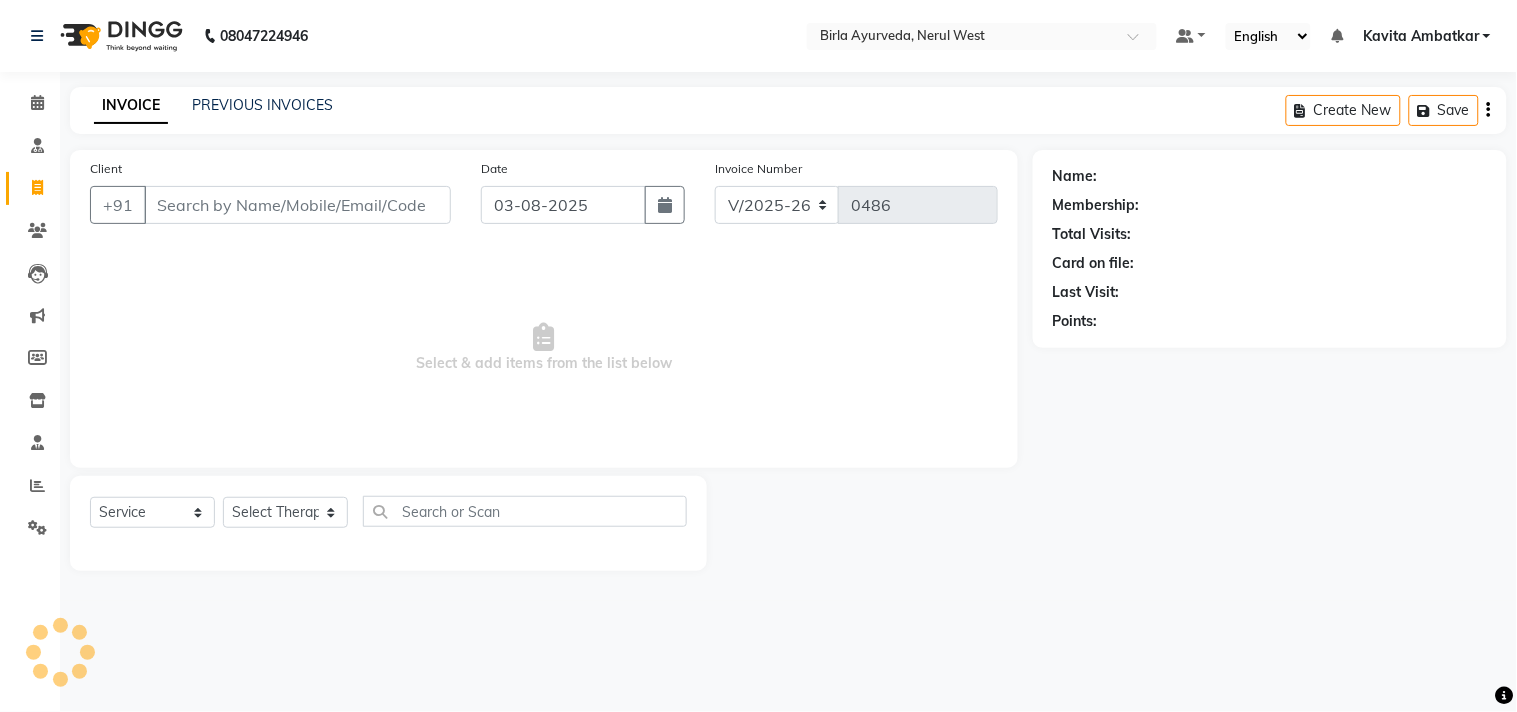 type on "[PHONE]" 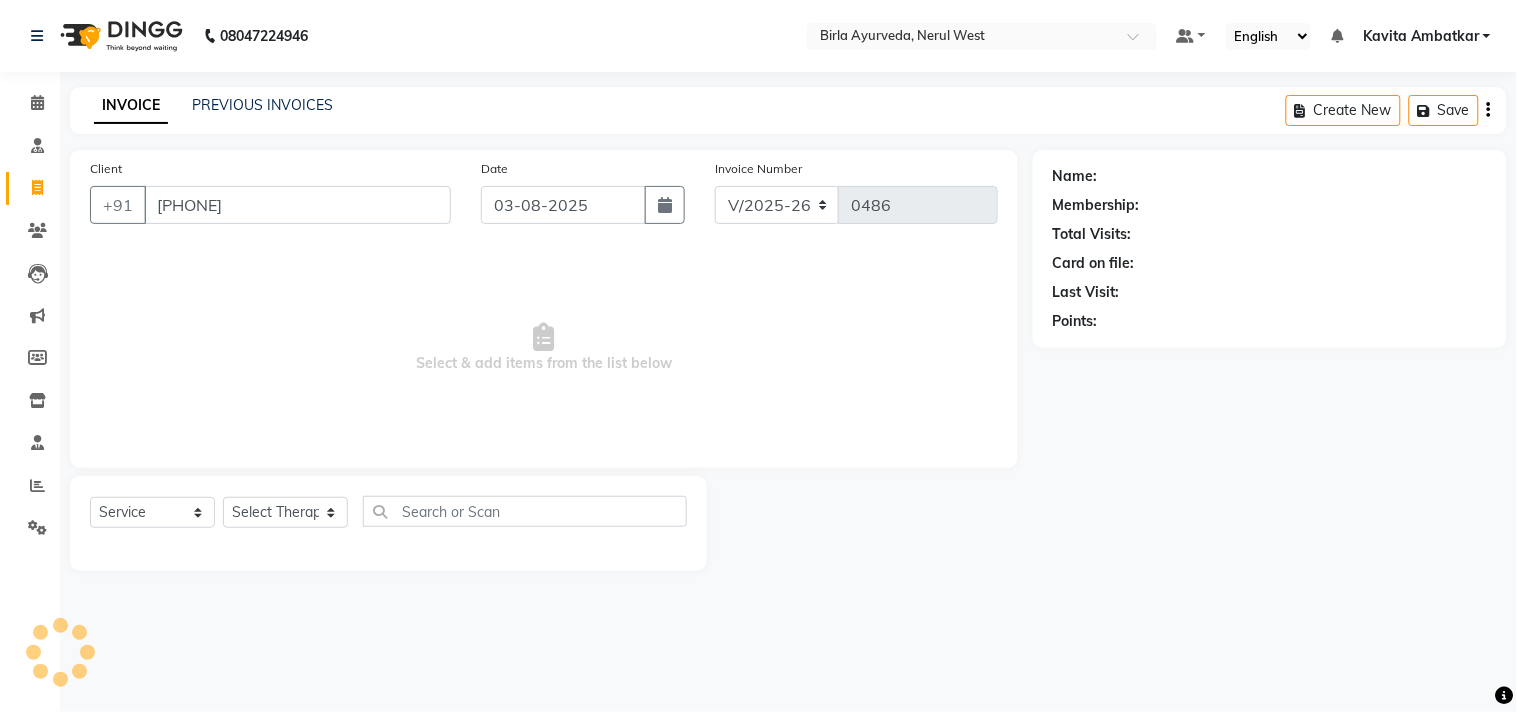 select on "57056" 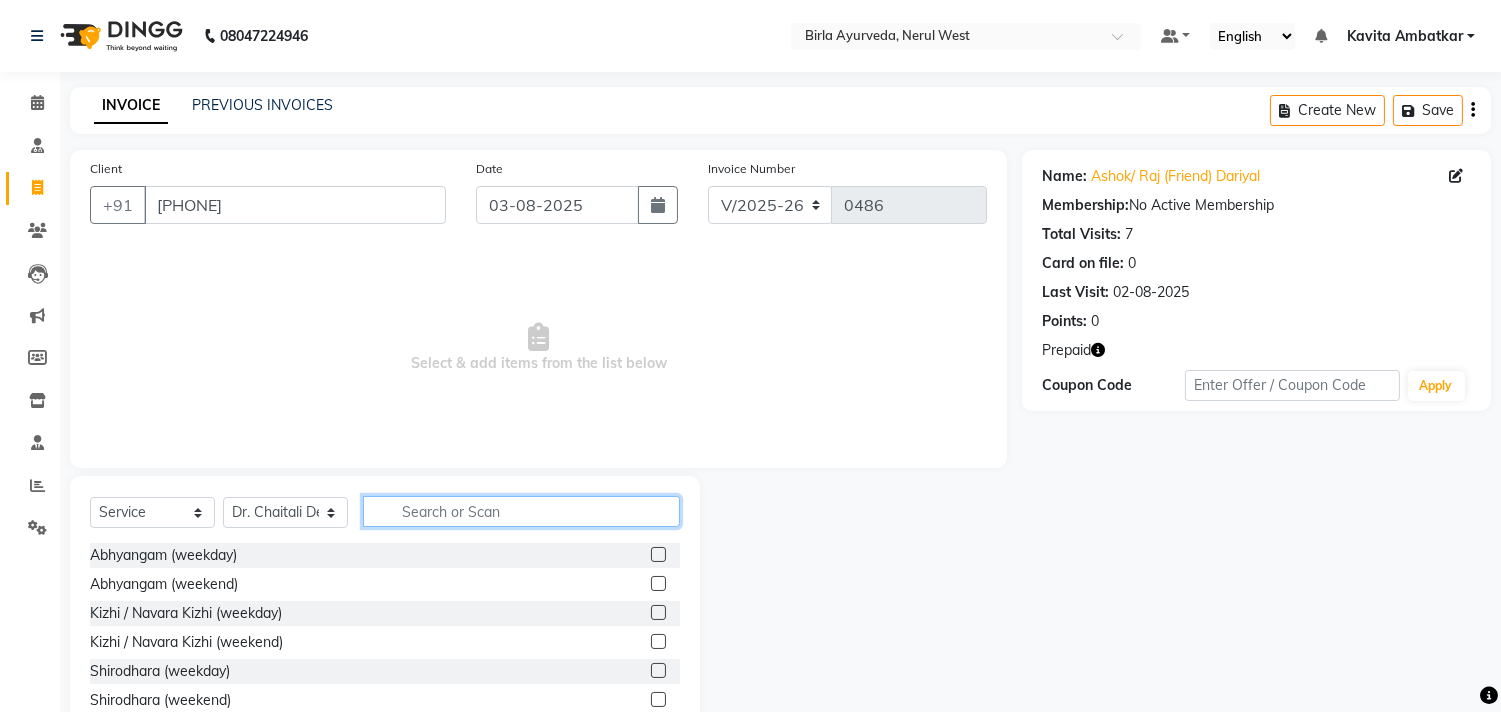 click 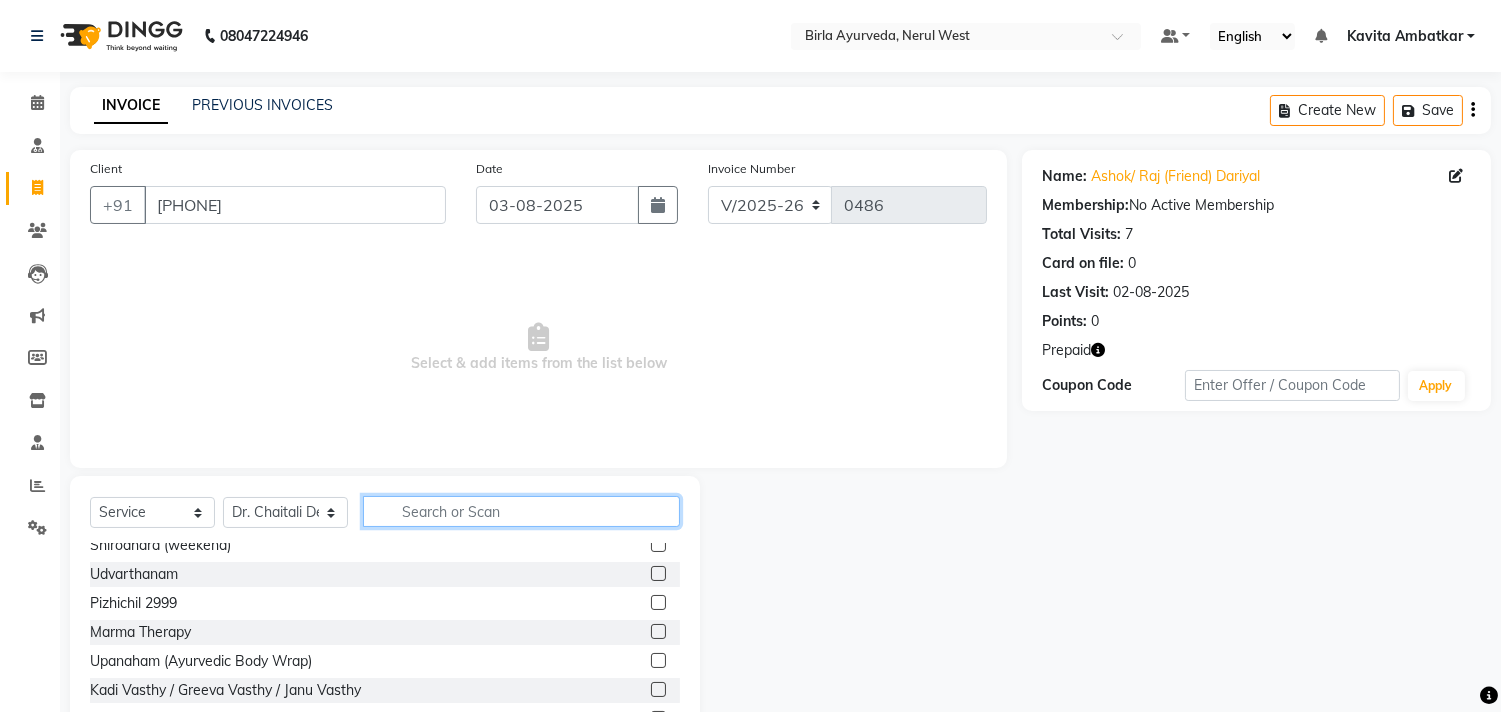 scroll, scrollTop: 1673, scrollLeft: 0, axis: vertical 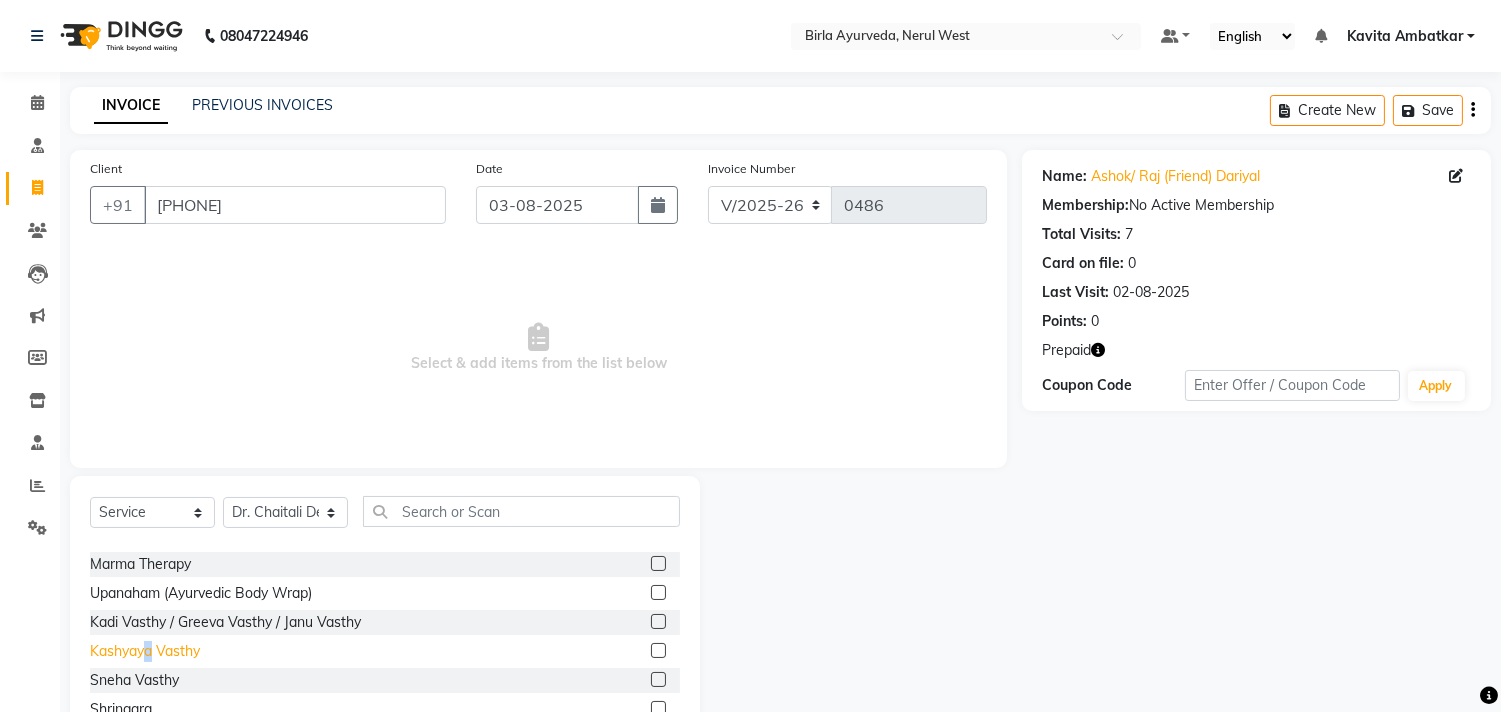 click on "Kashyaya Vasthy" 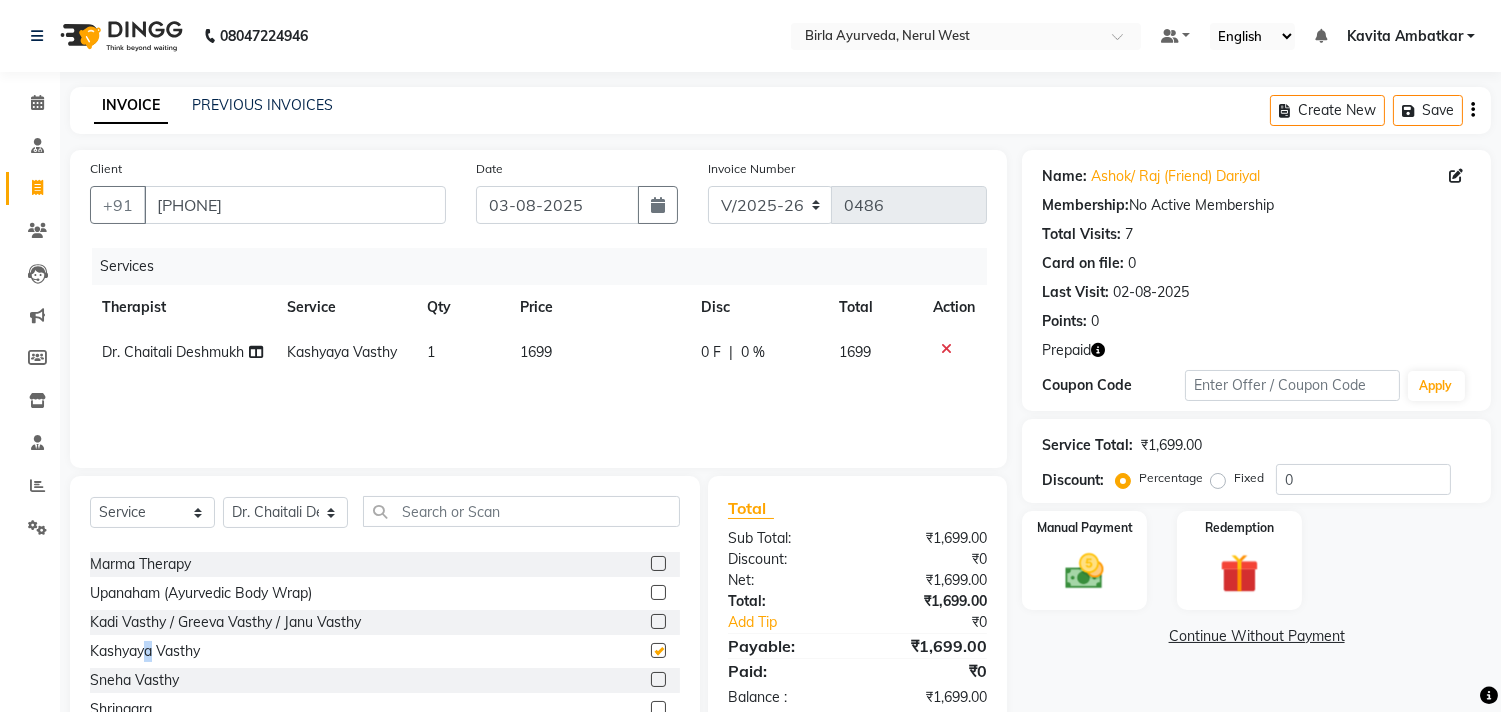 checkbox on "false" 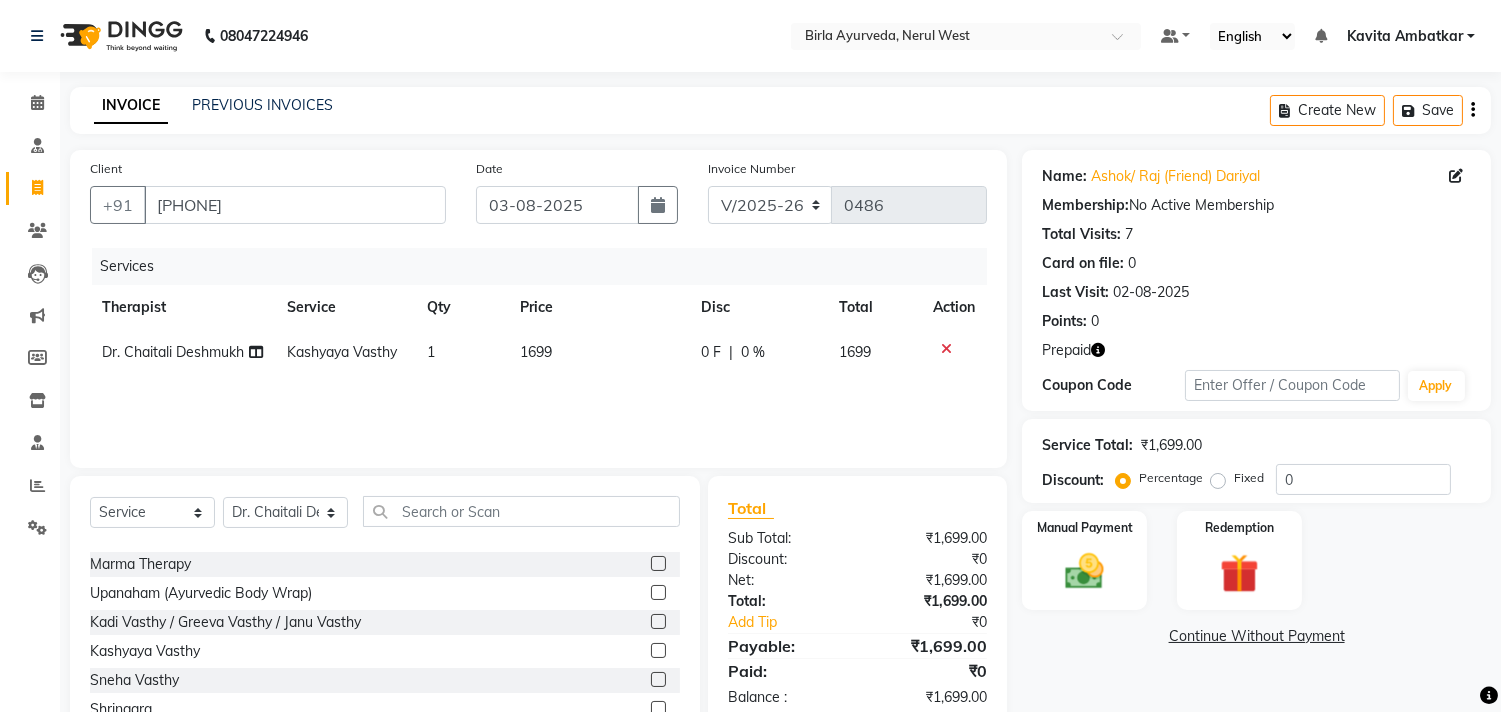 click on "Dr. Chaitali Deshmukh" 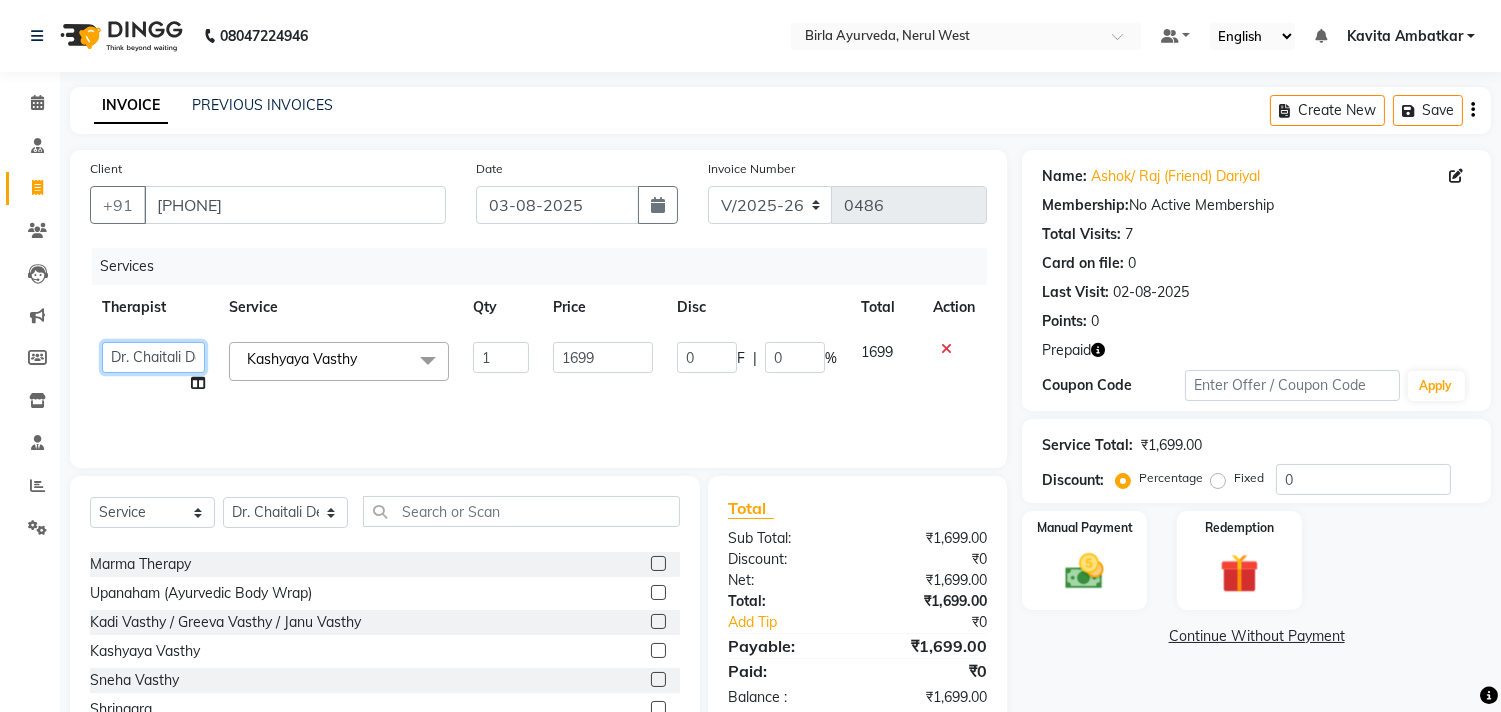 click on "[FIRST] [LAST]   [FIRST] [LAST]   [FIRST] [LAST]   [FIRST]   [FIRST] [LAST]   [FIRST] [LAST]   Dr. [FIRST] [LAST]   Dr. [FIRST] [LAST]   Dr. [FIRST] [LAST]   Dr. [FIRST] [LAST]   Dr. [FIRST]   Dr. [FIRST] [LAST]   [FIRST] [LAST]   [FIRST]   [FIRST] [LAST]   [FIRST] [LAST]   [FIRST] [LAST]   [FIRST] [LAST]   [FIRST] [LAST]   [FIRST] [LAST]   [FIRST] [LAST]   [FIRST] [LAST]   [FIRST] [LAST]   [FIRST] [LAST]   [FIRST] [LAST]   [FIRST] [LAST]   [FIRST] [LAST]   [FIRST] [LAST]   [FIRST]   [FIRST] [LAST]   [FIRST]   [FIRST] [LAST]   [FIRST] [LAST]" 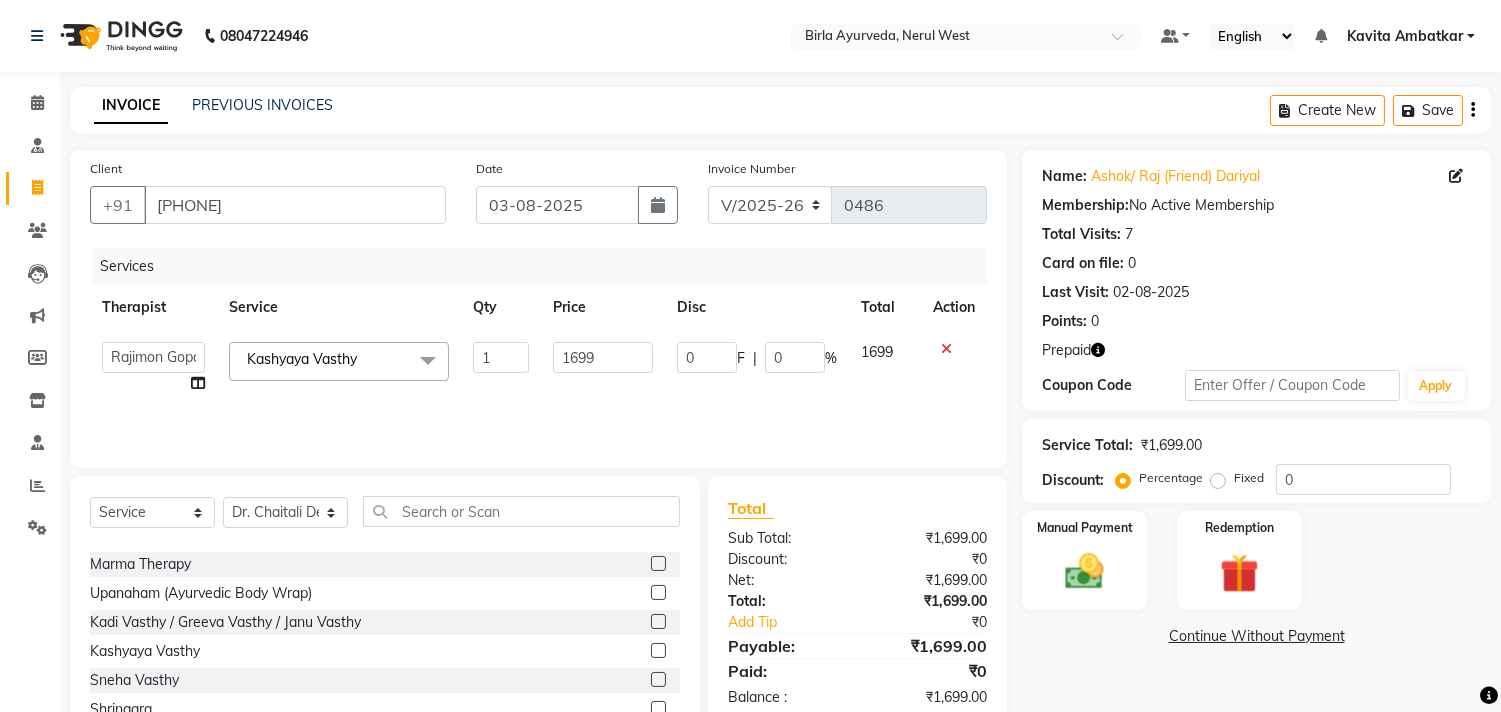 select on "57062" 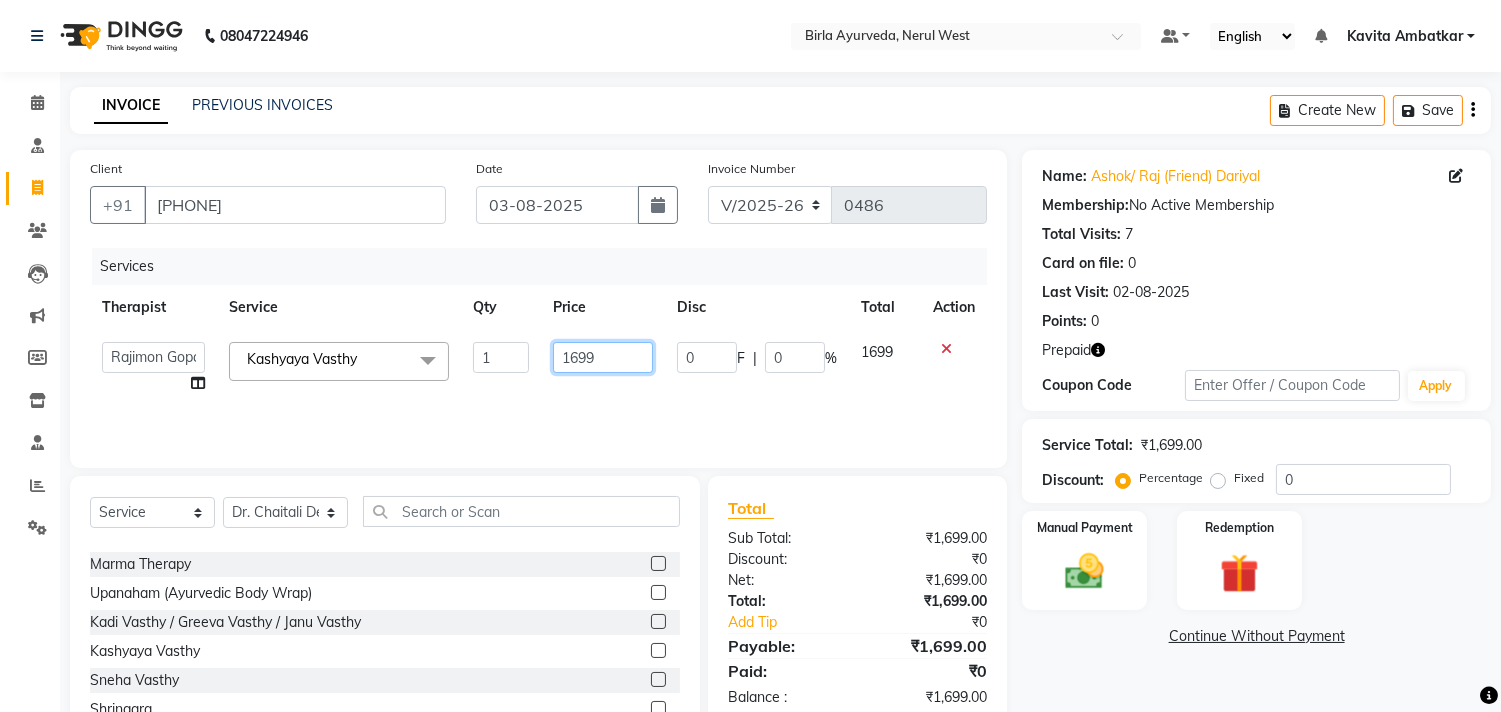 drag, startPoint x: 611, startPoint y: 351, endPoint x: 473, endPoint y: 343, distance: 138.23169 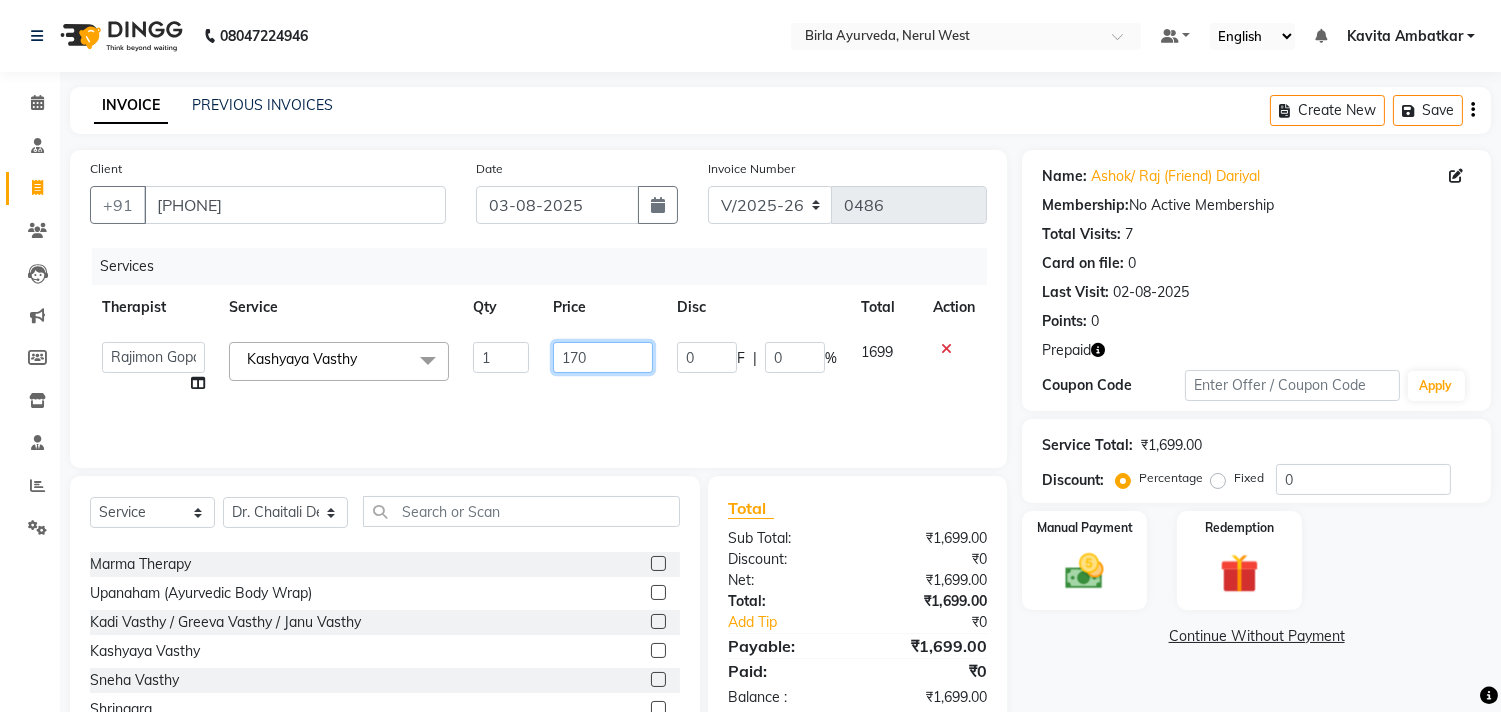 type on "1700" 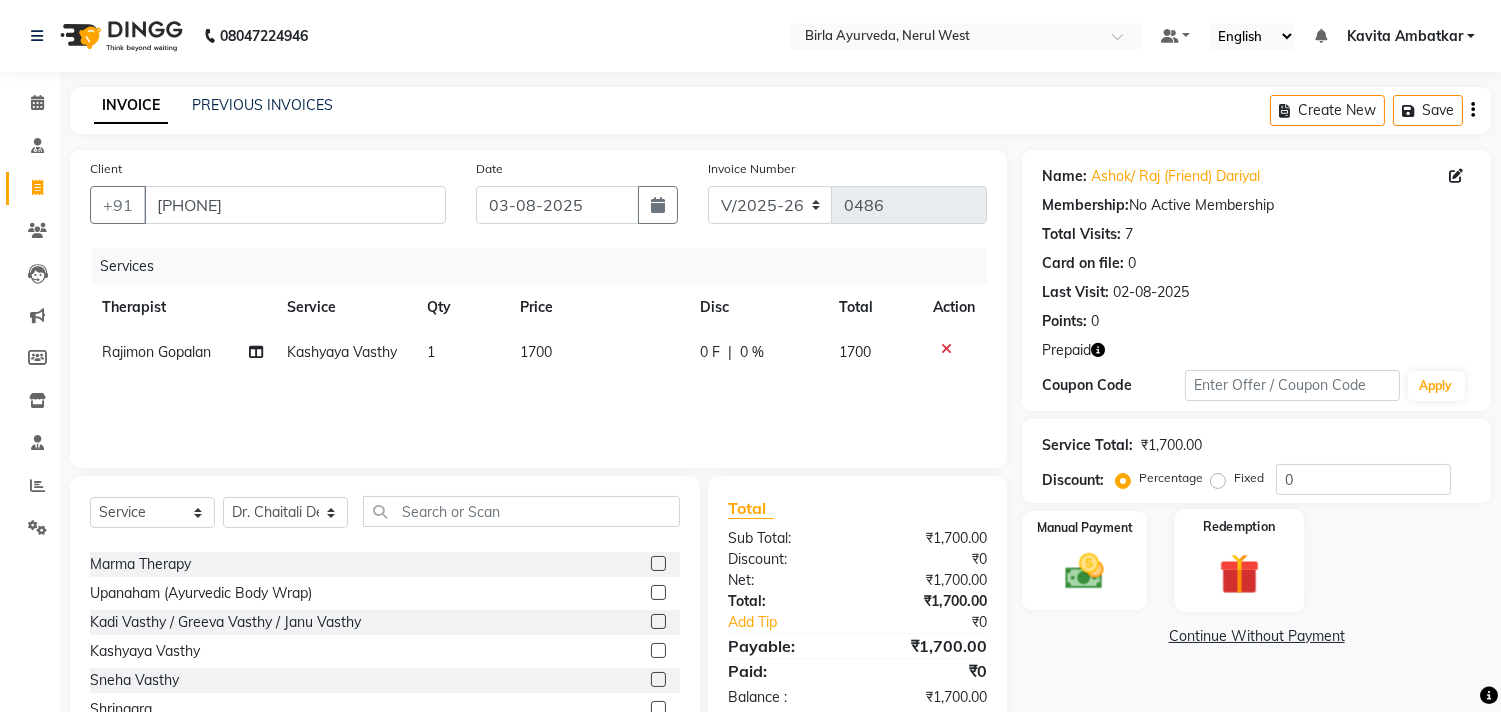 click 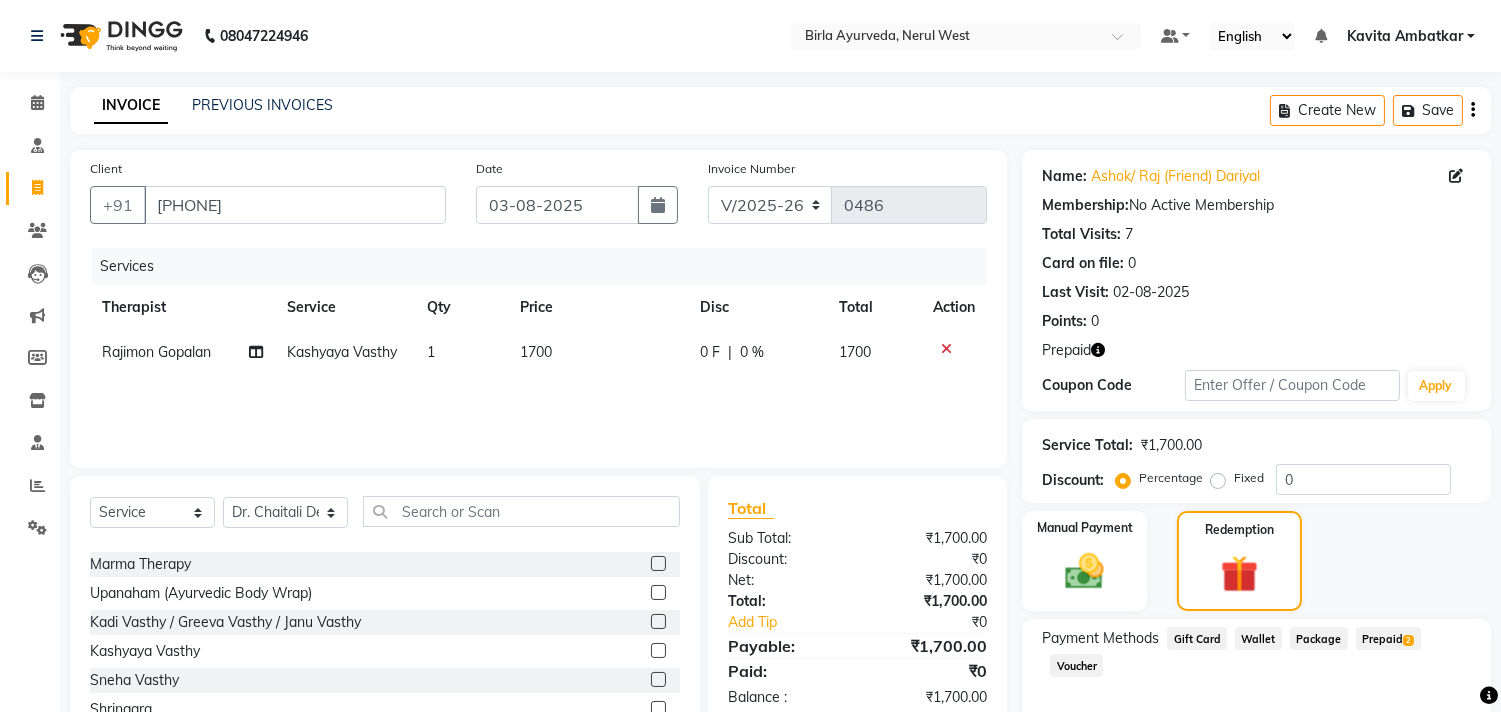 click on "Prepaid  2" 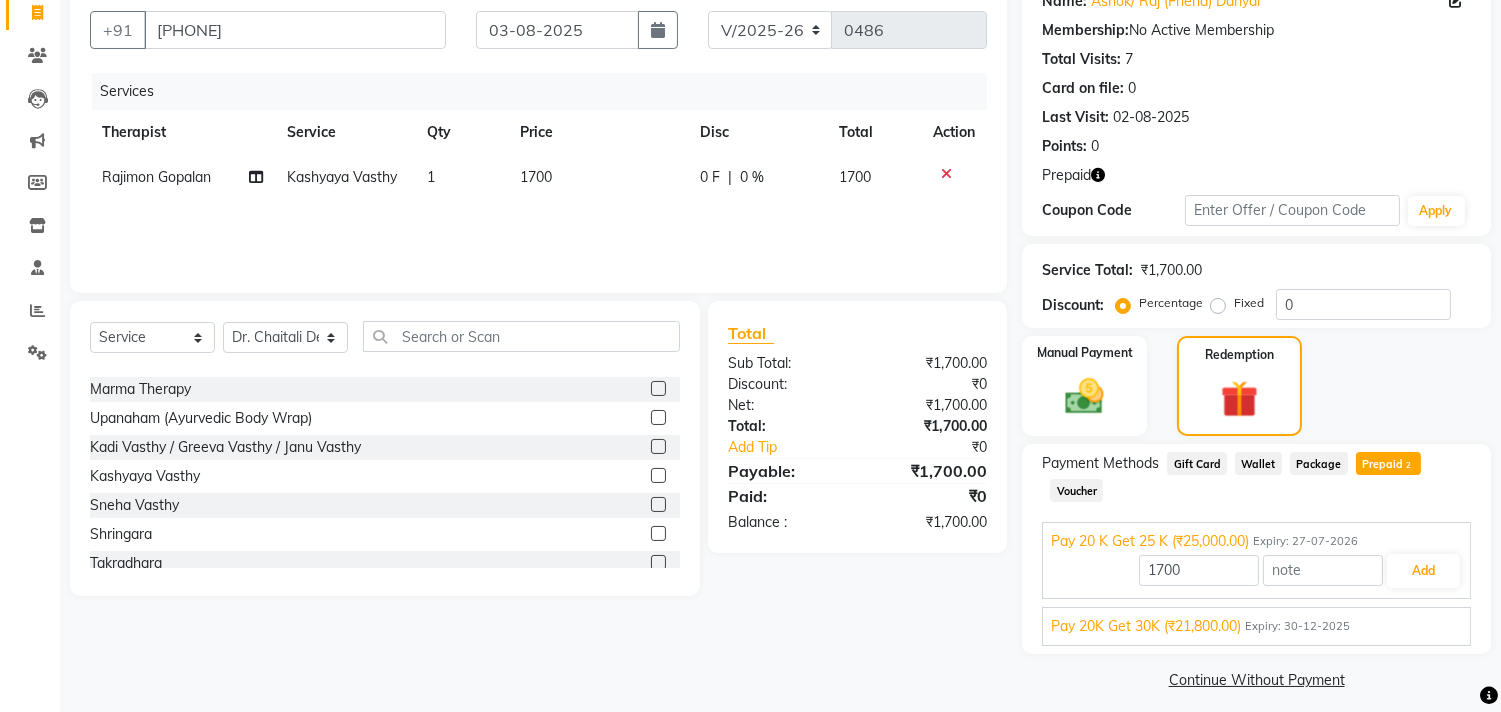scroll, scrollTop: 187, scrollLeft: 0, axis: vertical 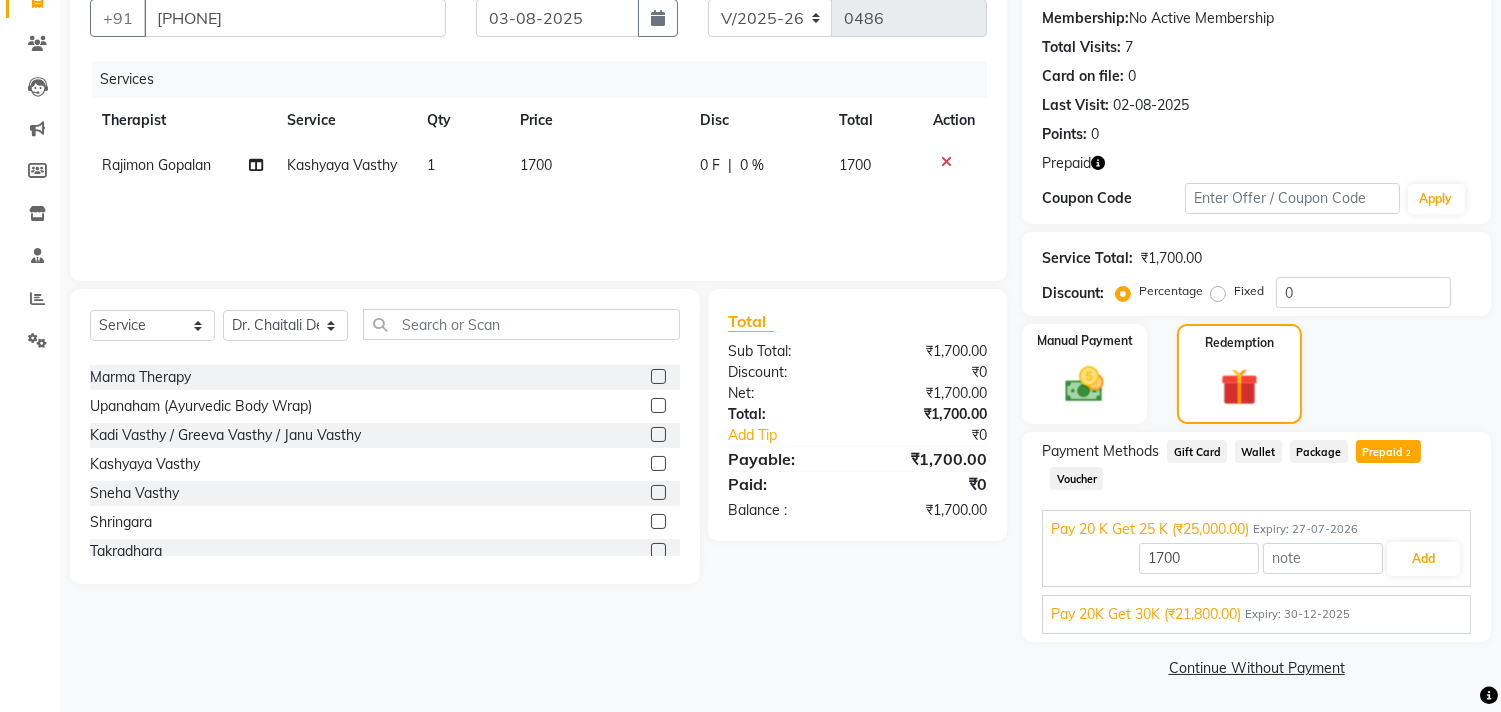 click on "Pay 20K Get 30K (₹21,800.00) Expiry: 30-12-2025" at bounding box center (1256, 614) 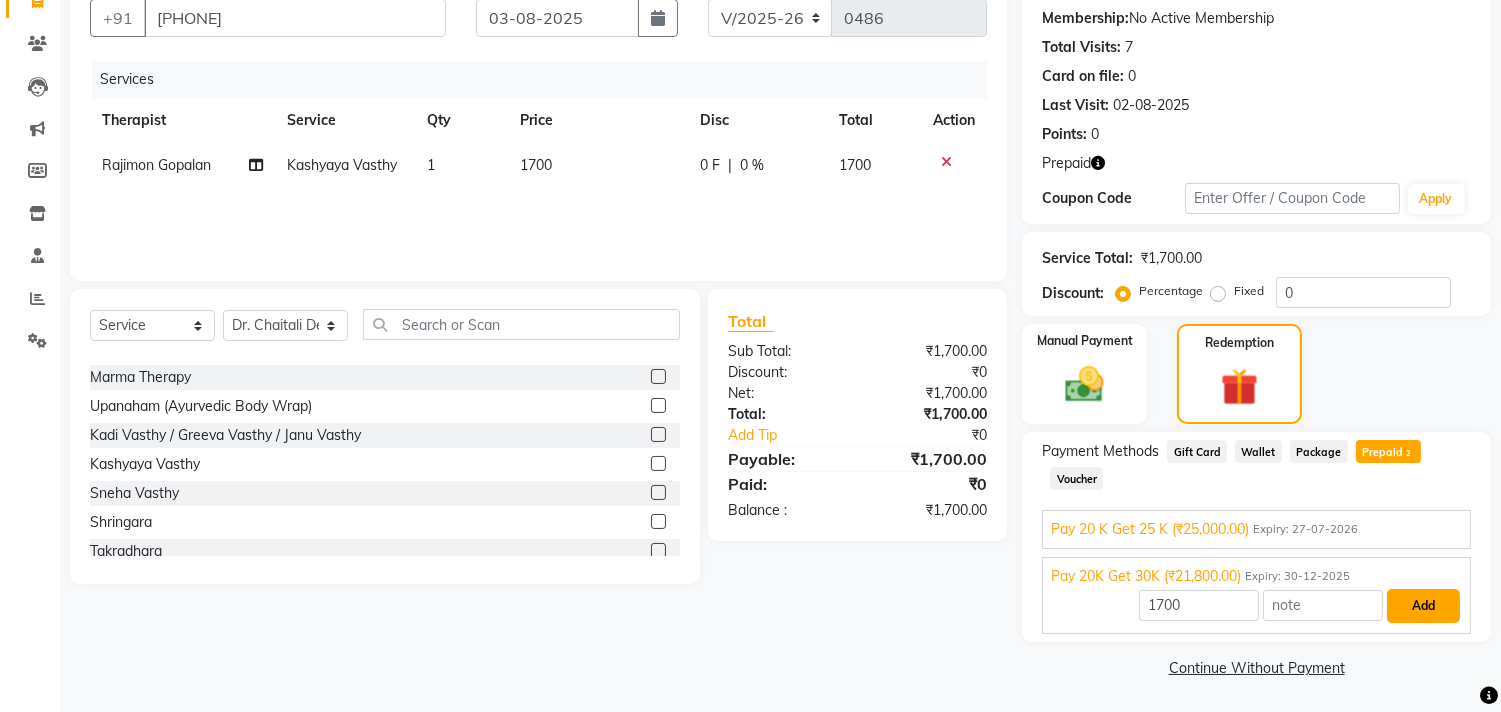 click on "Add" at bounding box center [1423, 606] 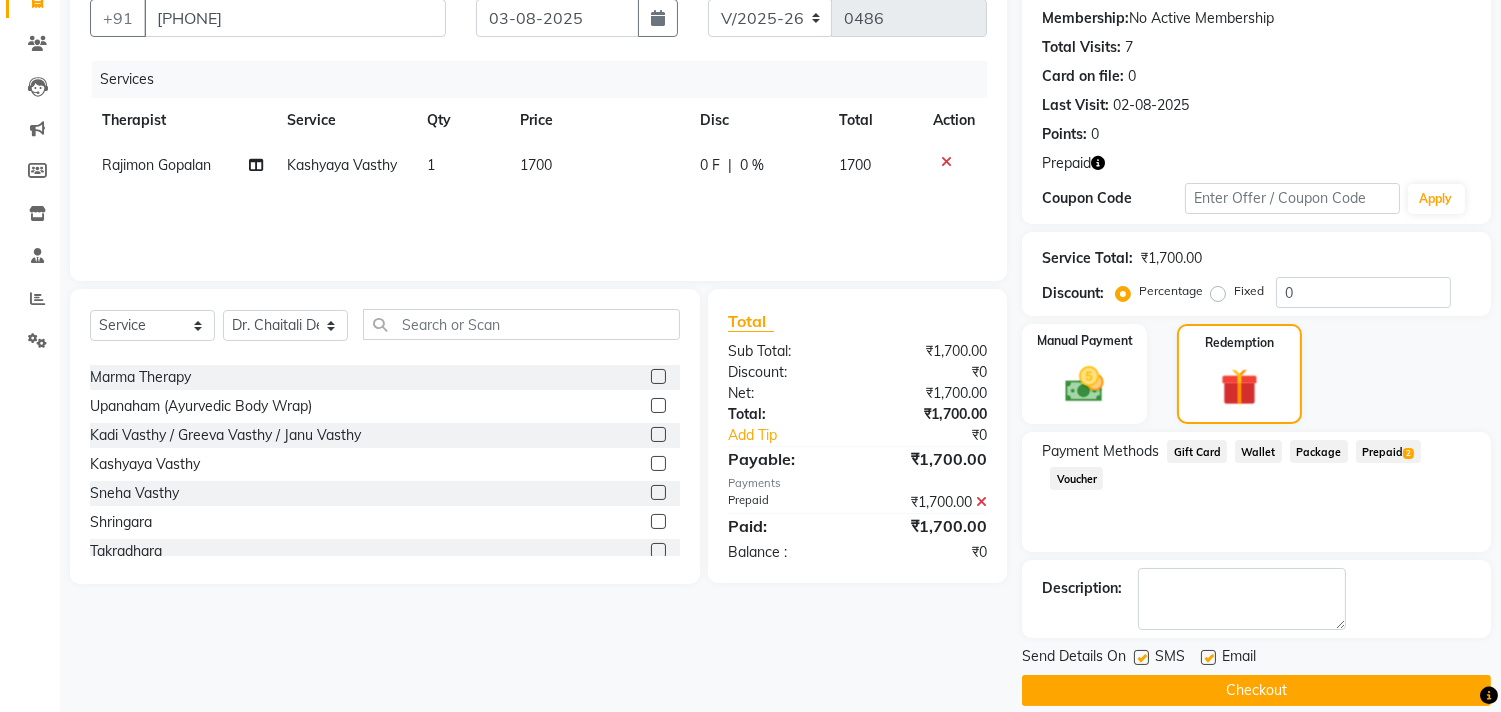 click on "SMS" 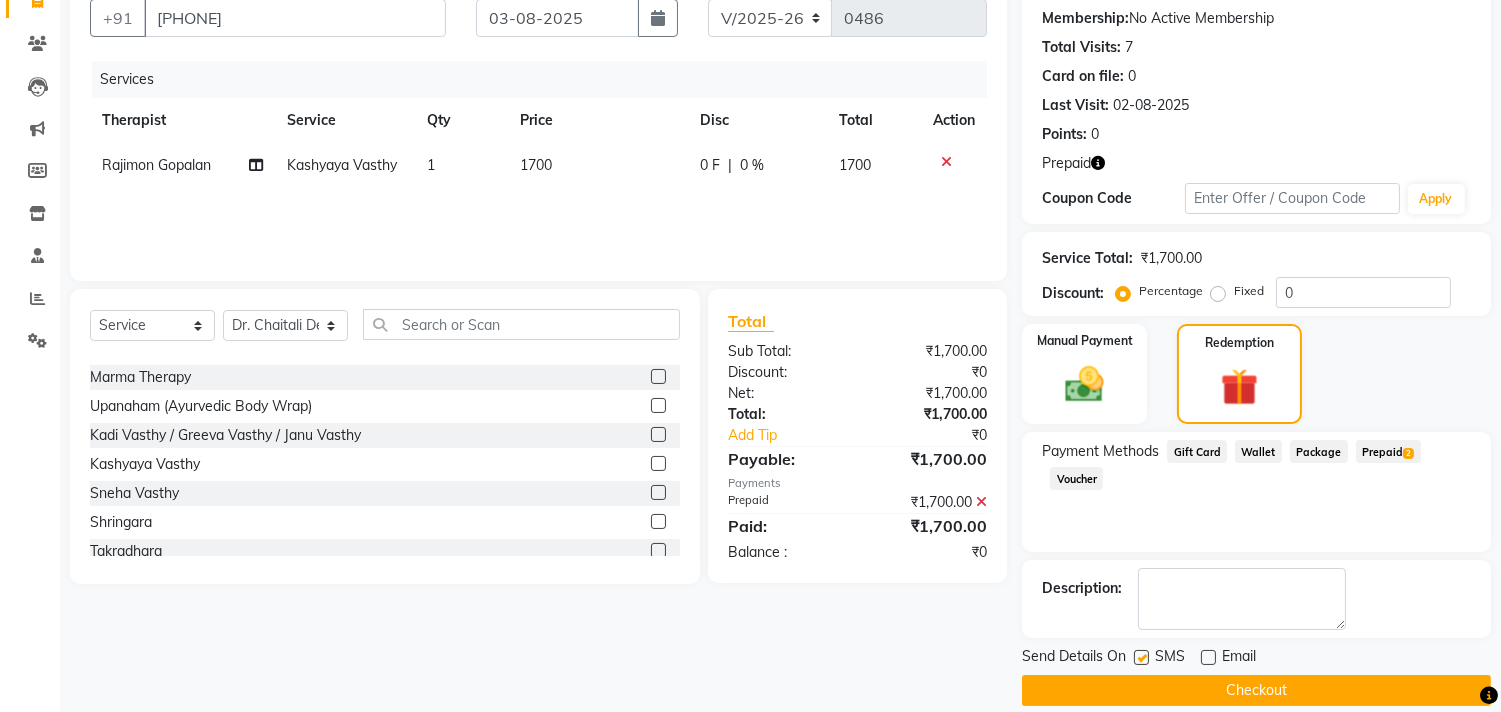 click 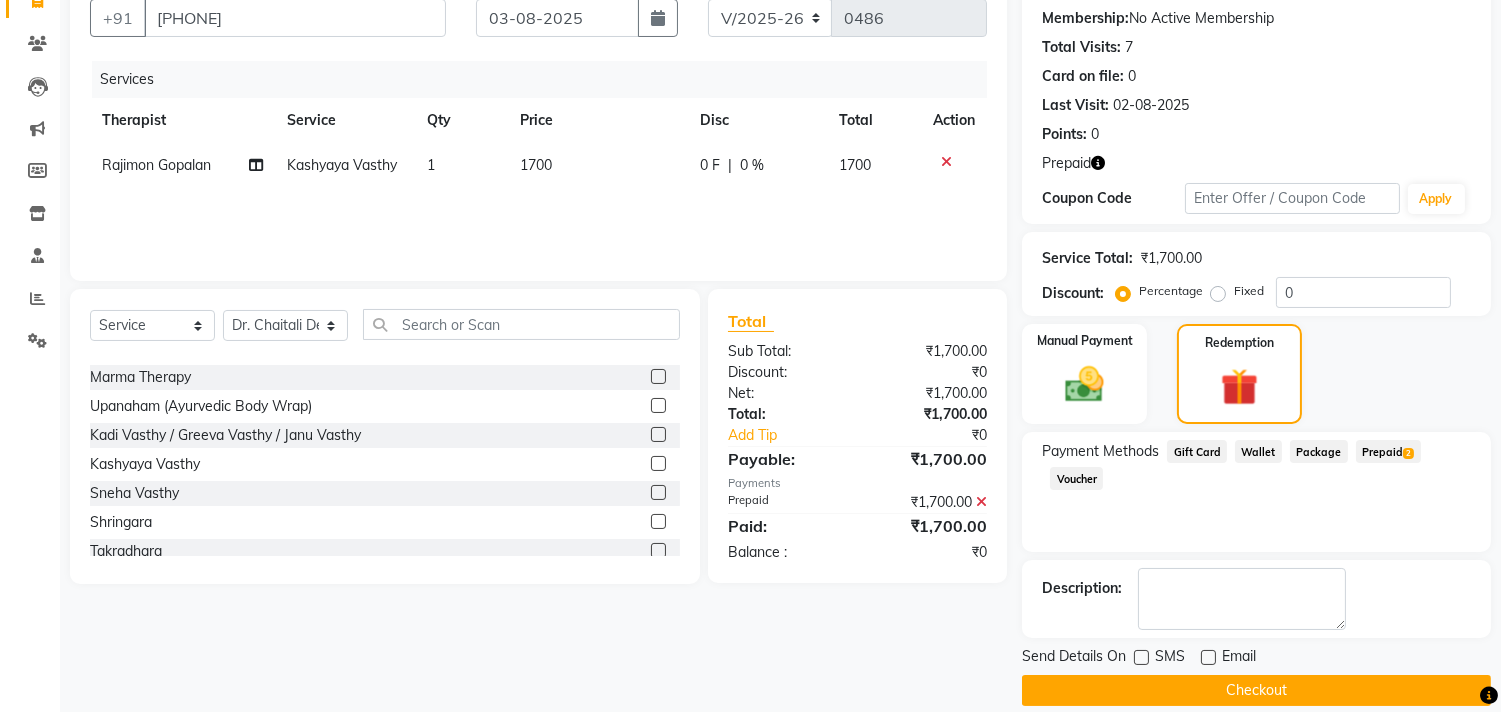 click on "Checkout" 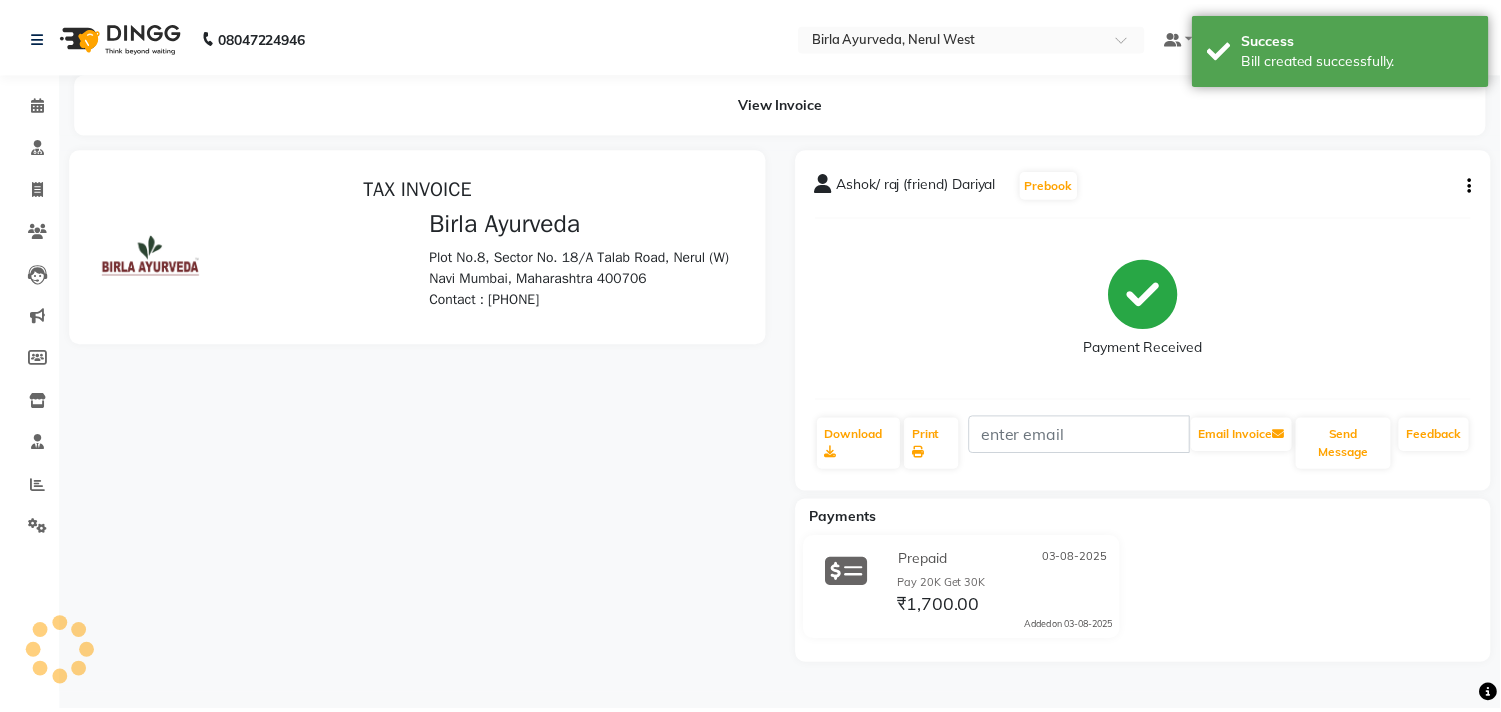 scroll, scrollTop: 0, scrollLeft: 0, axis: both 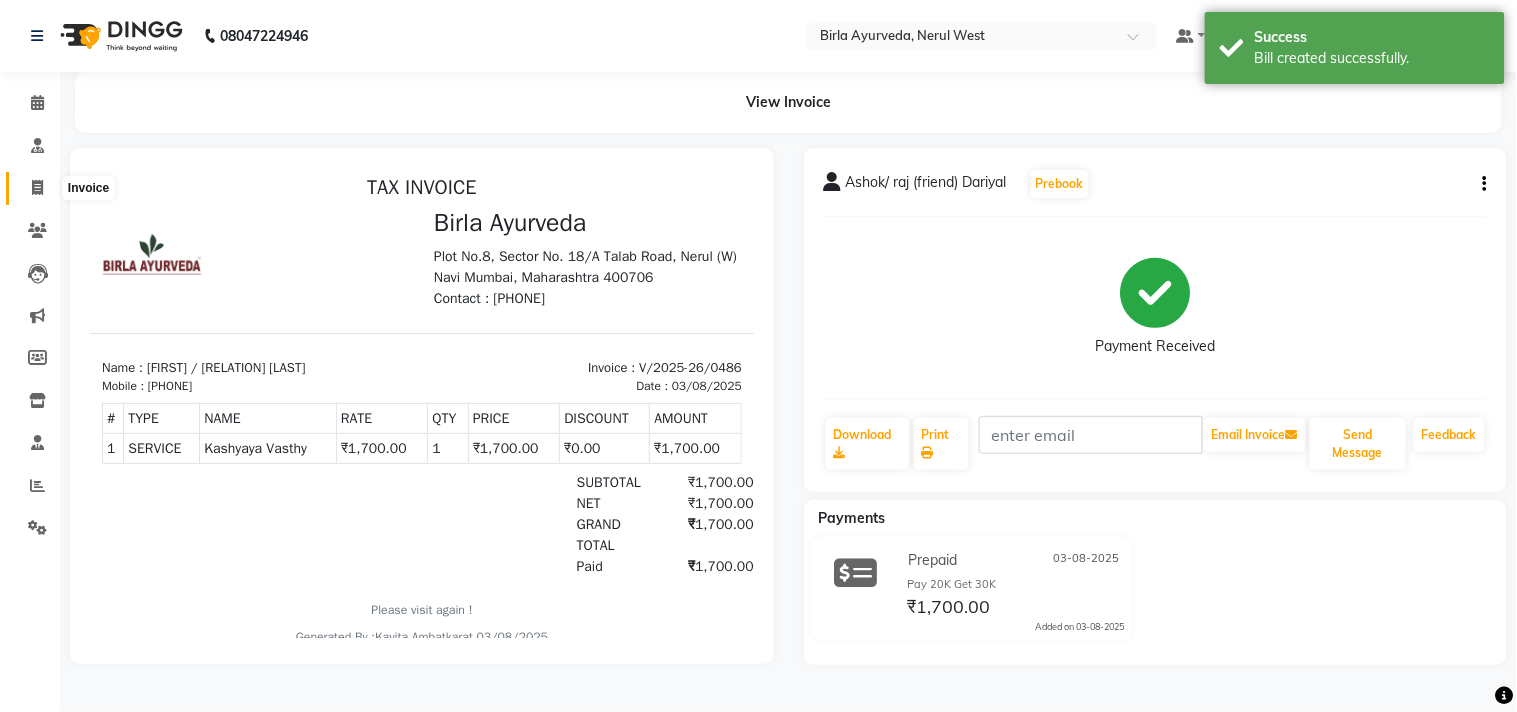 click 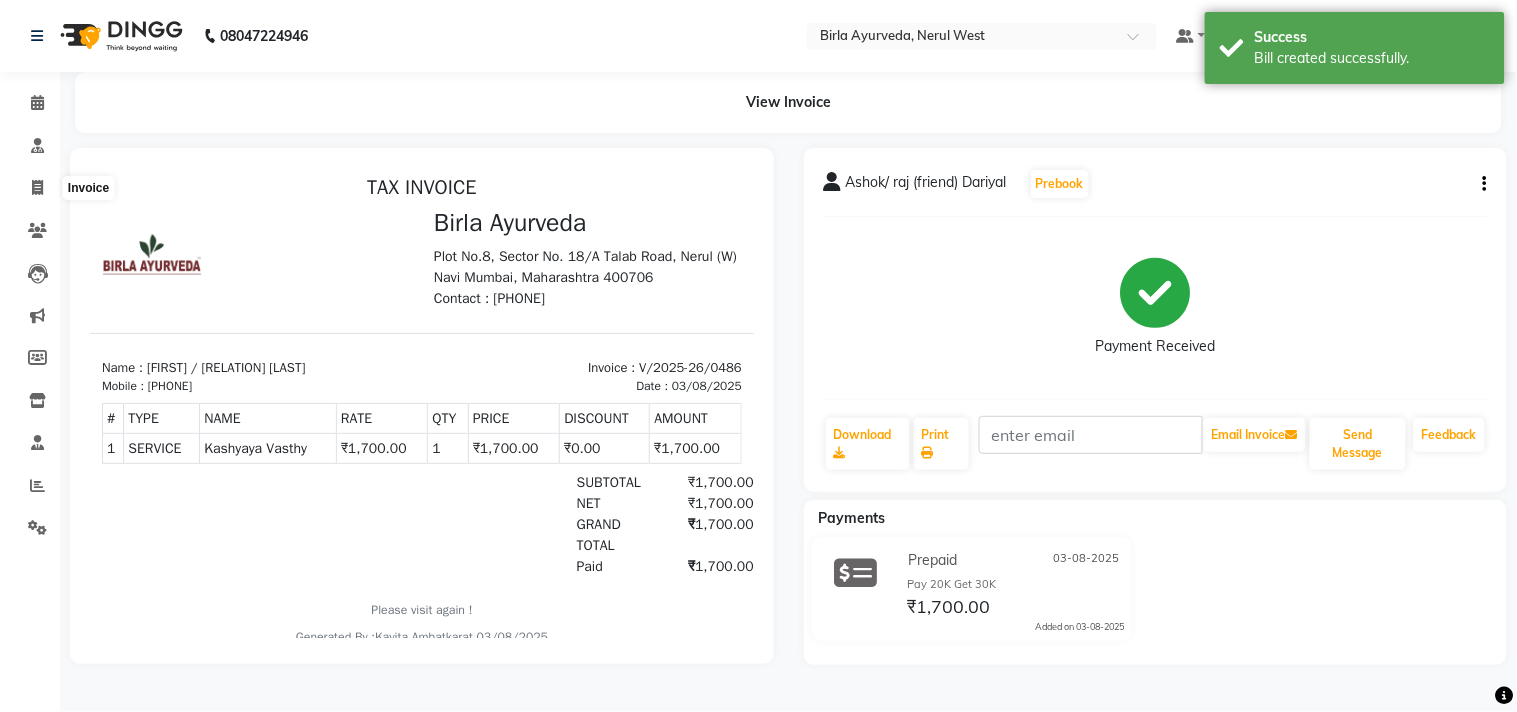 select on "6808" 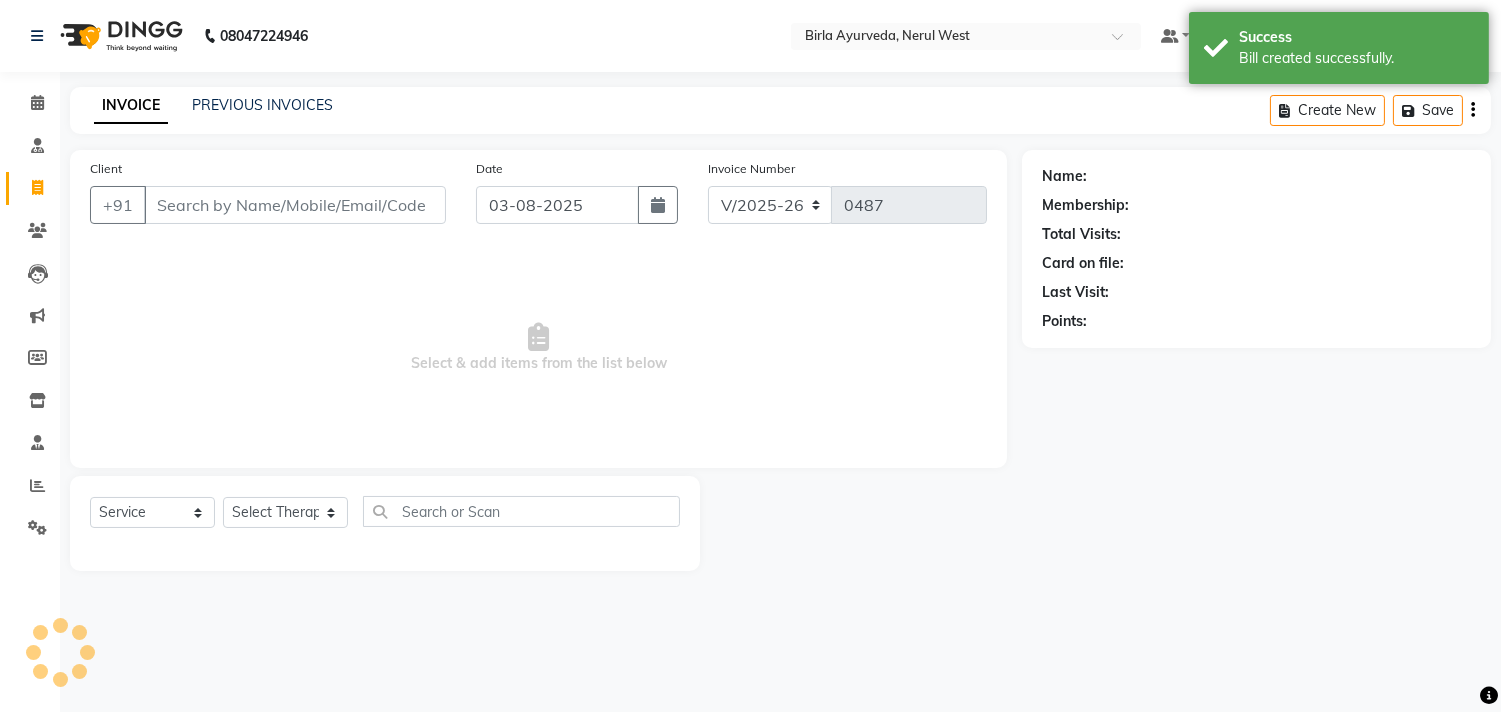 select on "57056" 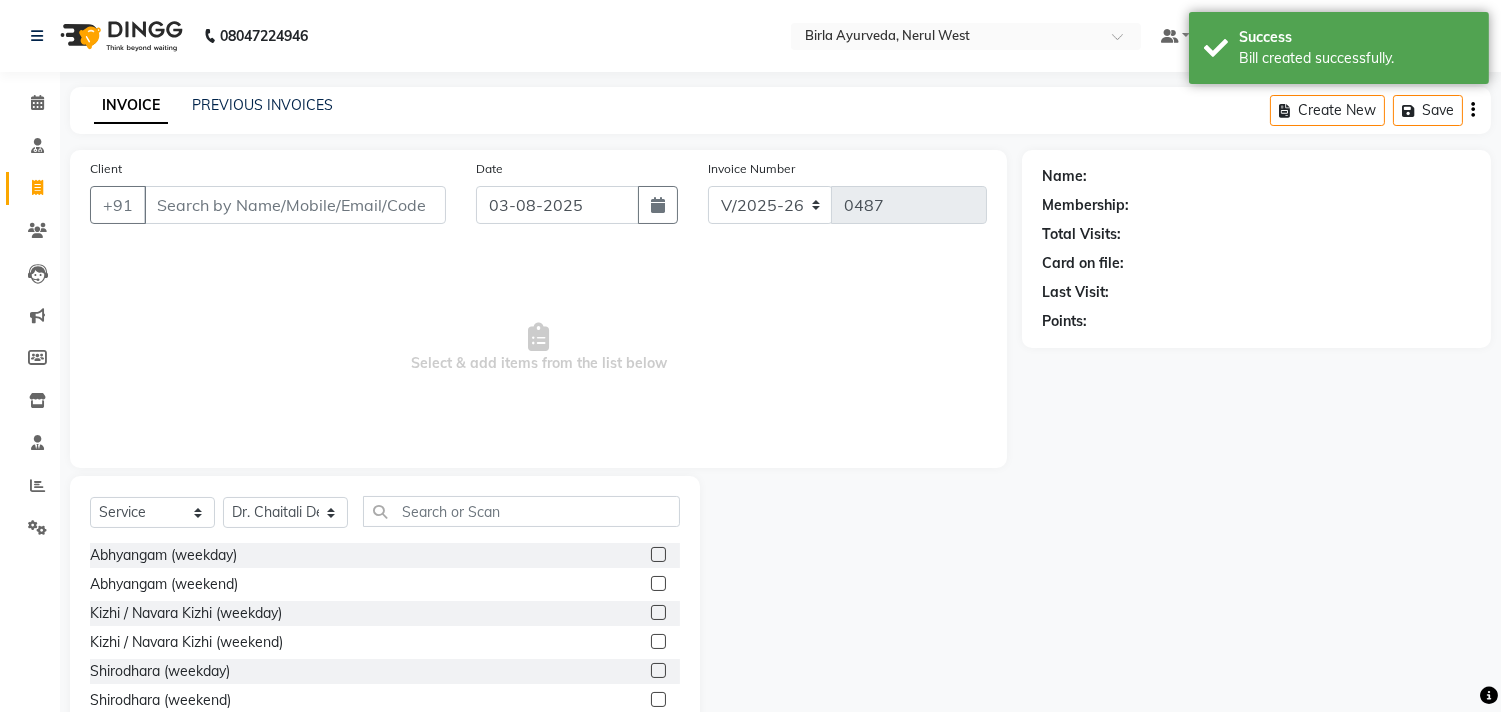 click on "Client" at bounding box center (295, 205) 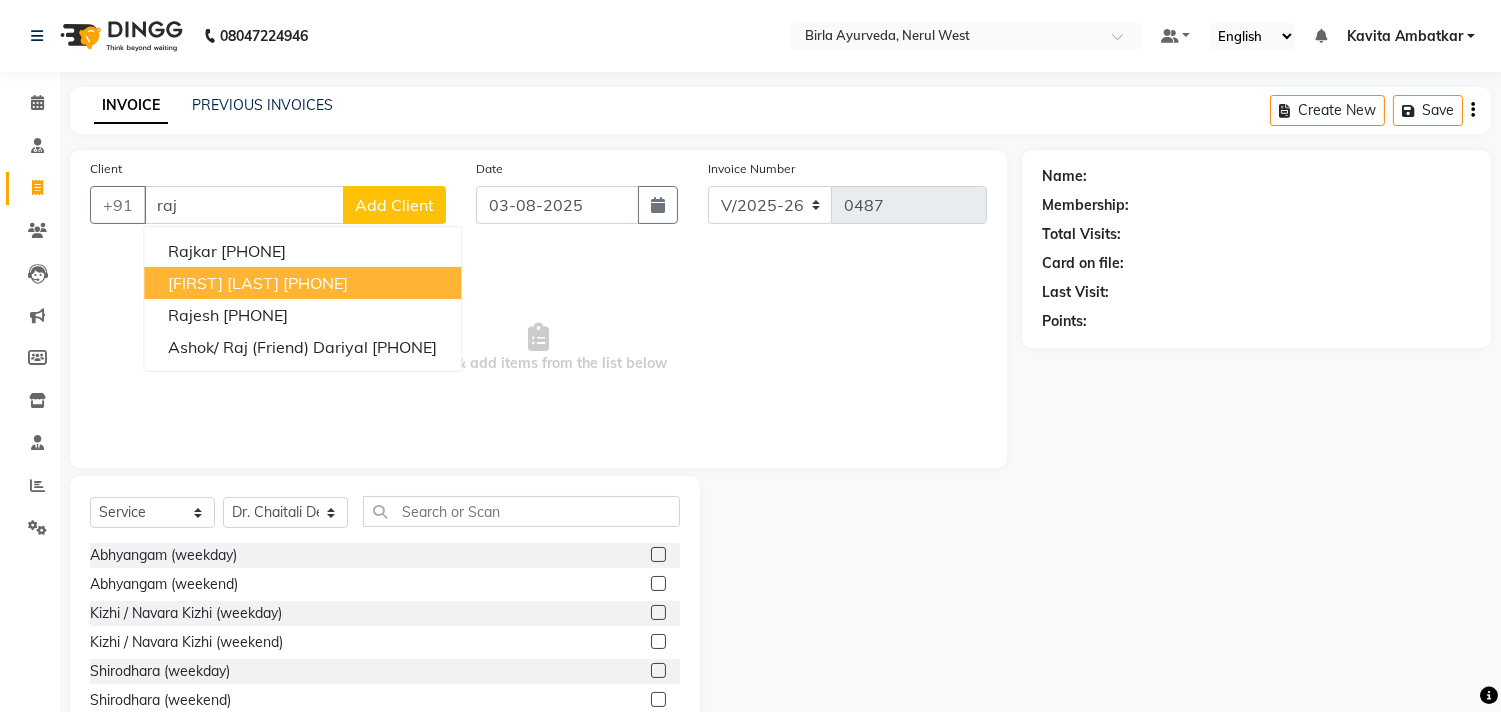 click on "[PHONE]" at bounding box center [315, 283] 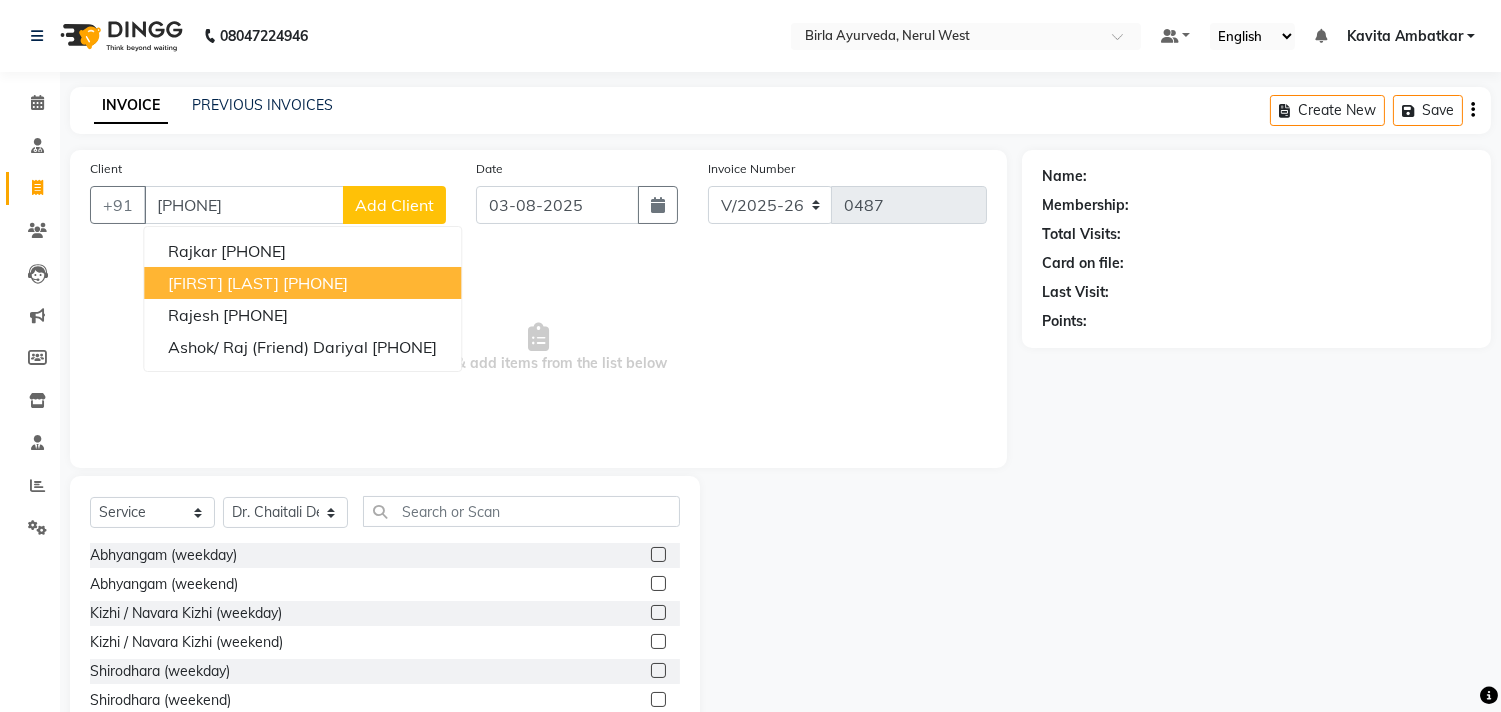 type on "[PHONE]" 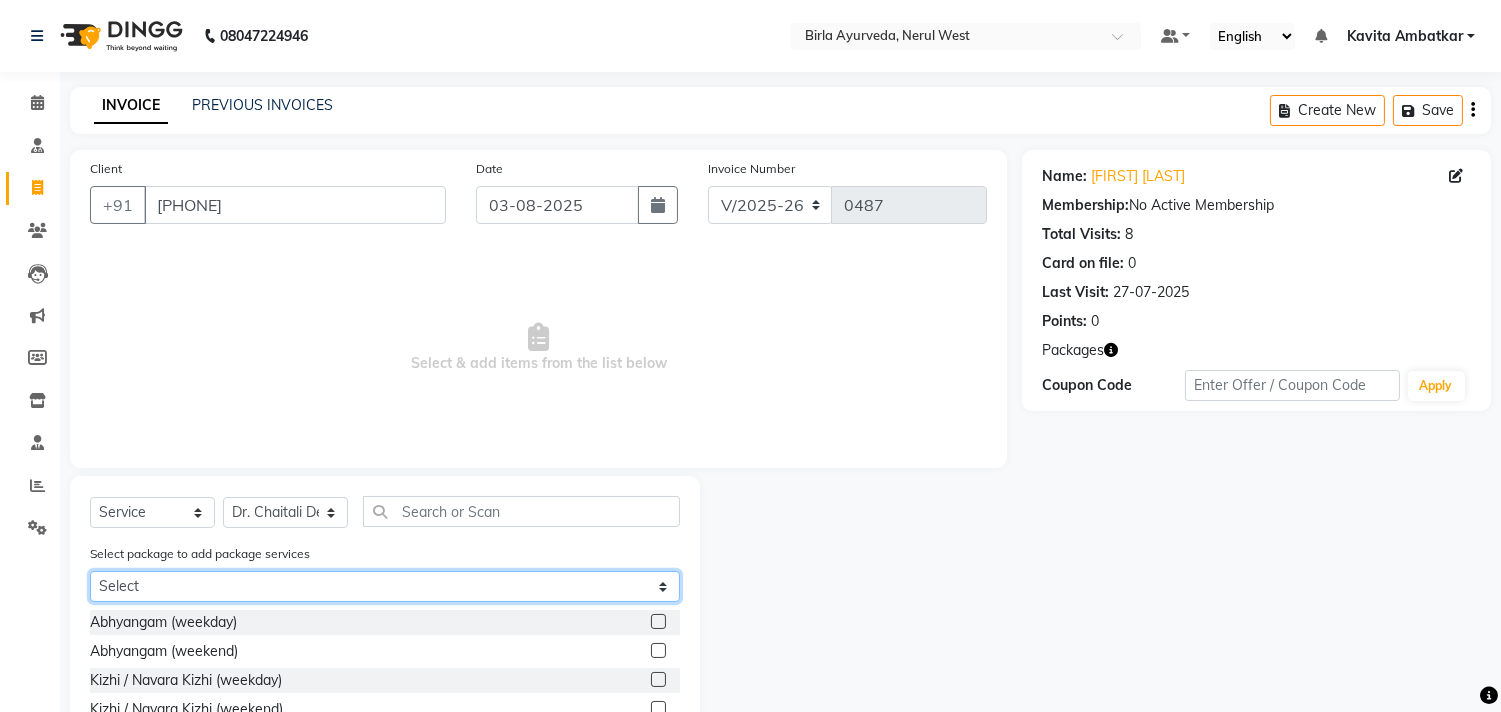 click on "Select [FIRST] [LAST]" 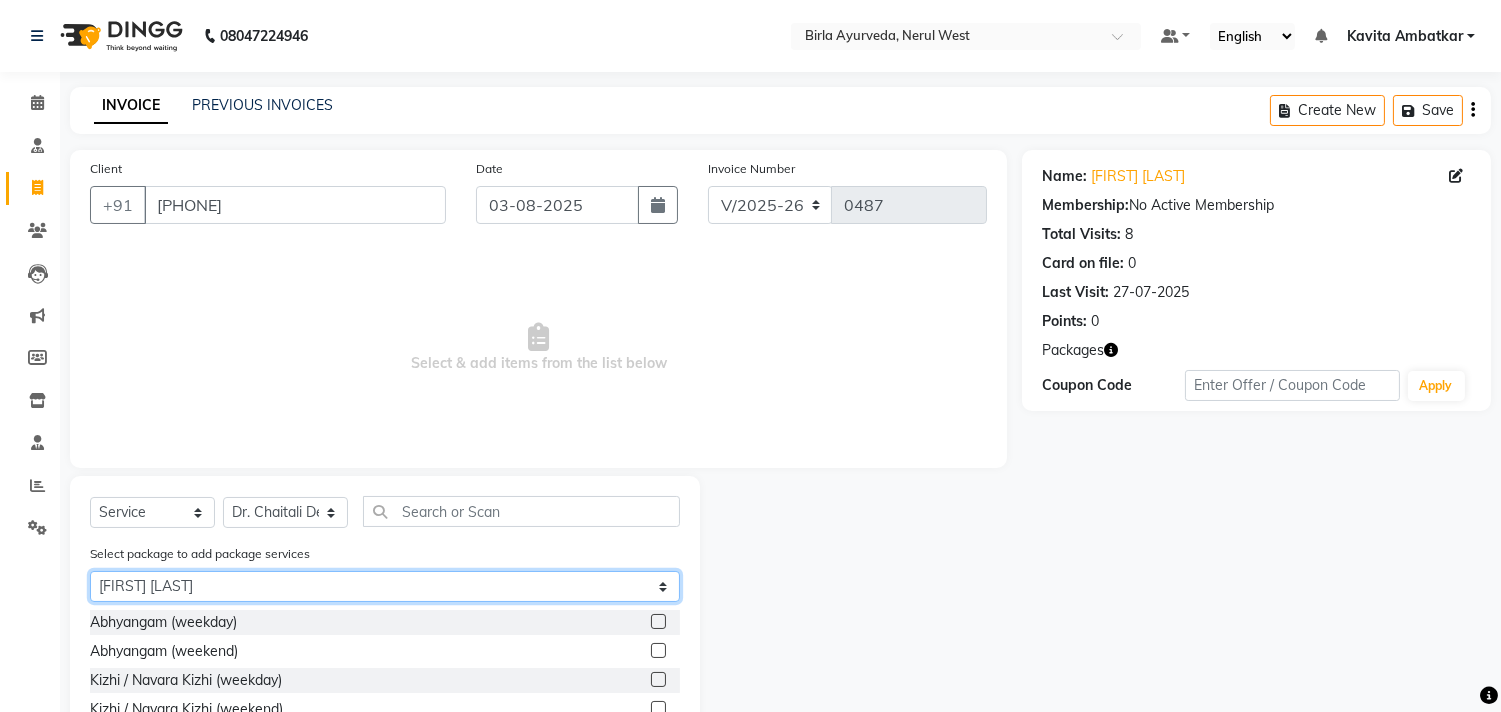 click on "Select [FIRST] [LAST]" 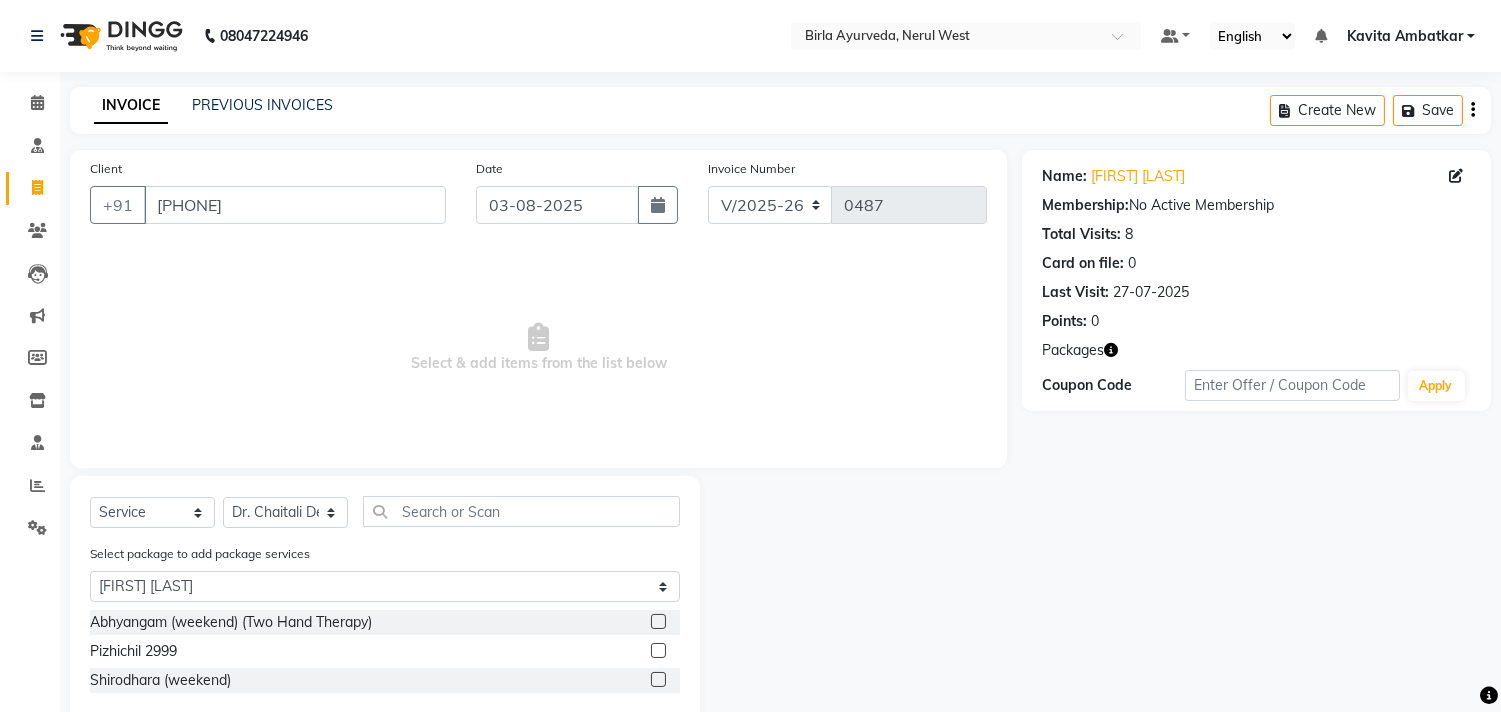click 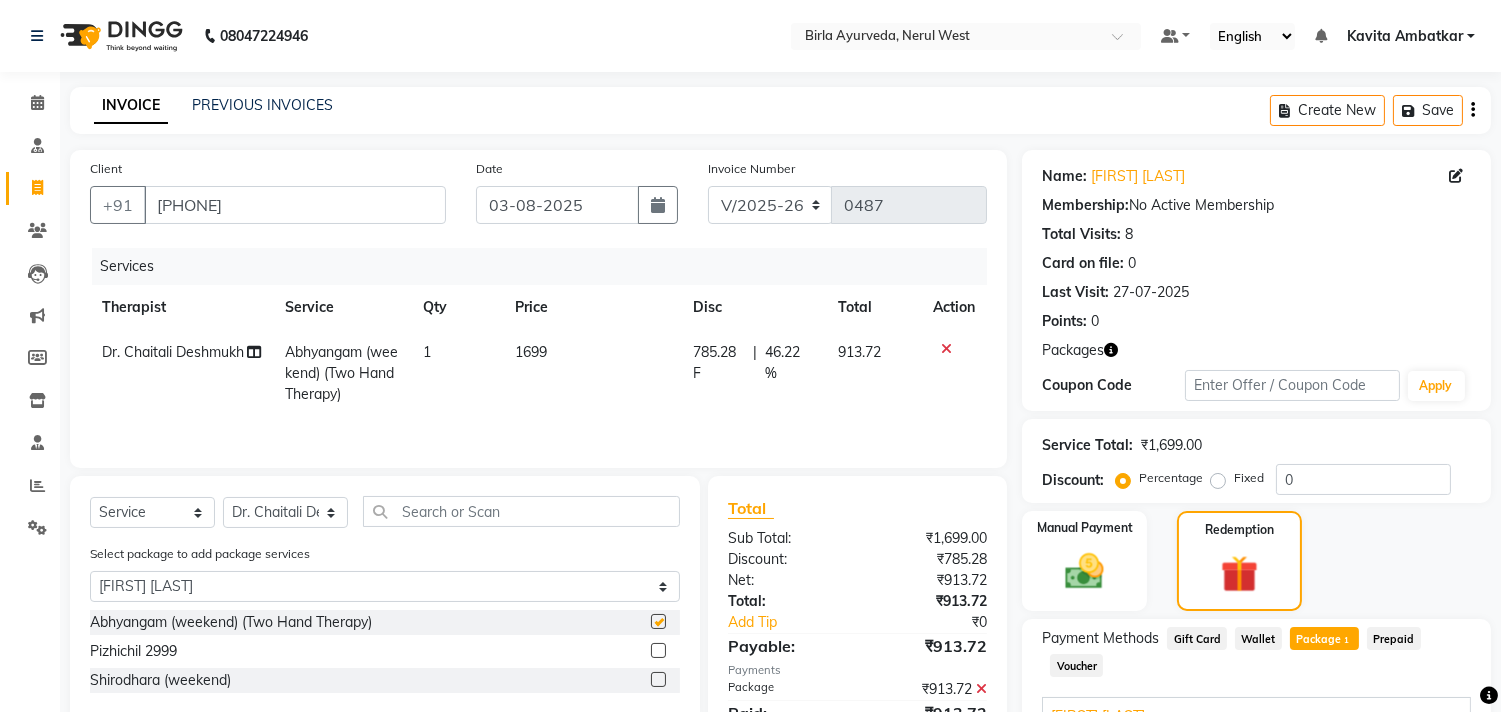 checkbox on "false" 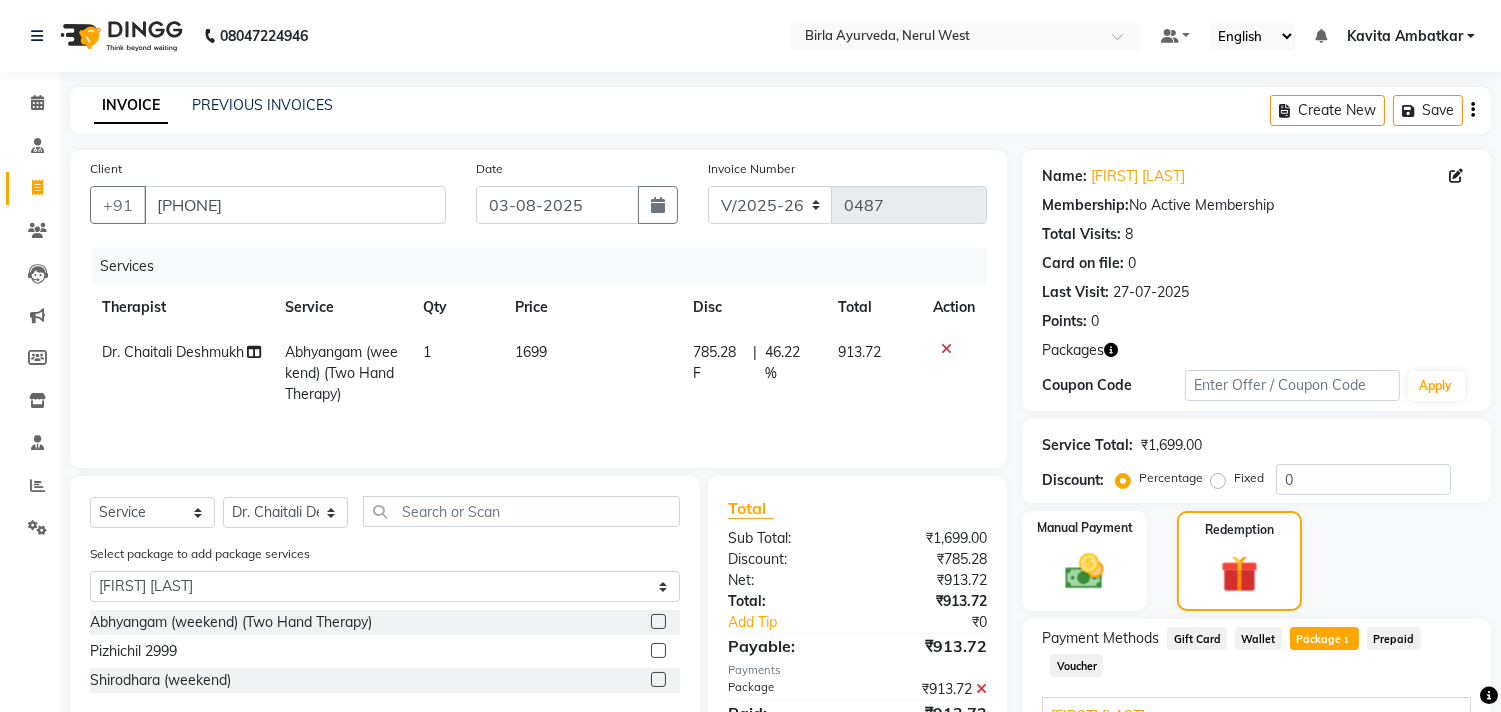 click on "Dr. Chaitali Deshmukh" 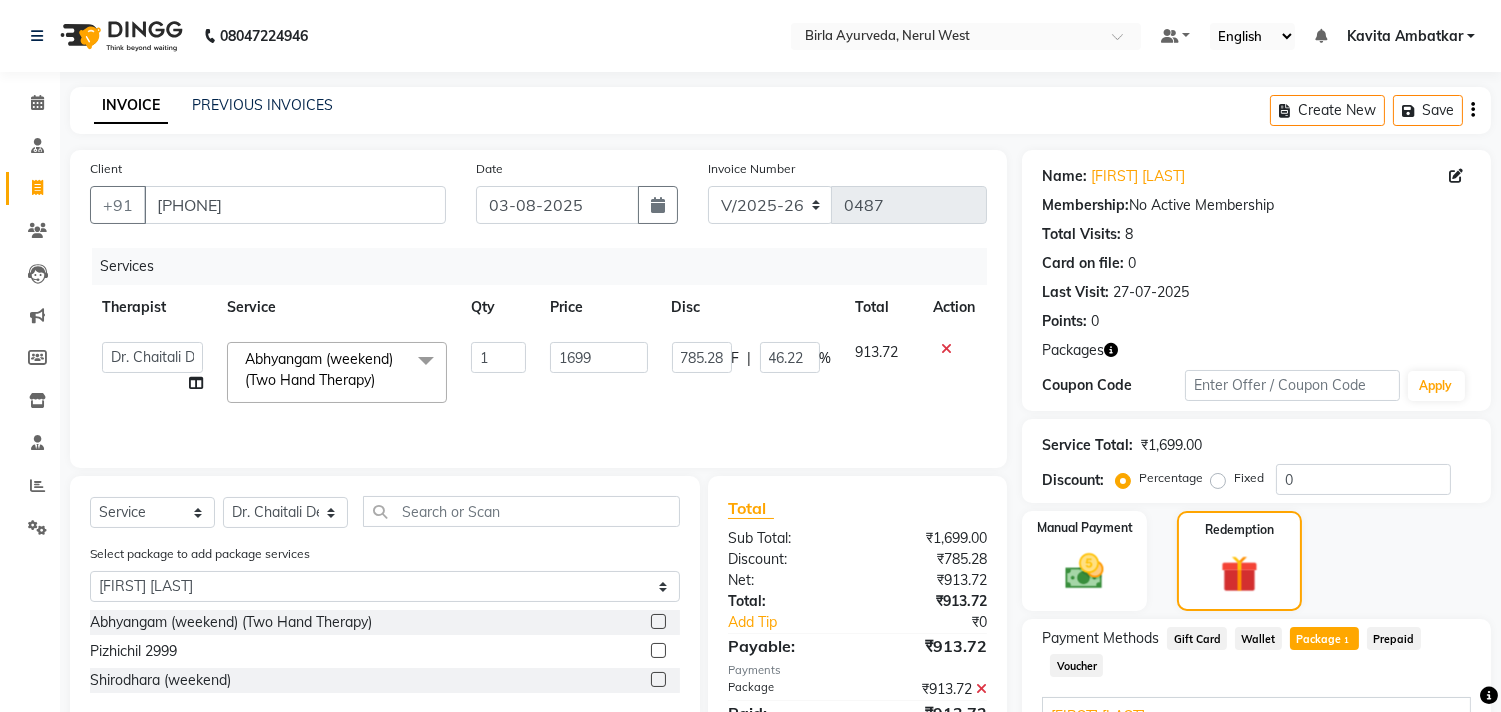 click on "[FIRST] [LAST]   [FIRST] [LAST]   [FIRST] [LAST]   [FIRST]   [FIRST] [LAST]   [FIRST] [LAST]   Dr. [FIRST] [LAST]   Dr. [FIRST] [LAST]   Dr. [FIRST] [LAST]   Dr. [FIRST] [LAST]   Dr. [FIRST]   Dr. [FIRST] [LAST]   [FIRST] [LAST]   [FIRST]   [FIRST] [LAST]   [FIRST] [LAST]   [FIRST] [LAST]   [FIRST] [LAST]   [FIRST] [LAST]   [FIRST] [LAST]   [FIRST] [LAST]   [FIRST] [LAST]   [FIRST] [LAST]   [FIRST] [LAST]   [FIRST] [LAST]   [FIRST] [LAST]   [FIRST] [LAST]   [FIRST] [LAST]   [FIRST]   [FIRST] [LAST]   [FIRST]   [FIRST] [LAST]   [FIRST] [LAST]" 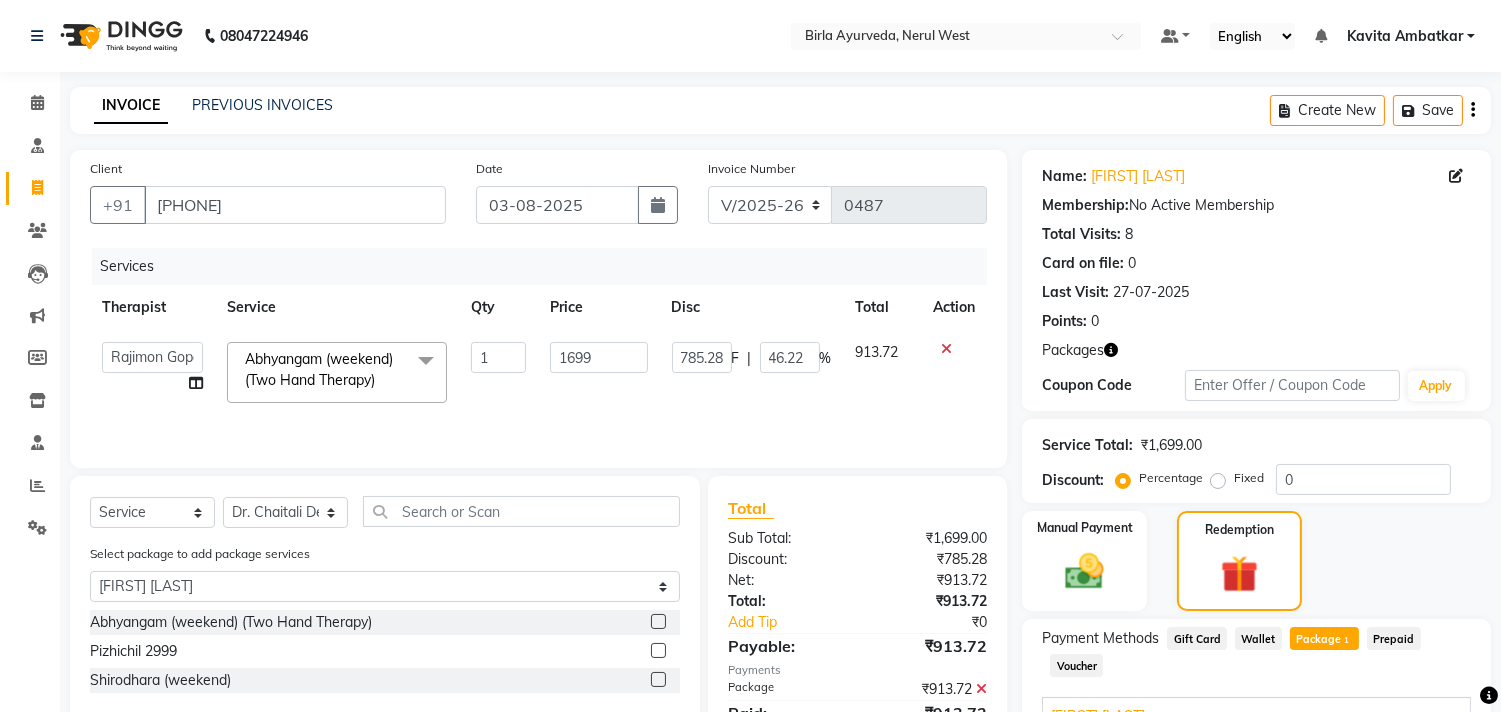 select on "57062" 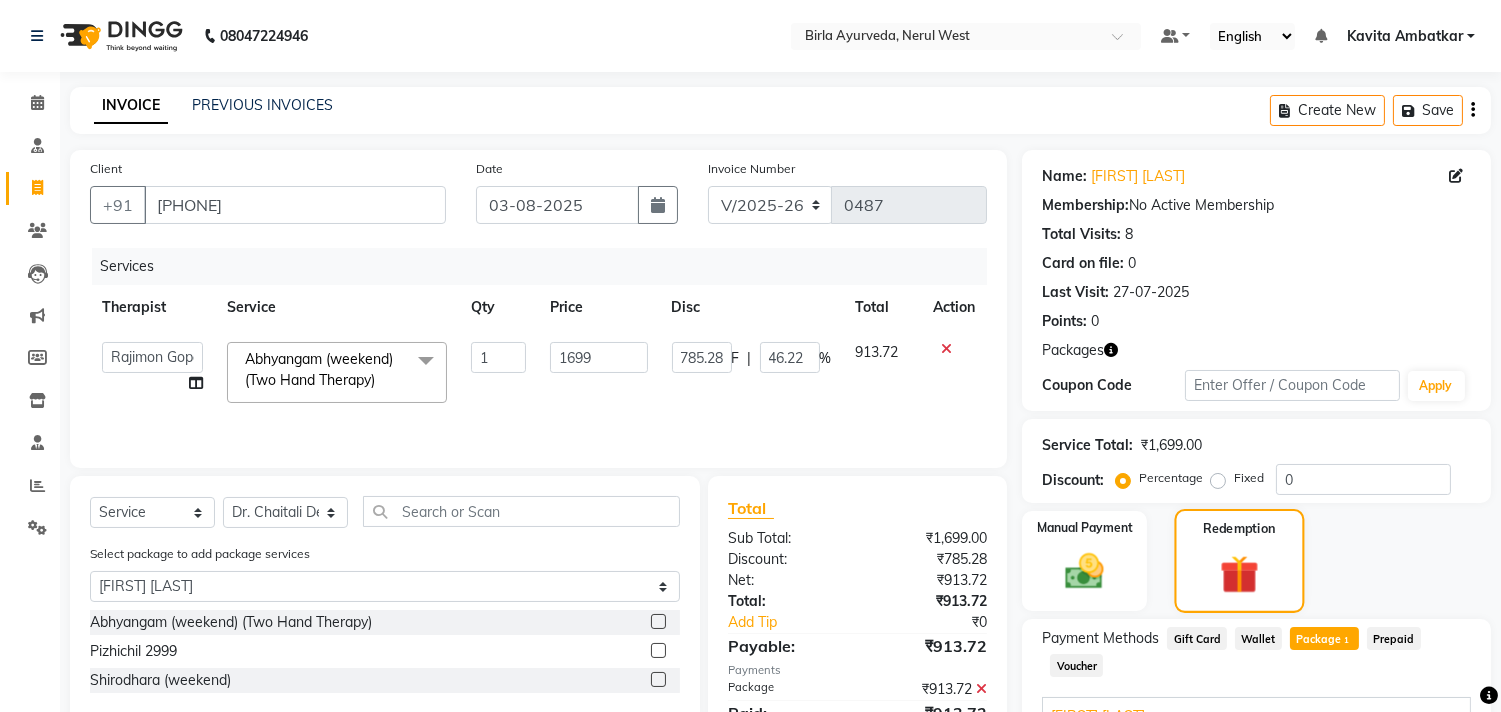 click 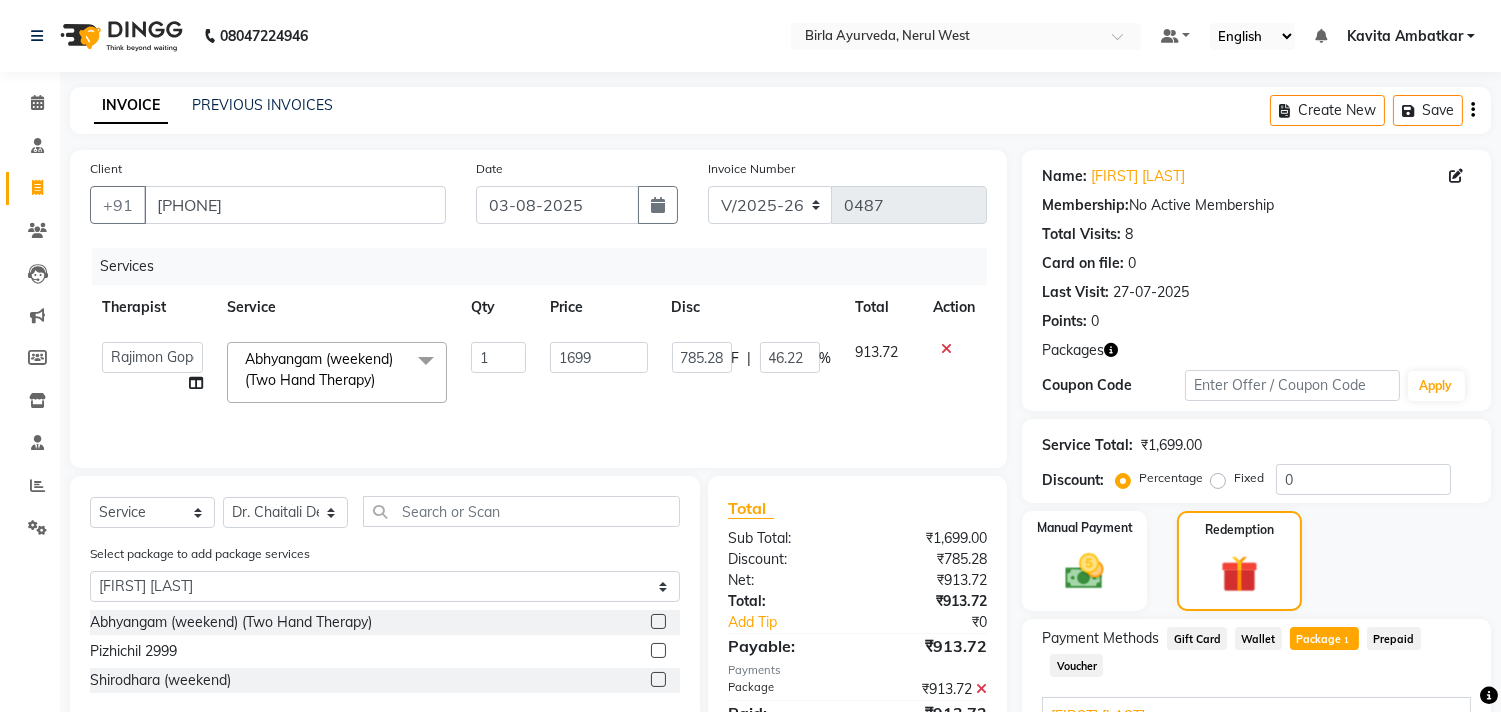 drag, startPoint x: 1317, startPoint y: 642, endPoint x: 1194, endPoint y: 580, distance: 137.74251 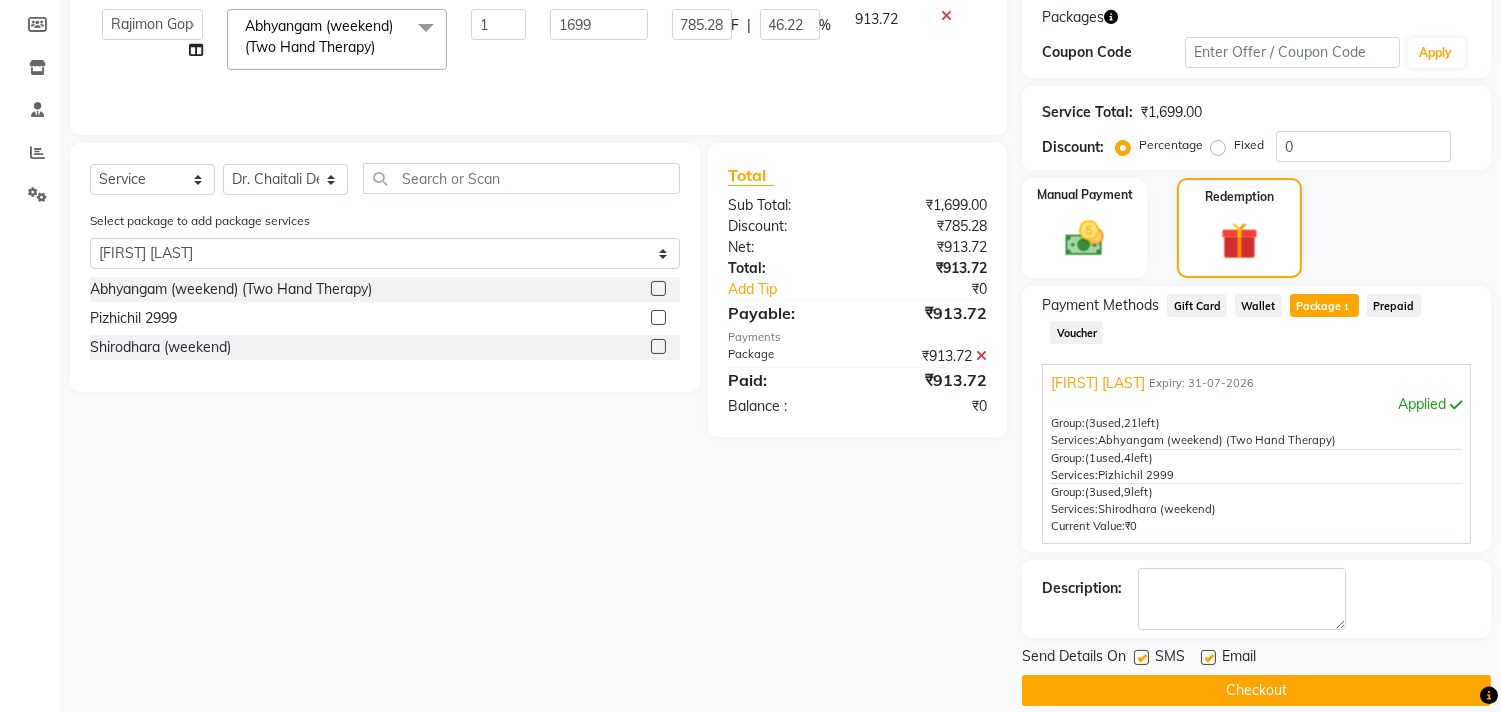 scroll, scrollTop: 356, scrollLeft: 0, axis: vertical 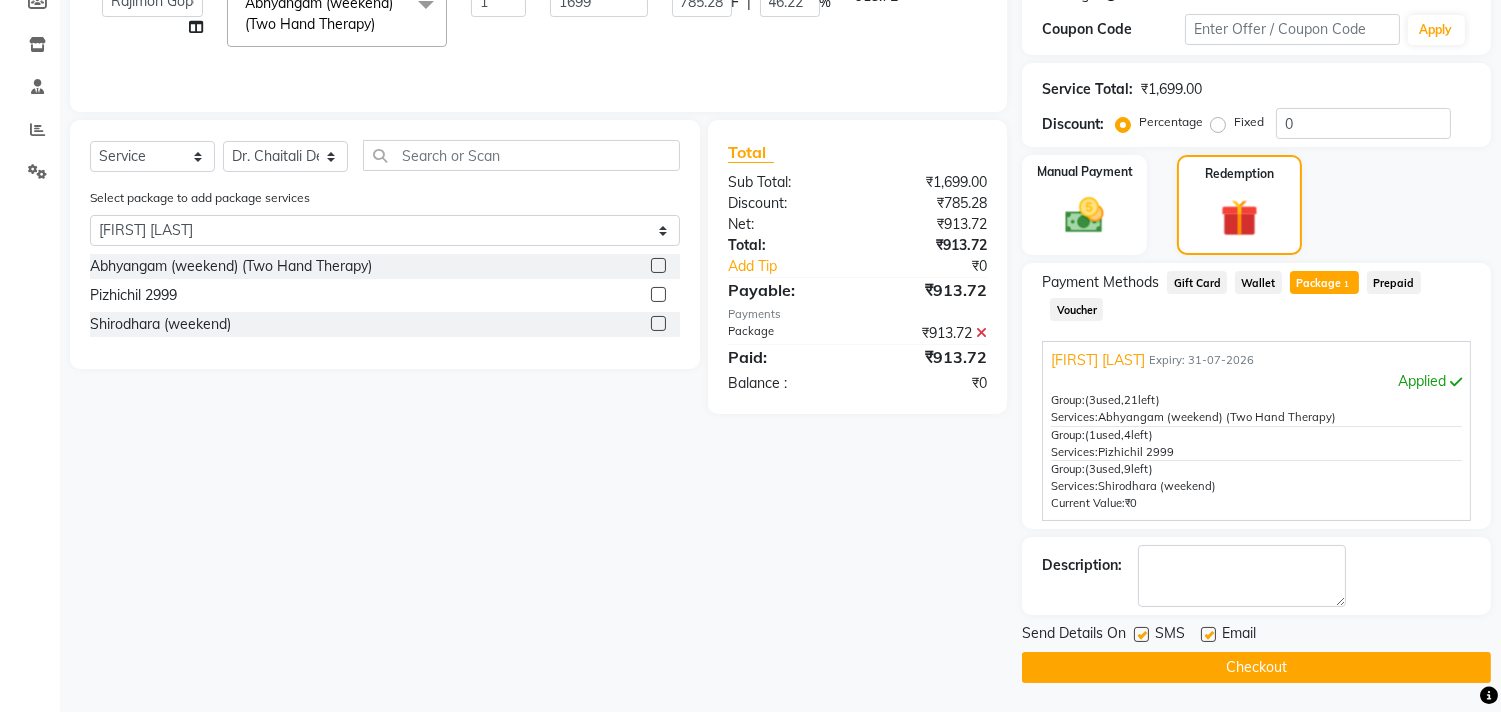 click 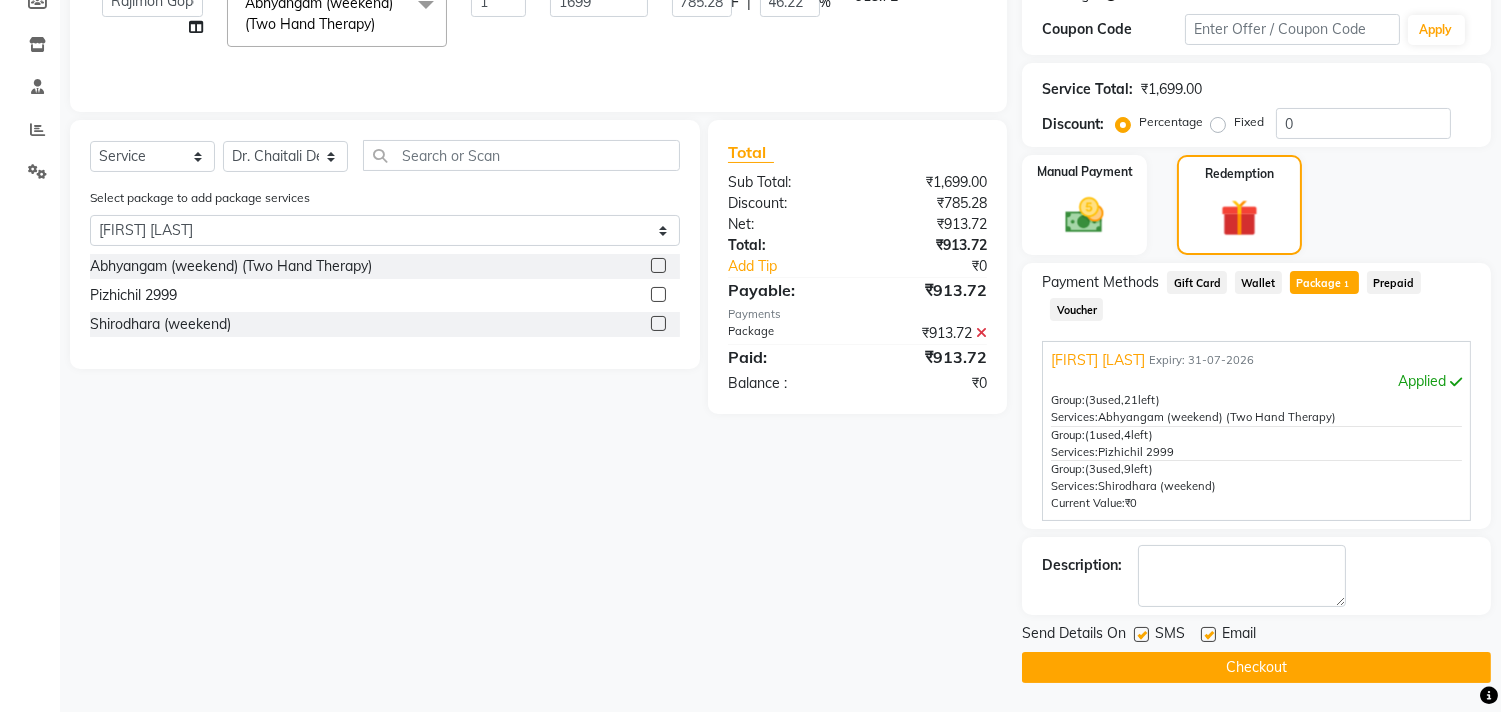click at bounding box center (1140, 635) 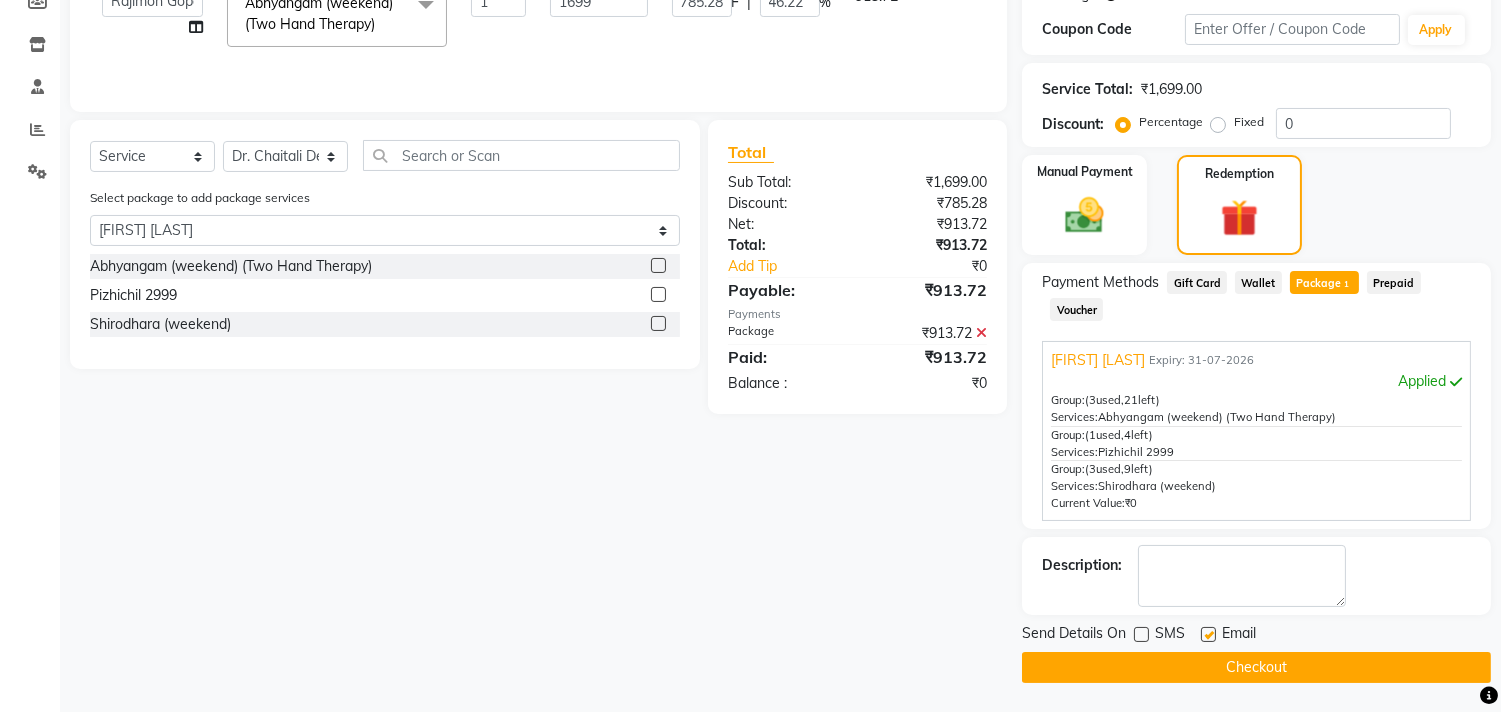 click on "Email" 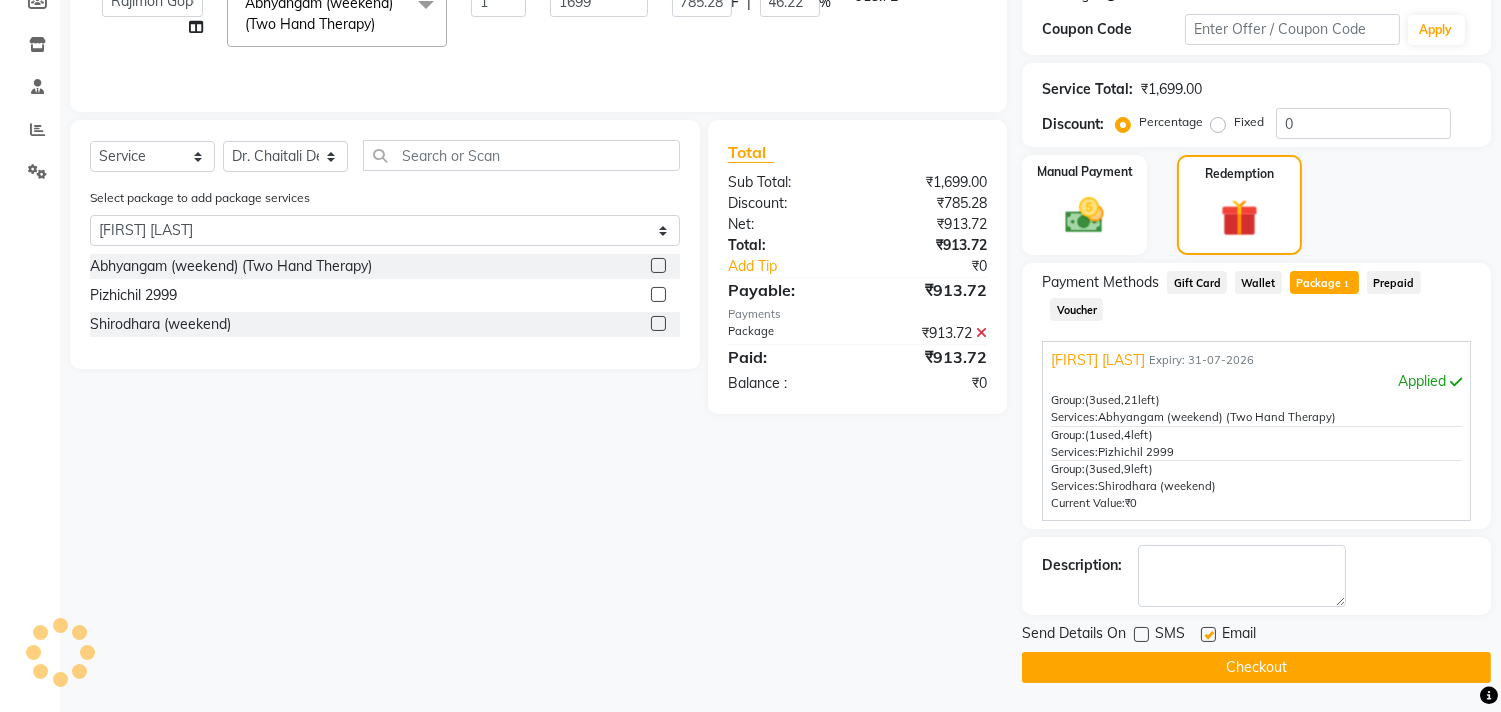 click 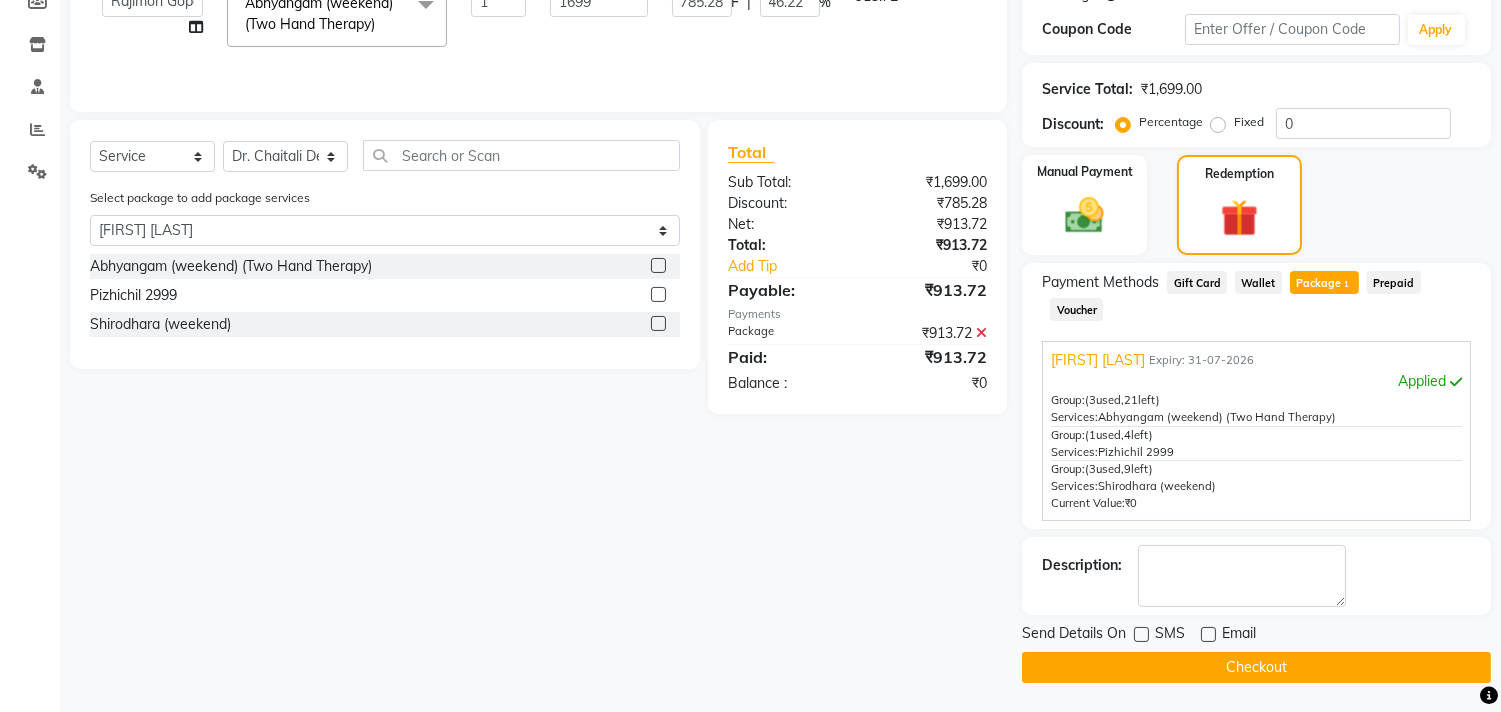 click on "Checkout" 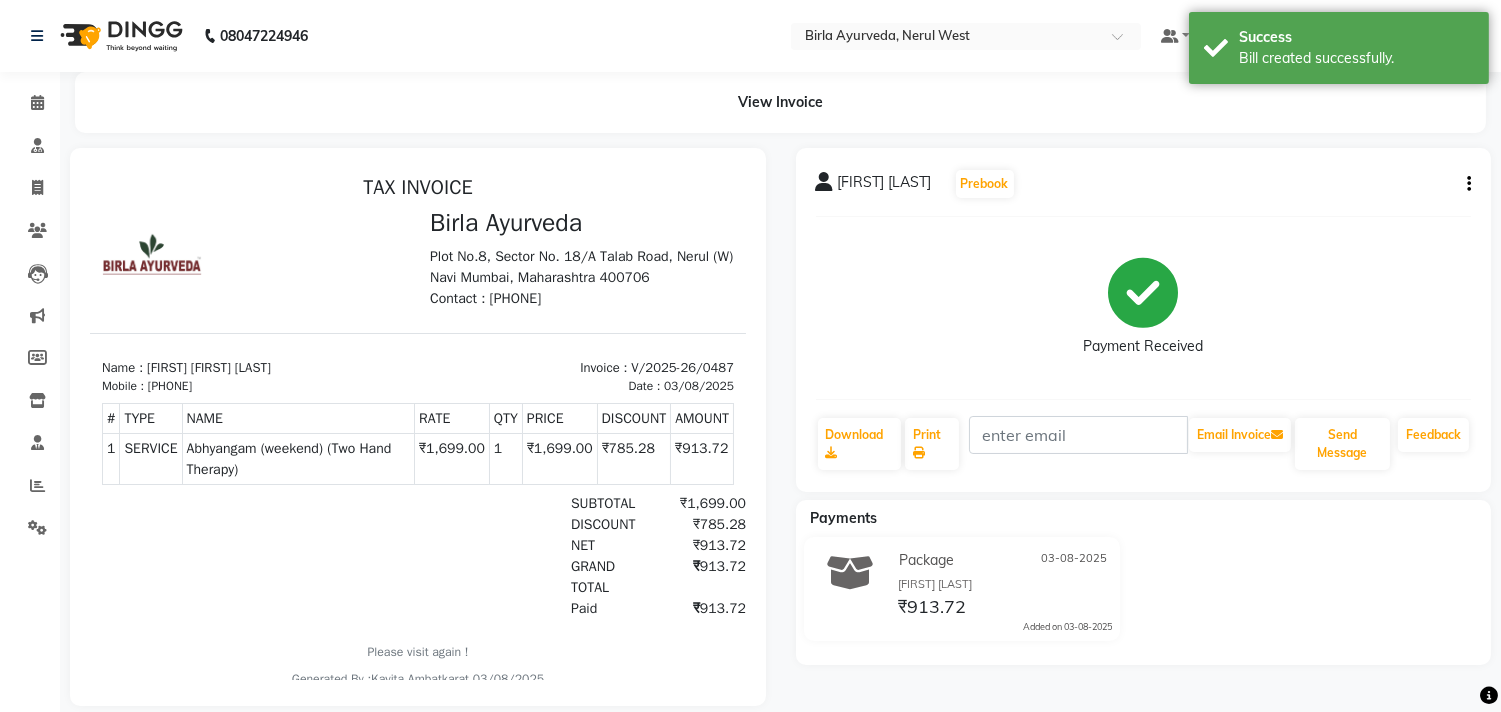 scroll, scrollTop: 0, scrollLeft: 0, axis: both 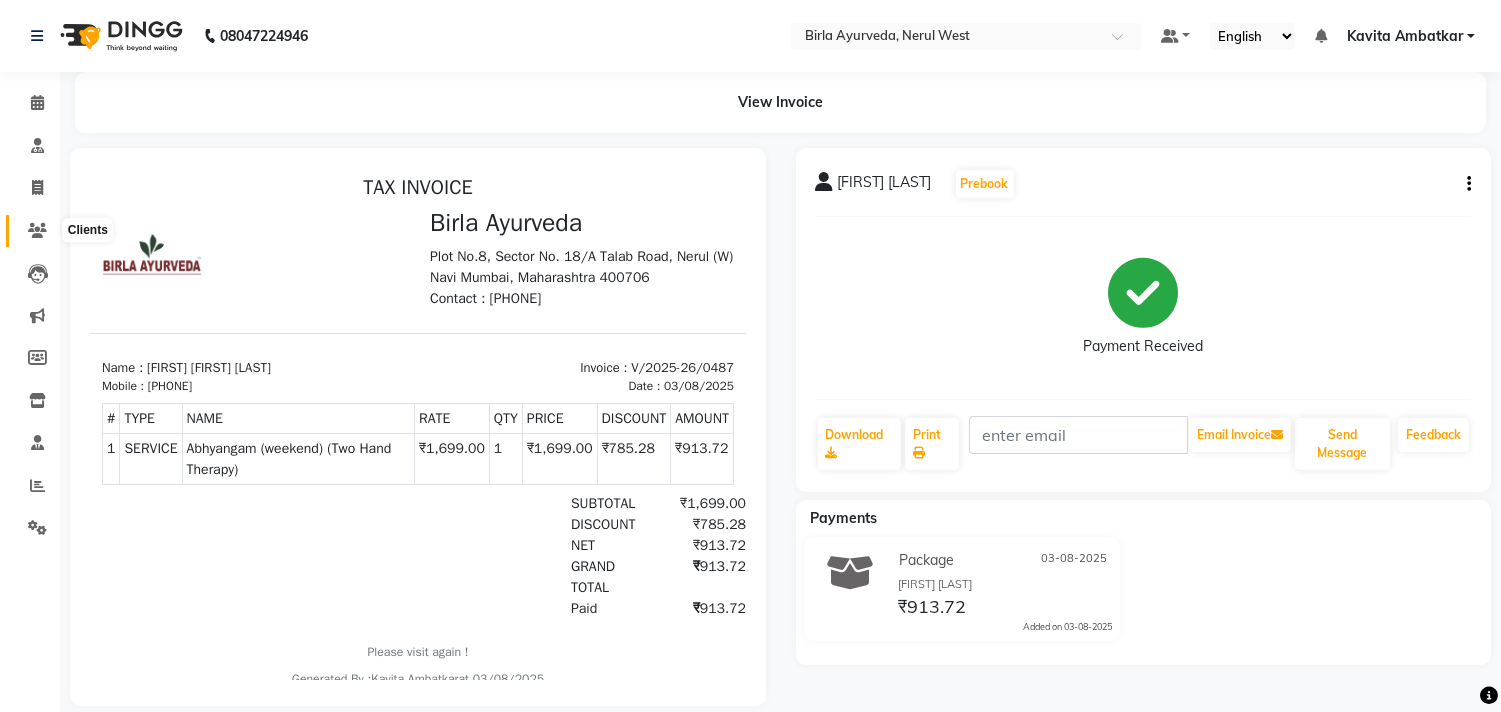 click 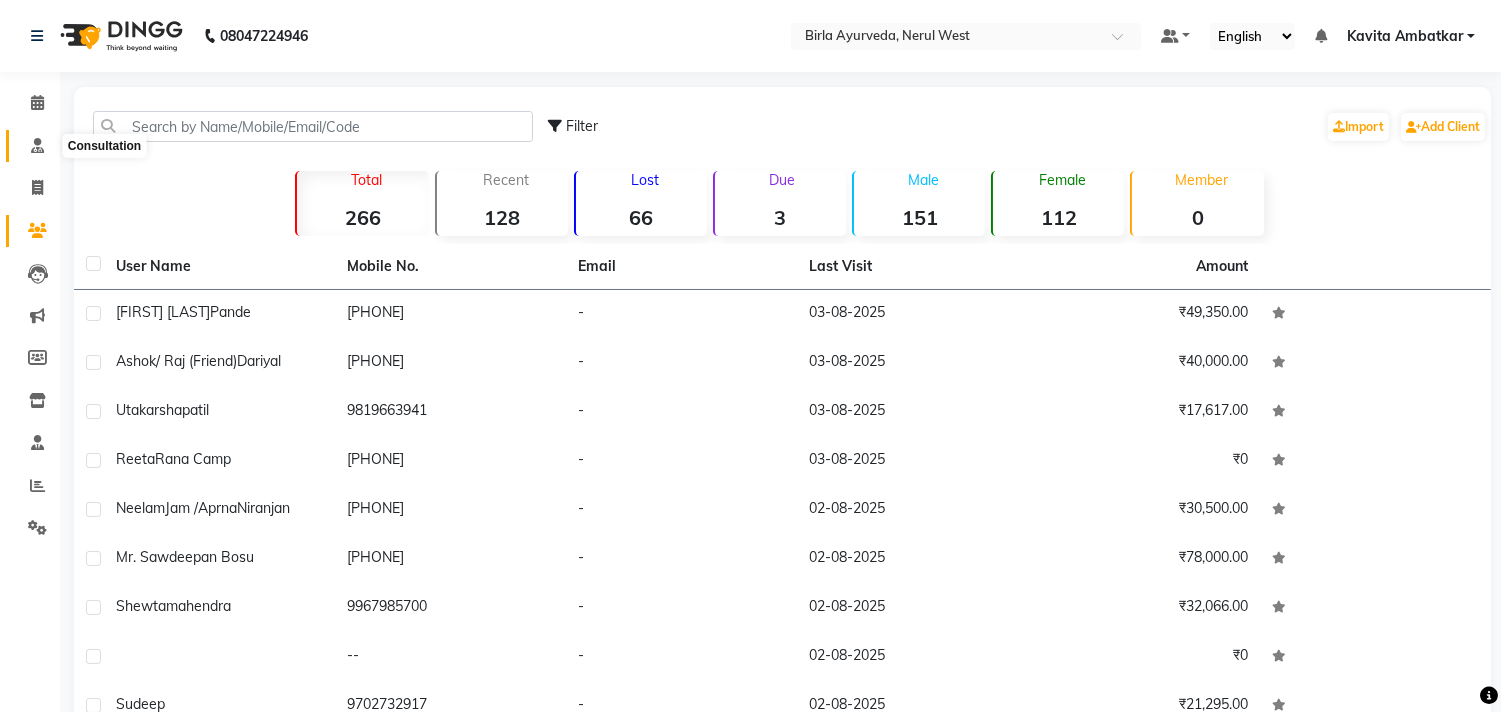 click 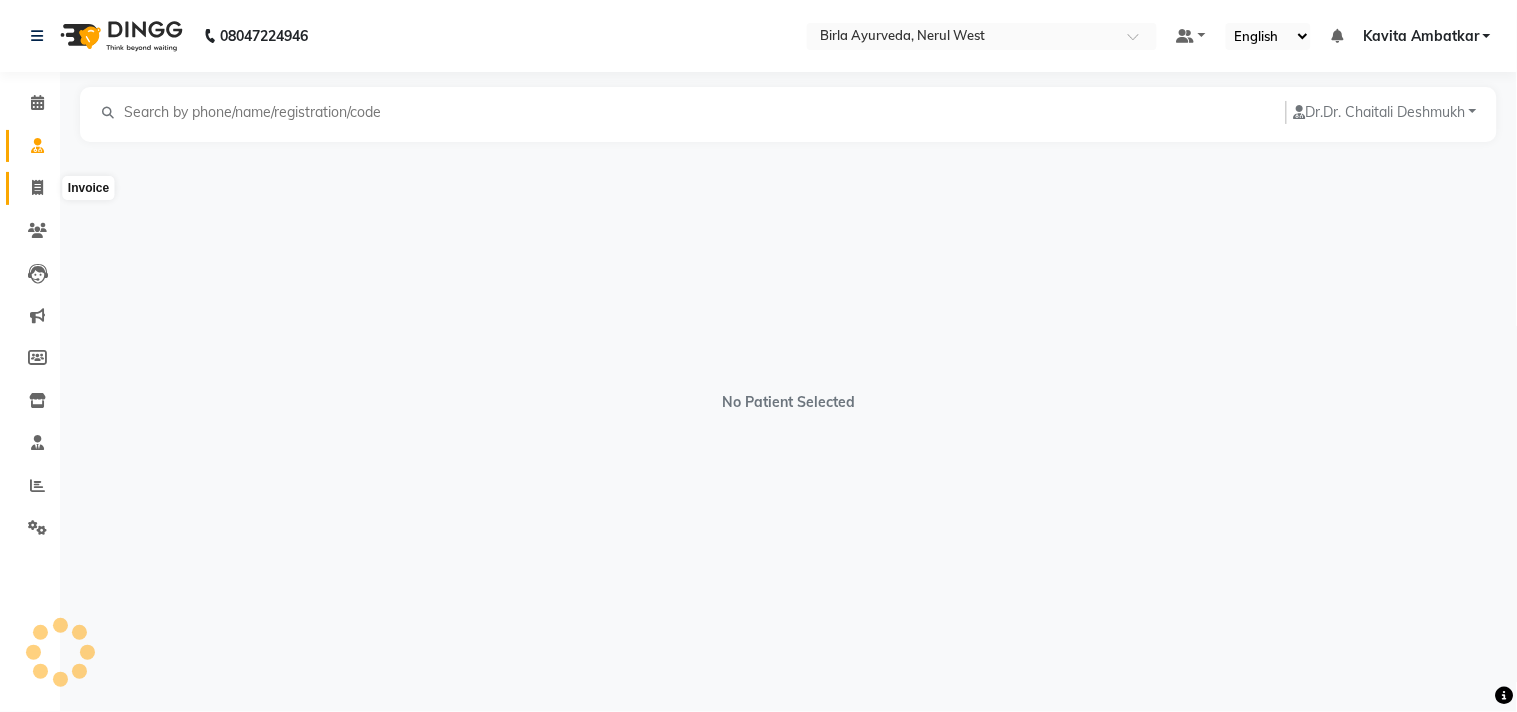 click 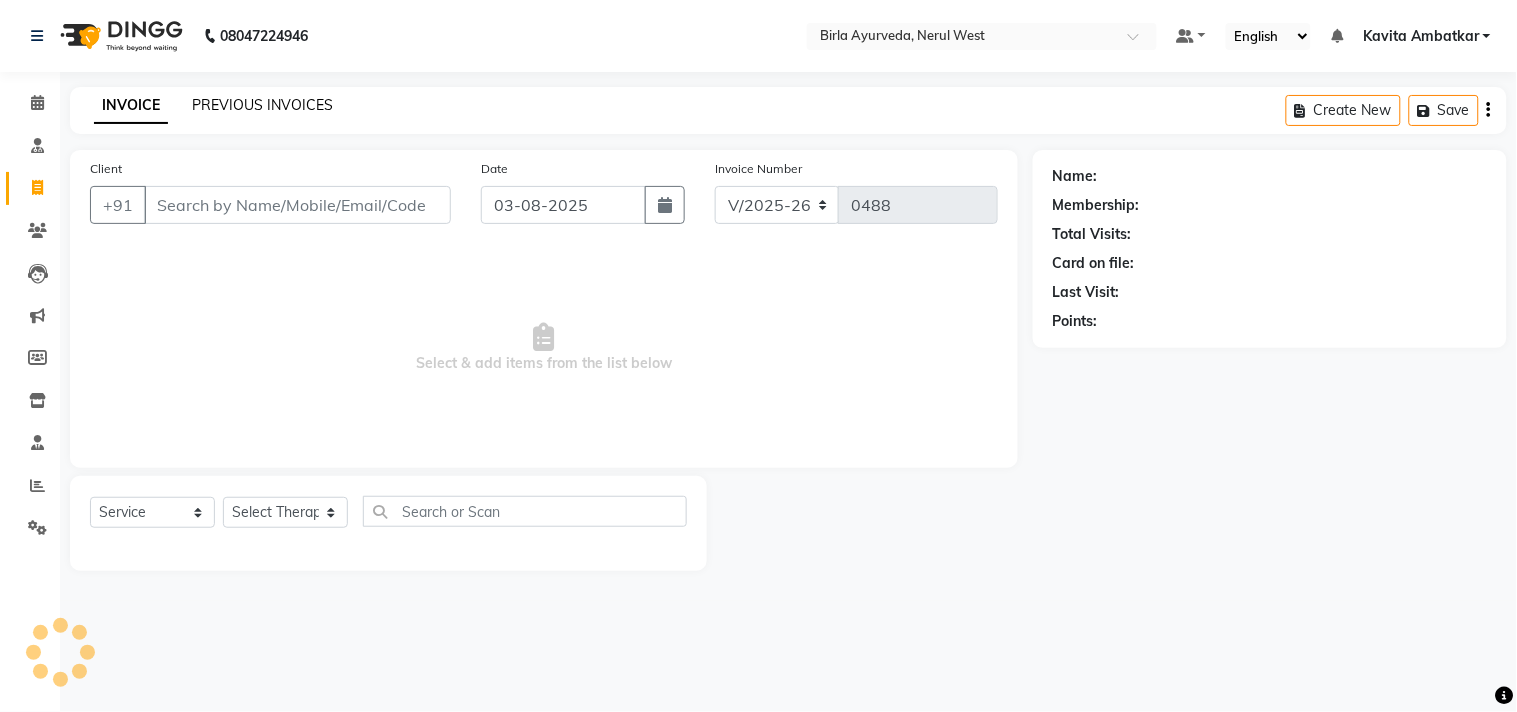 select on "57056" 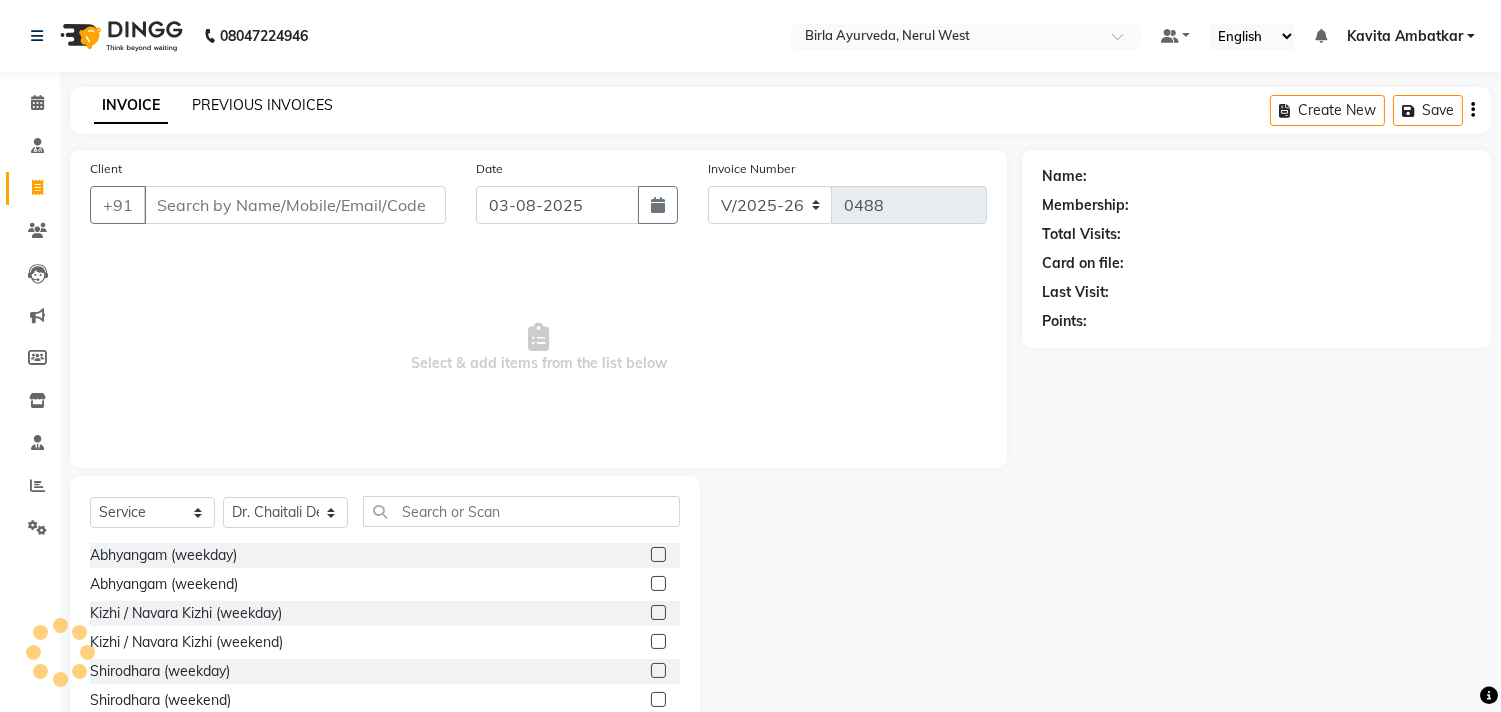 click on "PREVIOUS INVOICES" 